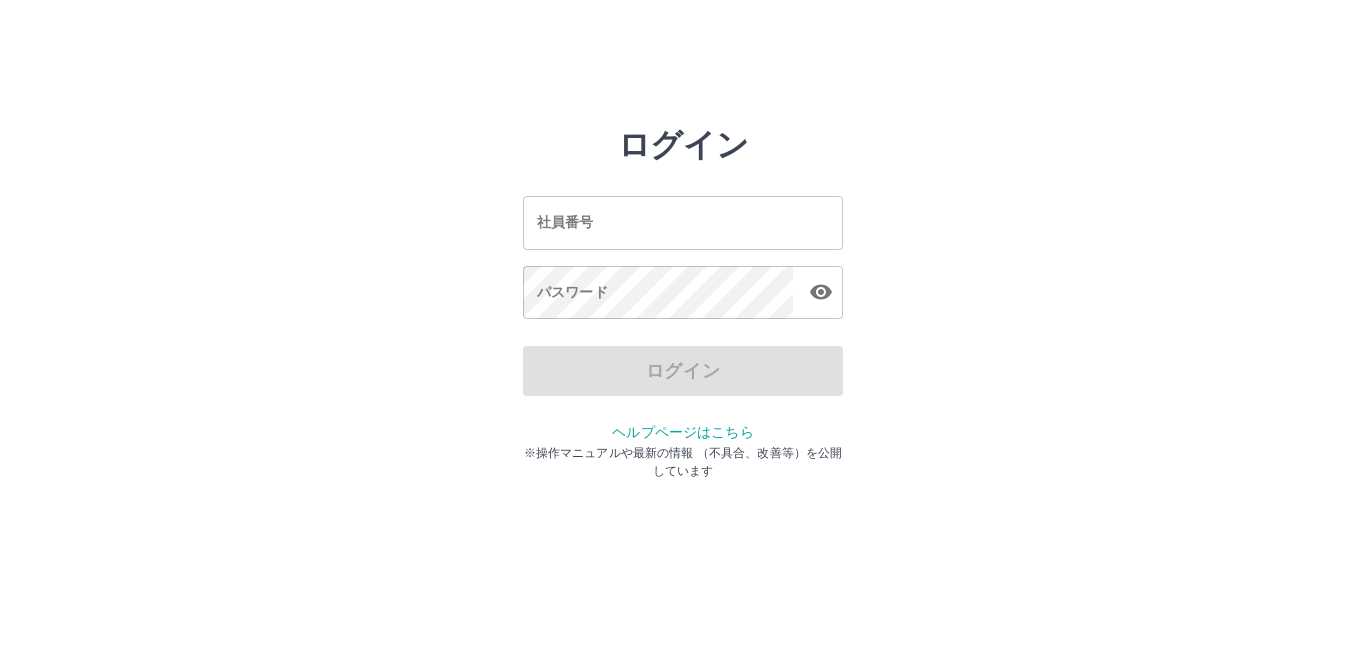 scroll, scrollTop: 0, scrollLeft: 0, axis: both 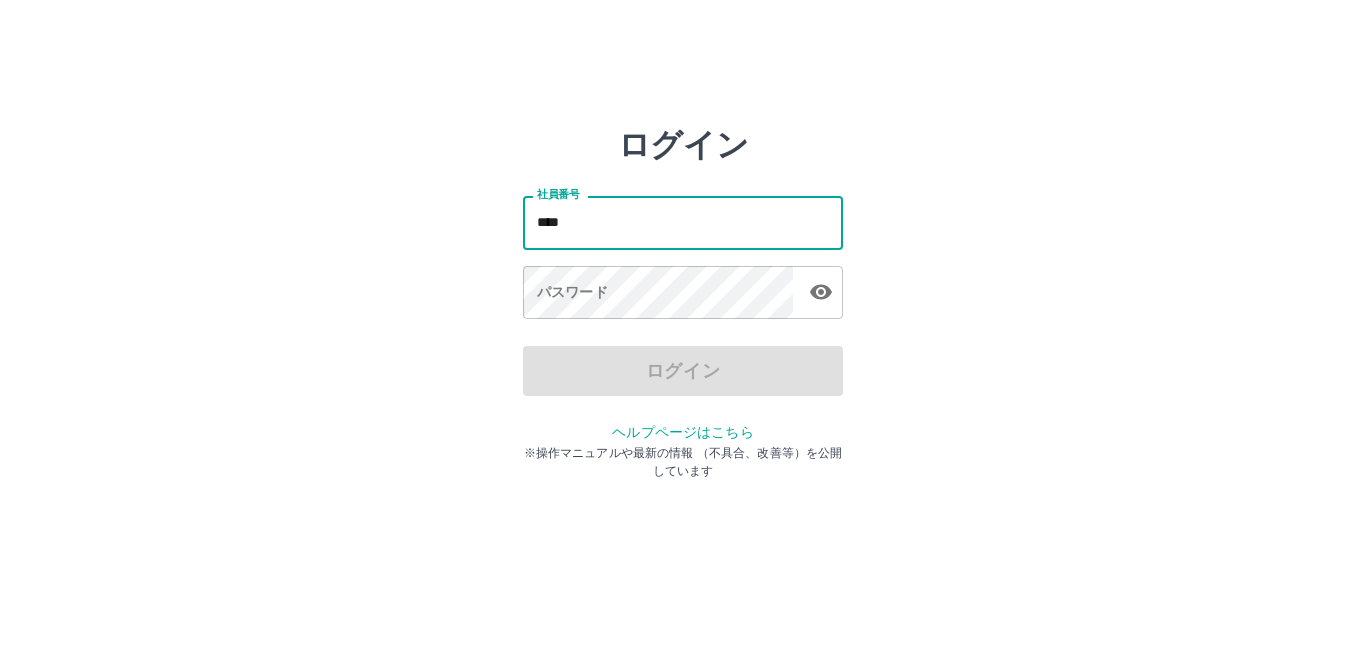 type on "*******" 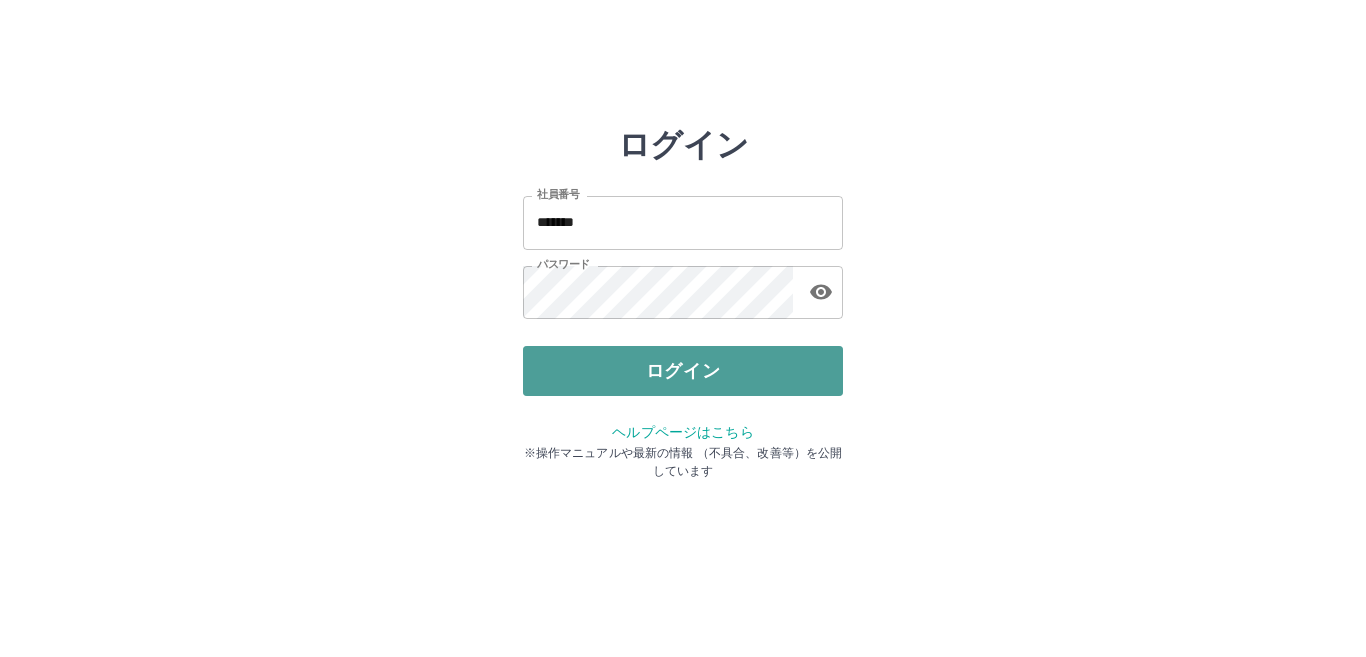 click on "ログイン" at bounding box center [683, 371] 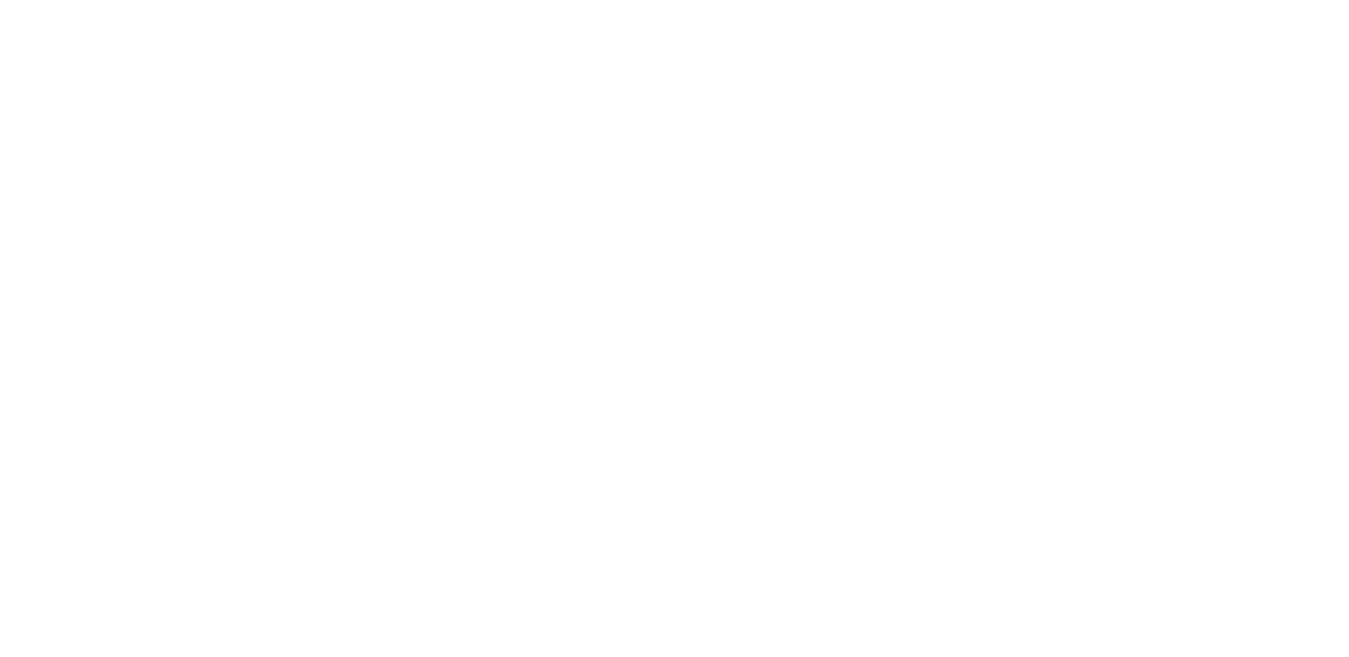 scroll, scrollTop: 0, scrollLeft: 0, axis: both 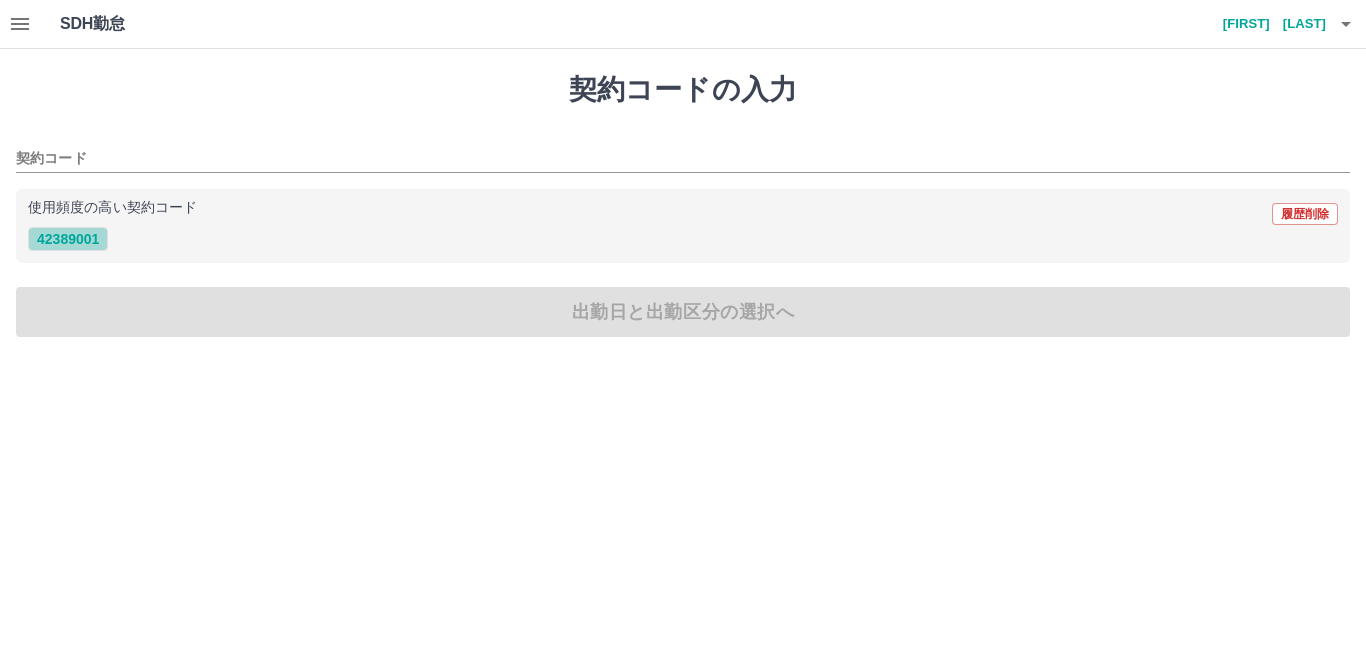 click on "42389001" at bounding box center [68, 239] 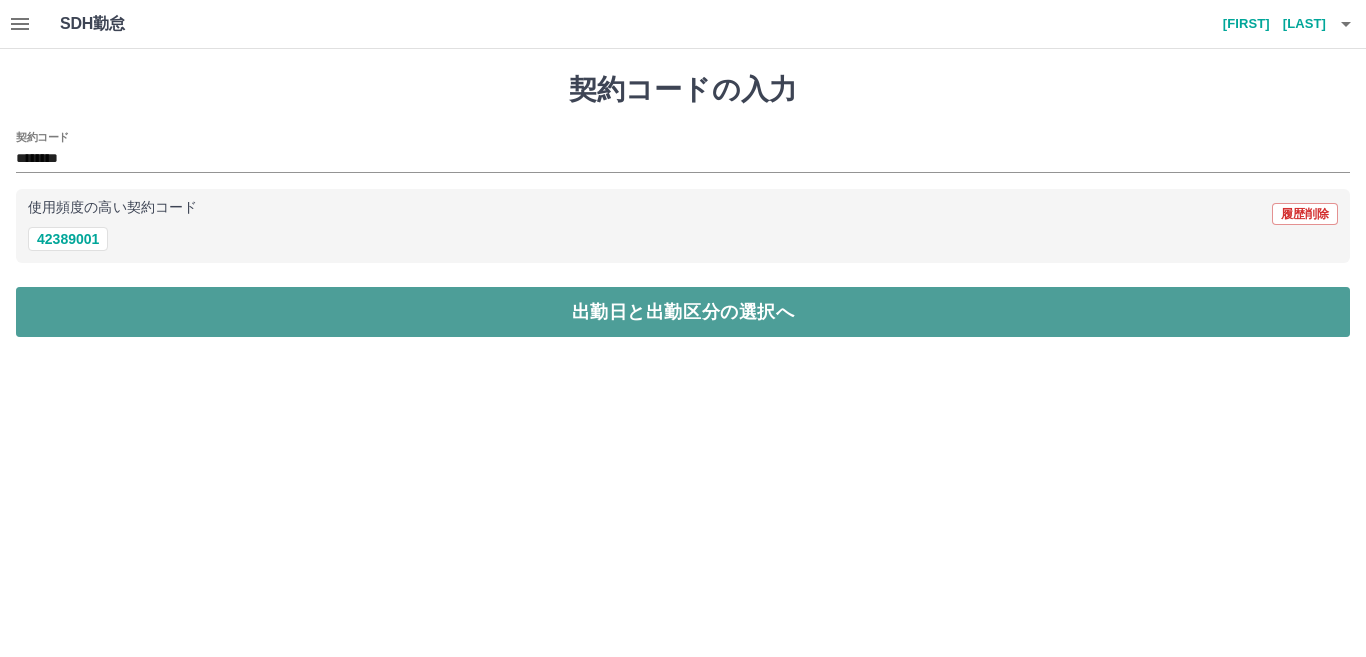 click on "出勤日と出勤区分の選択へ" at bounding box center [683, 312] 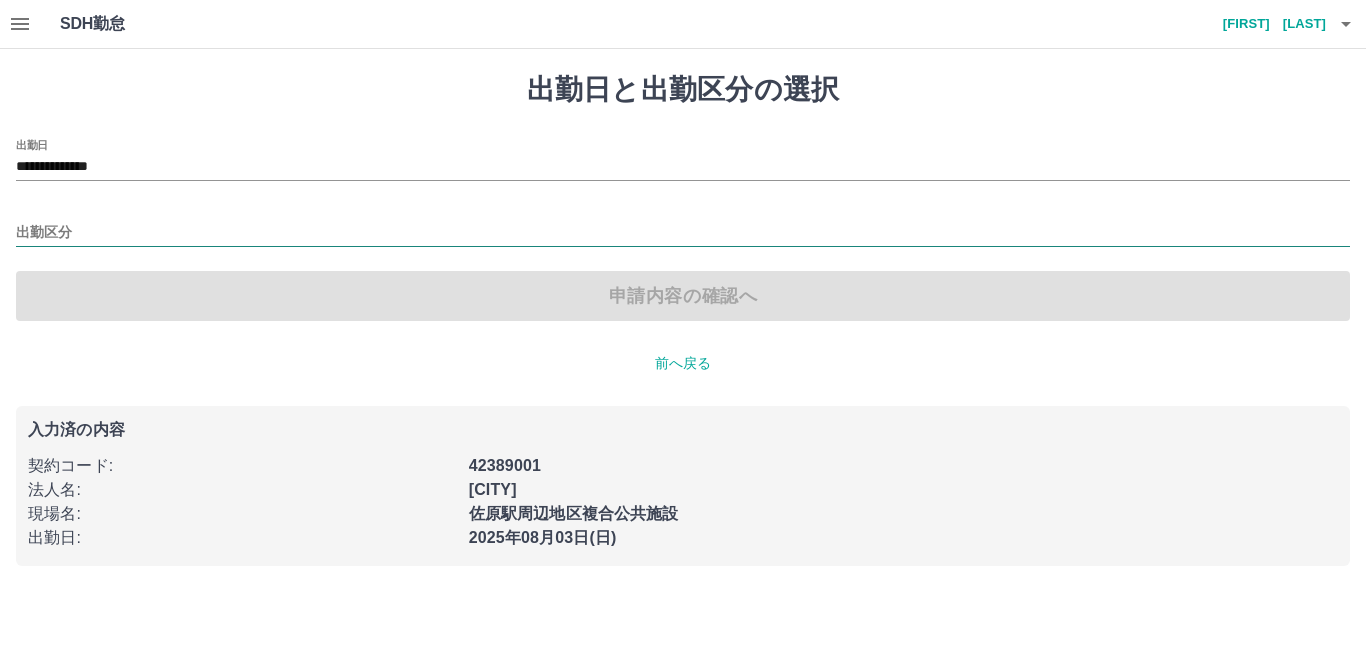 click on "出勤区分" at bounding box center [683, 233] 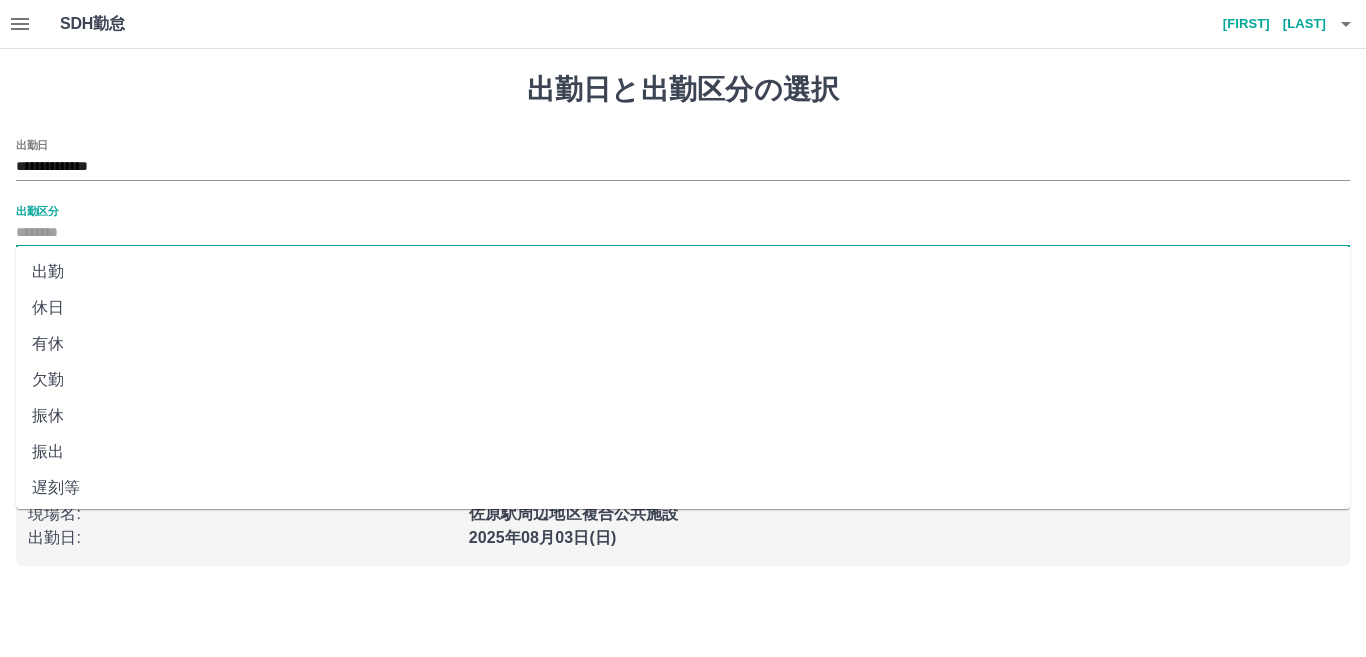 click on "出勤" at bounding box center (683, 272) 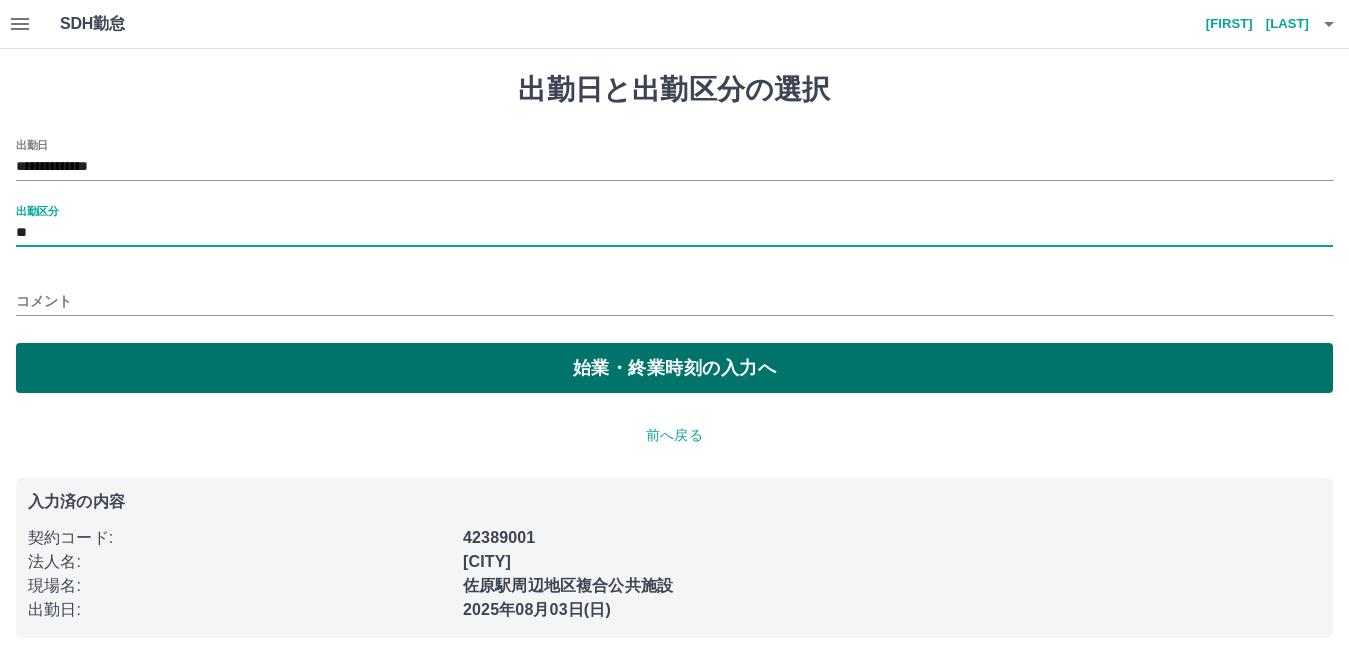 click on "始業・終業時刻の入力へ" at bounding box center [674, 368] 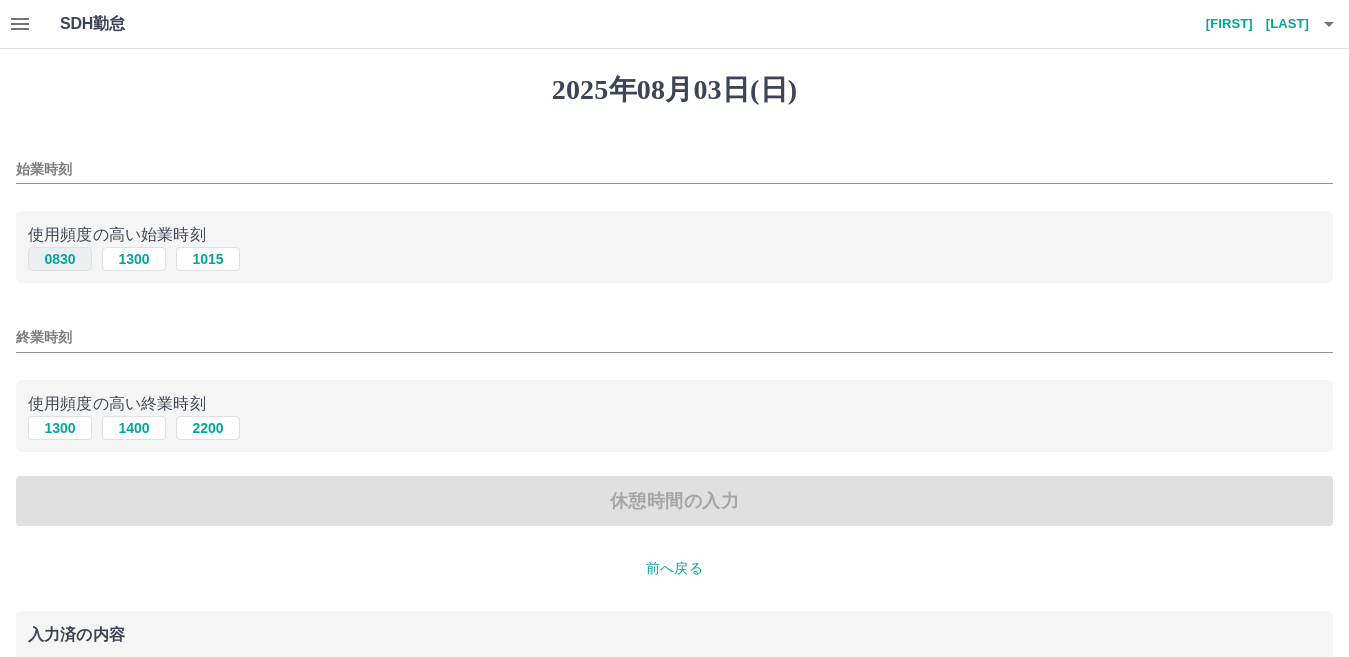 click on "0830" at bounding box center (60, 259) 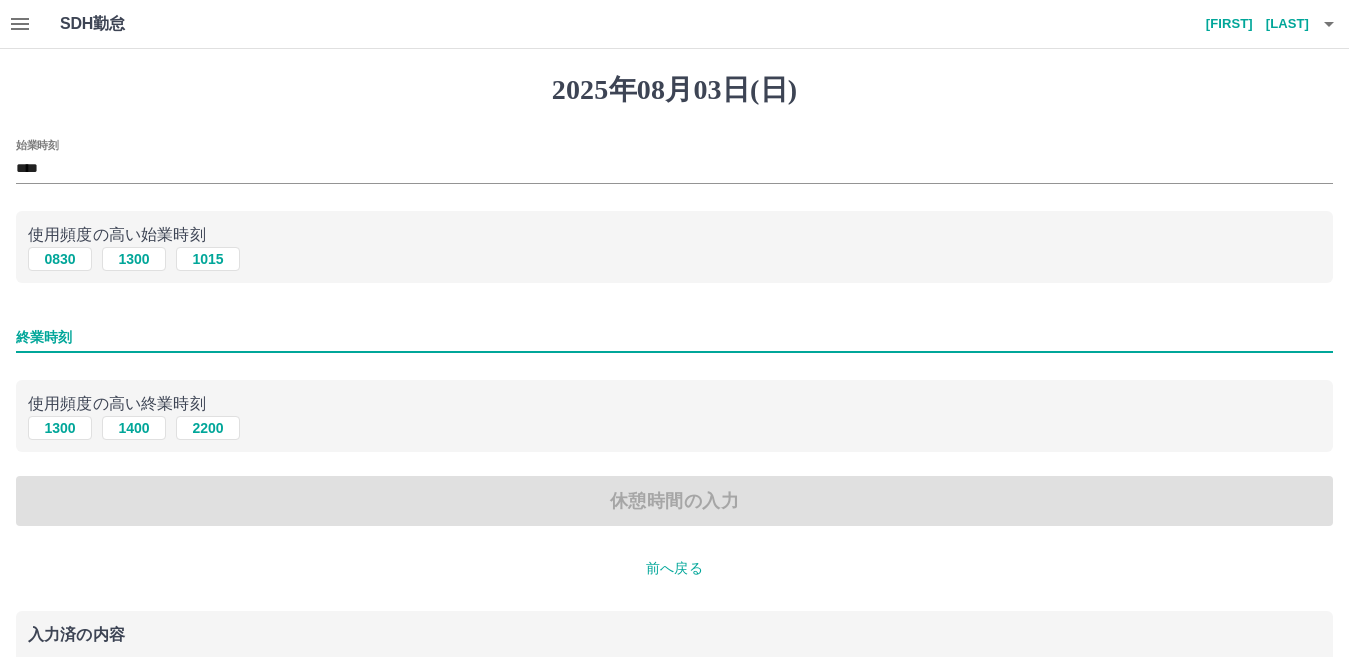click on "終業時刻" at bounding box center [674, 337] 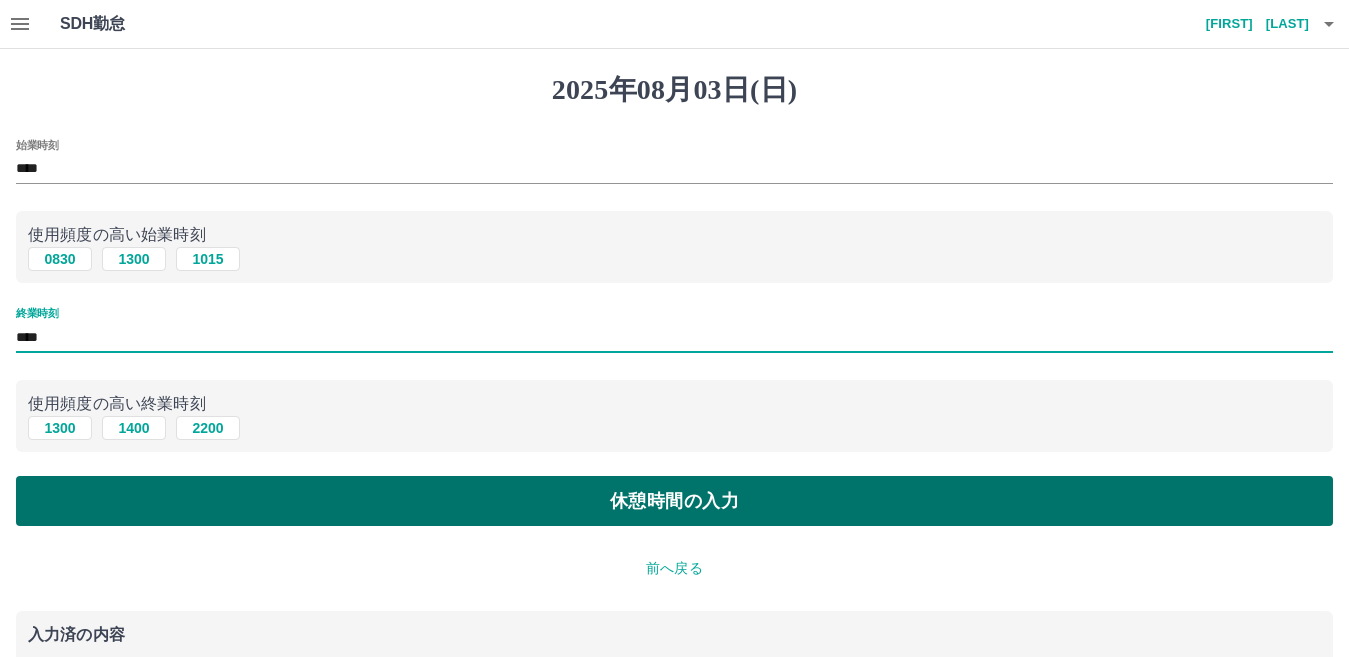 type on "****" 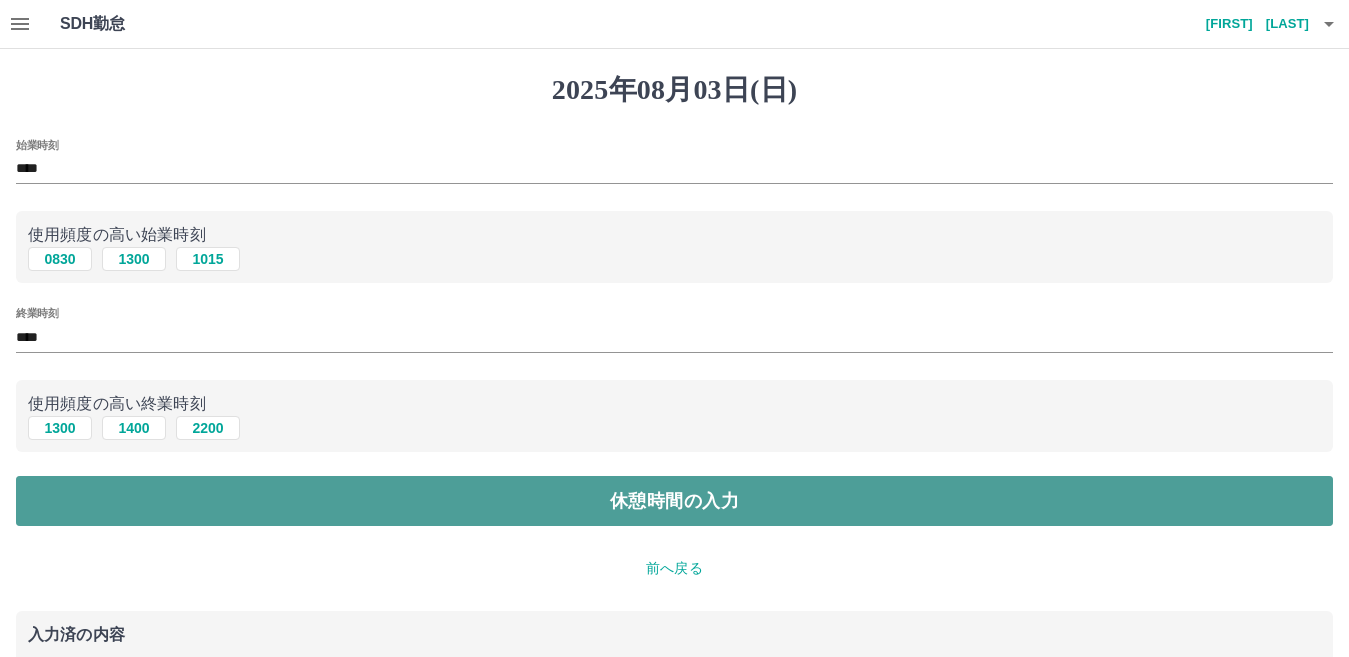 click on "休憩時間の入力" at bounding box center (674, 501) 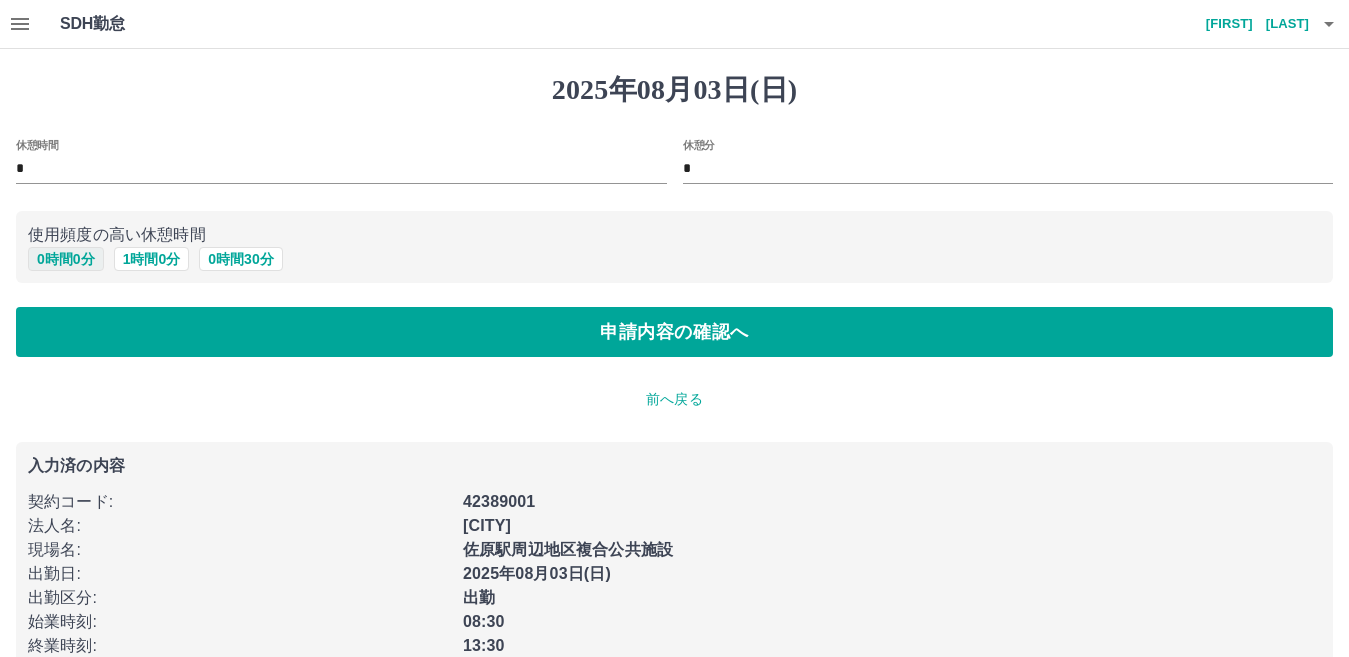 click on "0 時間 0 分" at bounding box center (66, 259) 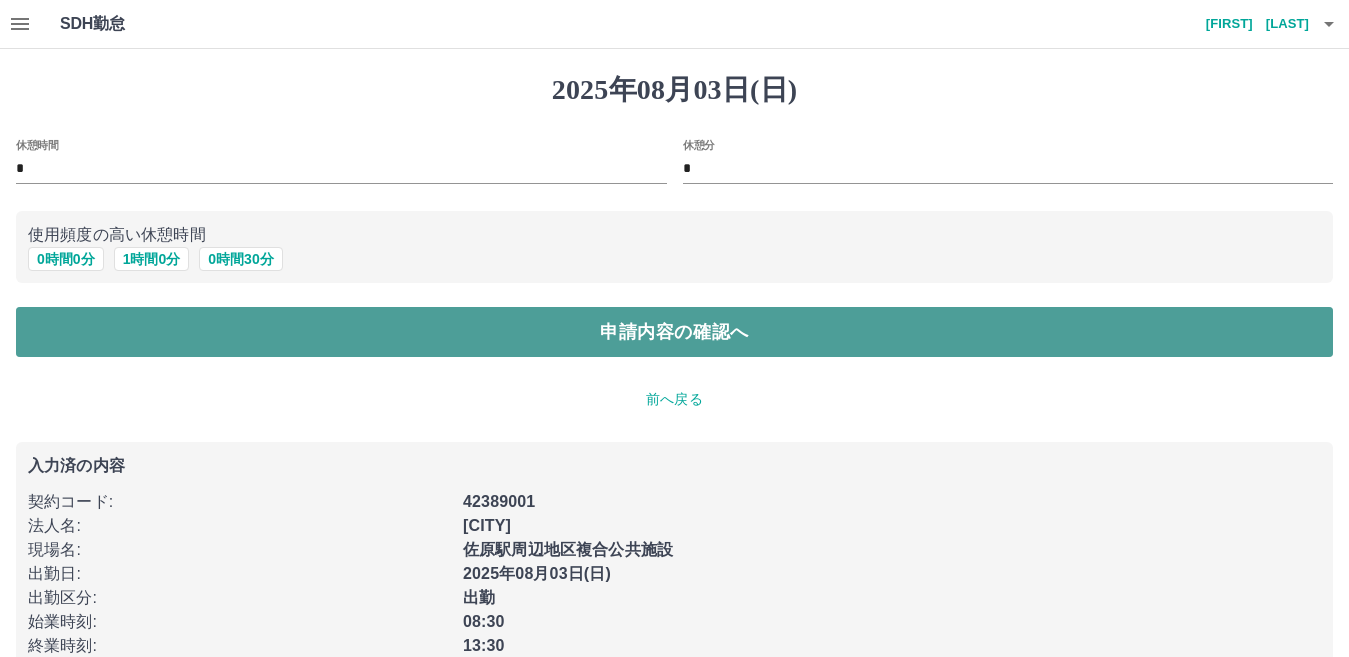 click on "申請内容の確認へ" at bounding box center (674, 332) 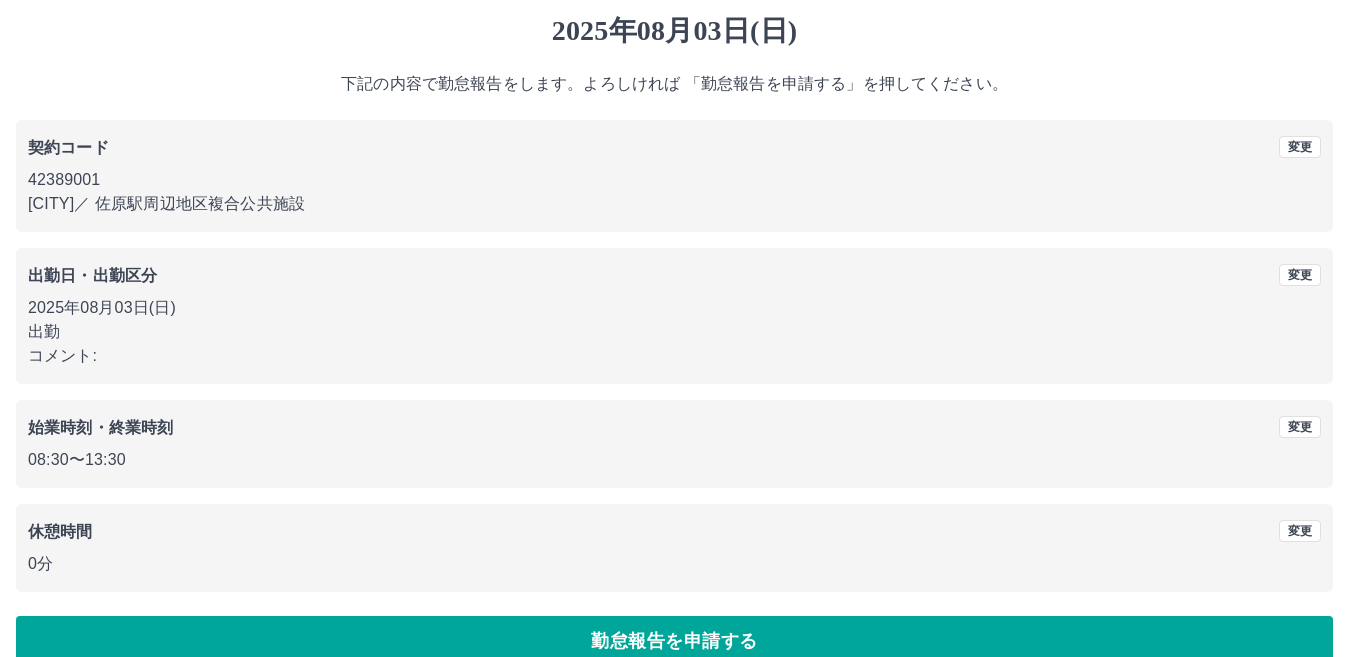 scroll, scrollTop: 91, scrollLeft: 0, axis: vertical 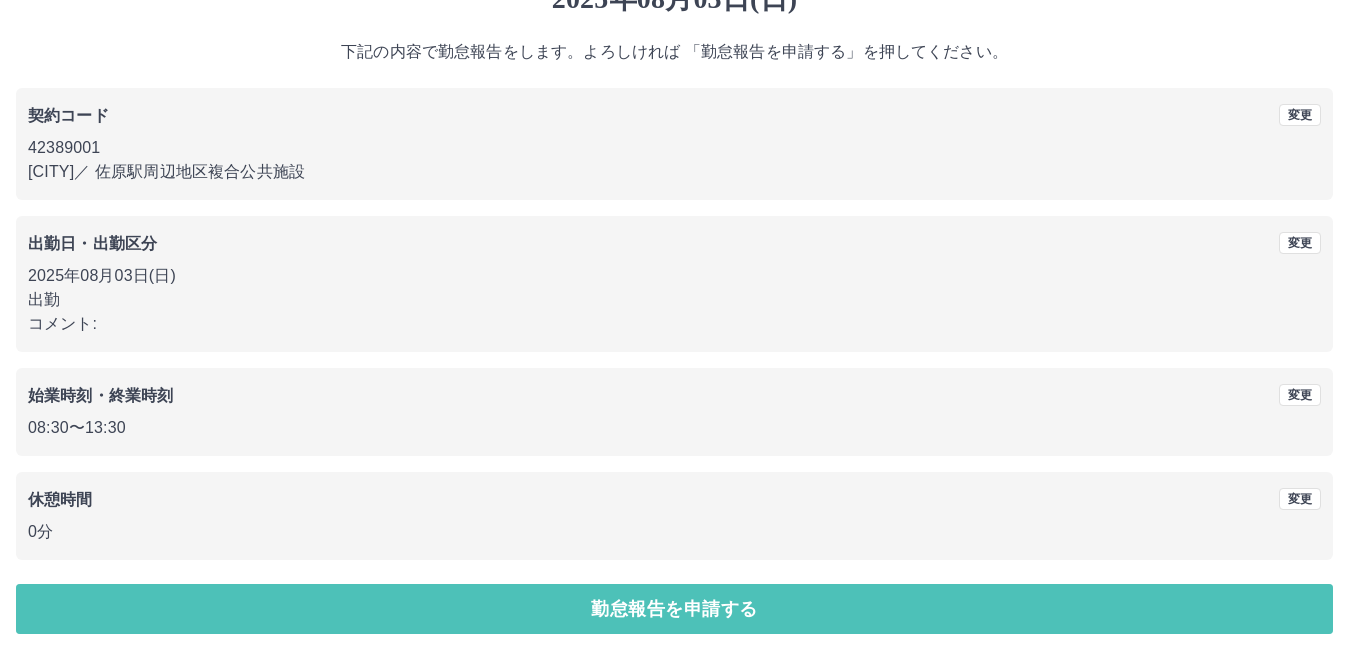 click on "勤怠報告を申請する" at bounding box center [674, 609] 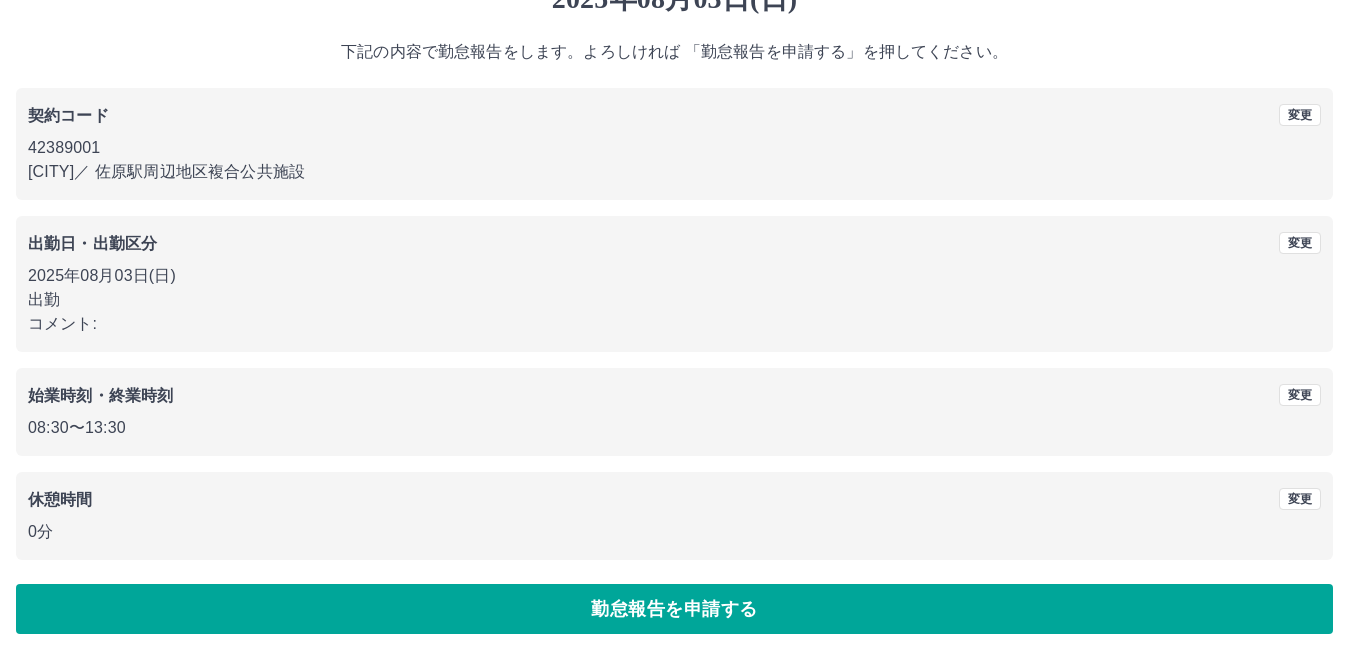 scroll, scrollTop: 0, scrollLeft: 0, axis: both 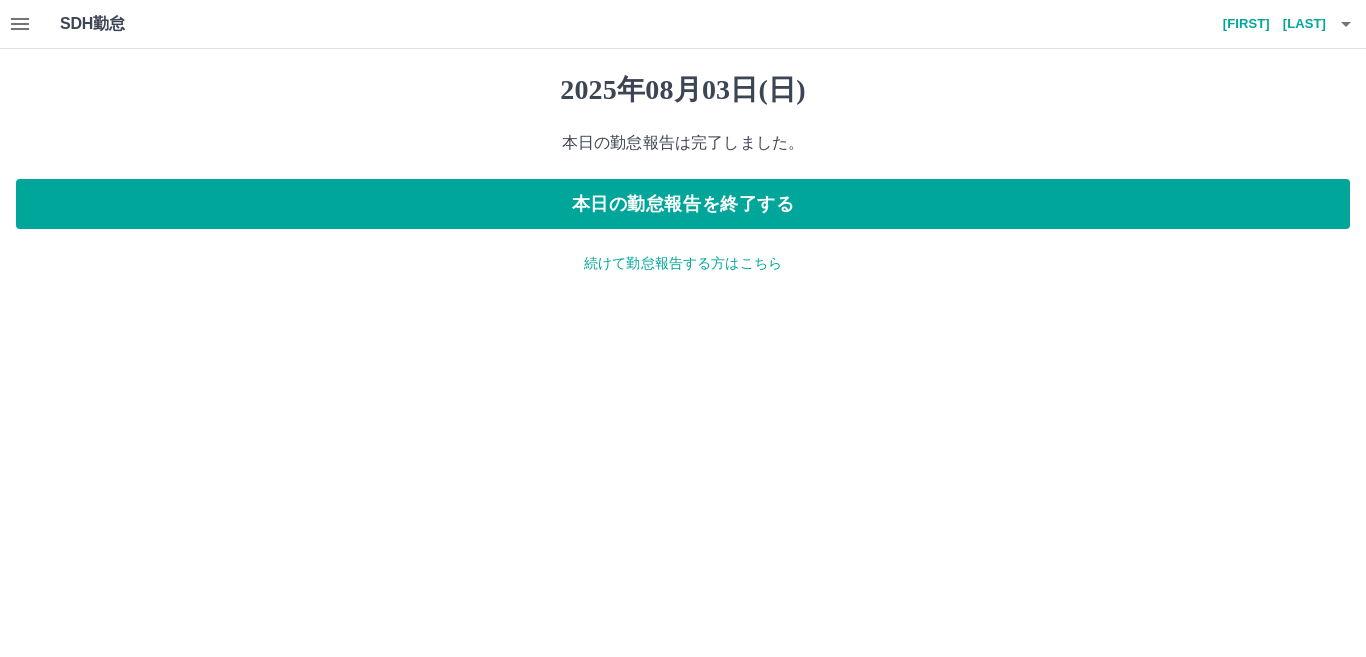click on "続けて勤怠報告する方はこちら" at bounding box center (683, 263) 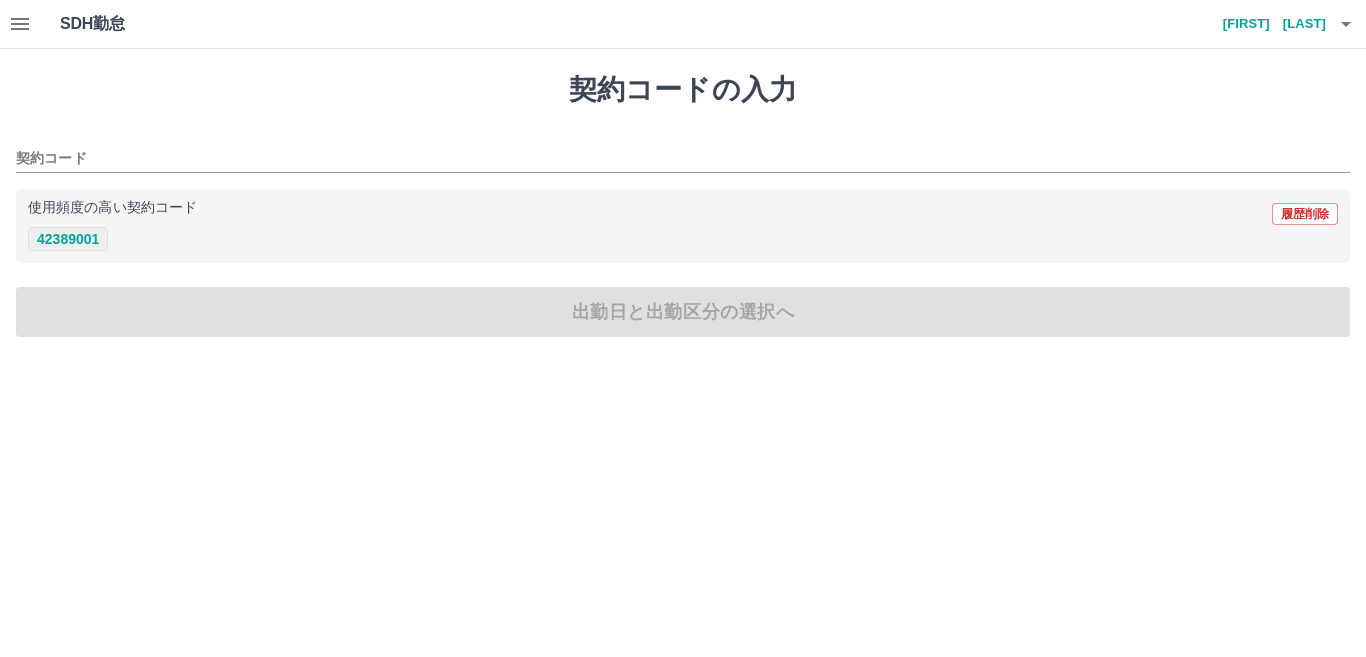click on "42389001" at bounding box center [68, 239] 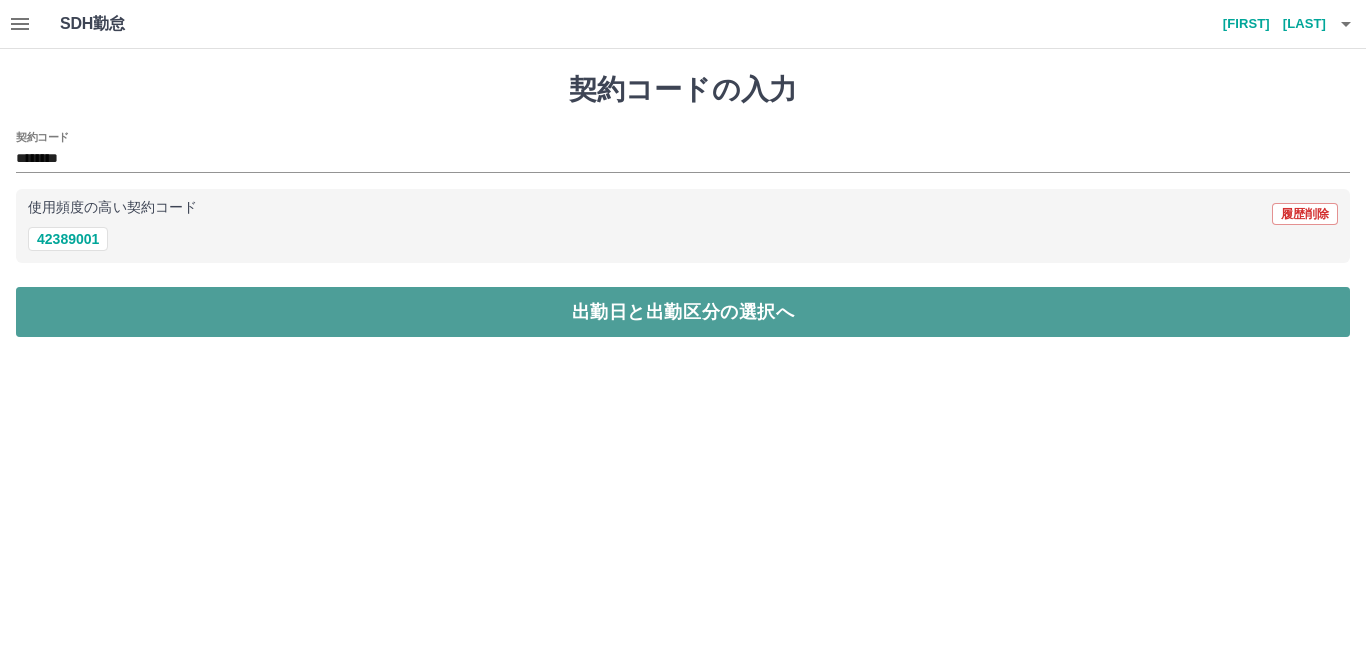 click on "出勤日と出勤区分の選択へ" at bounding box center (683, 312) 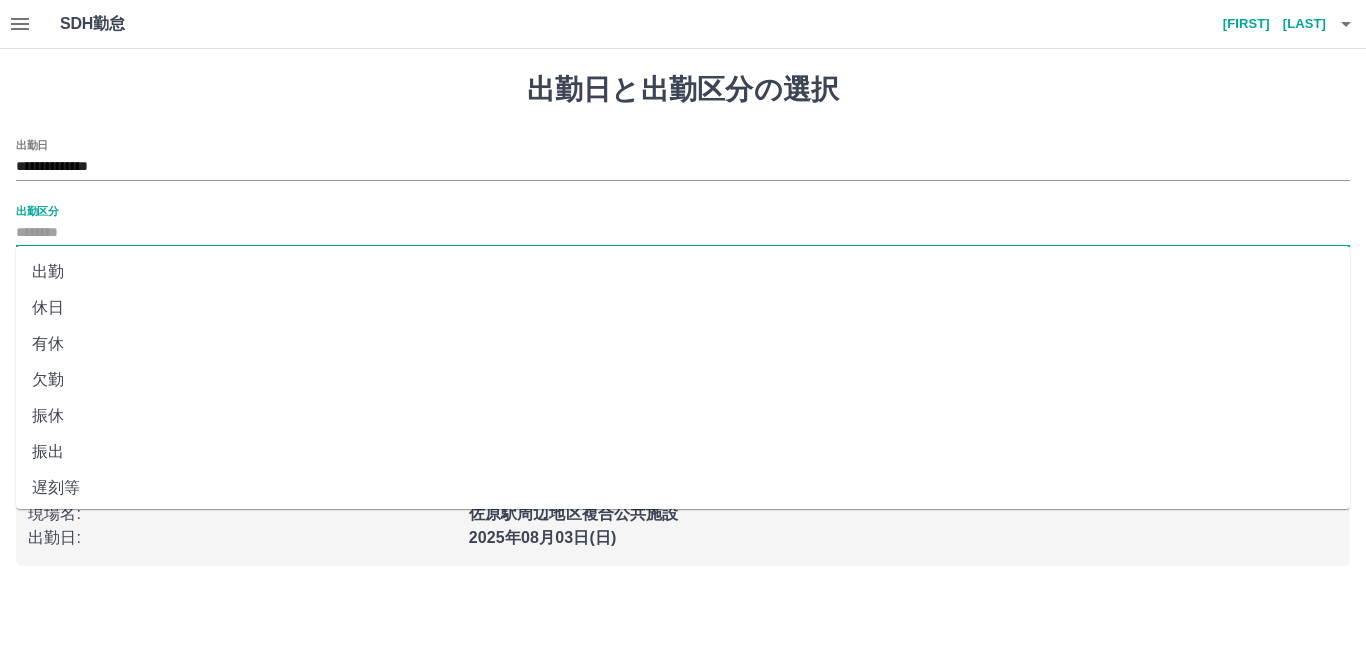 click on "出勤区分" at bounding box center [683, 233] 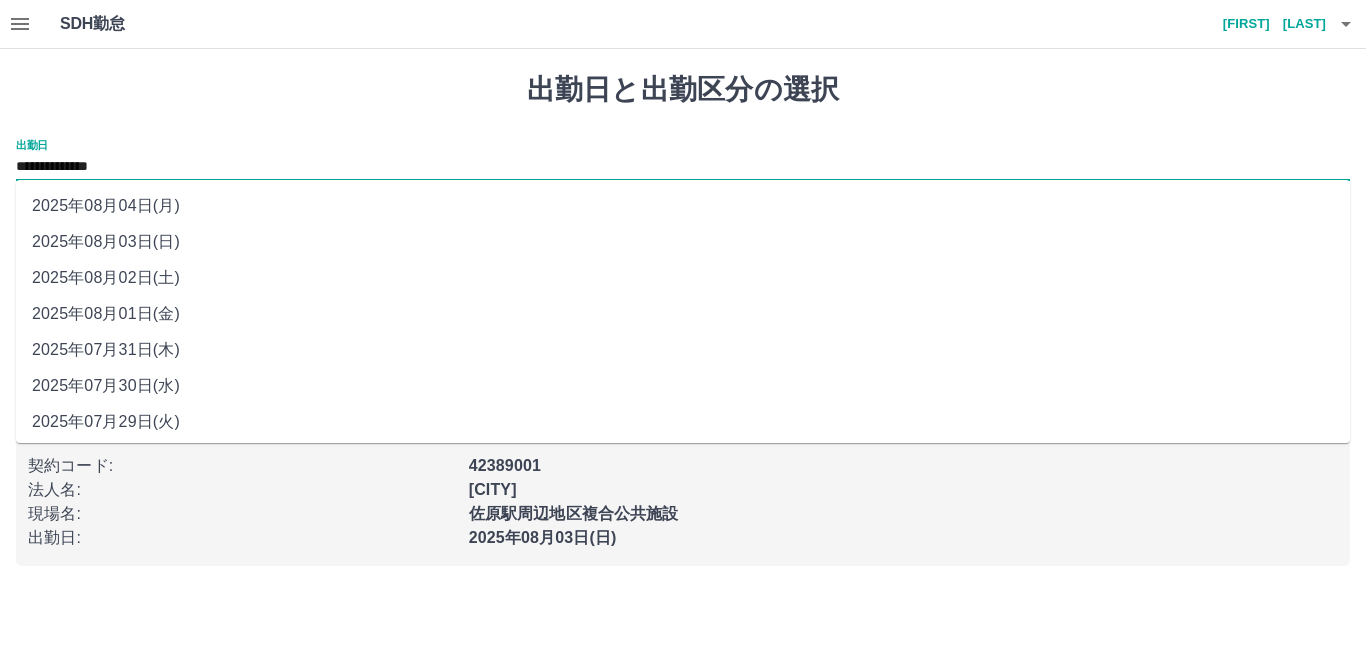 click on "**********" at bounding box center [683, 167] 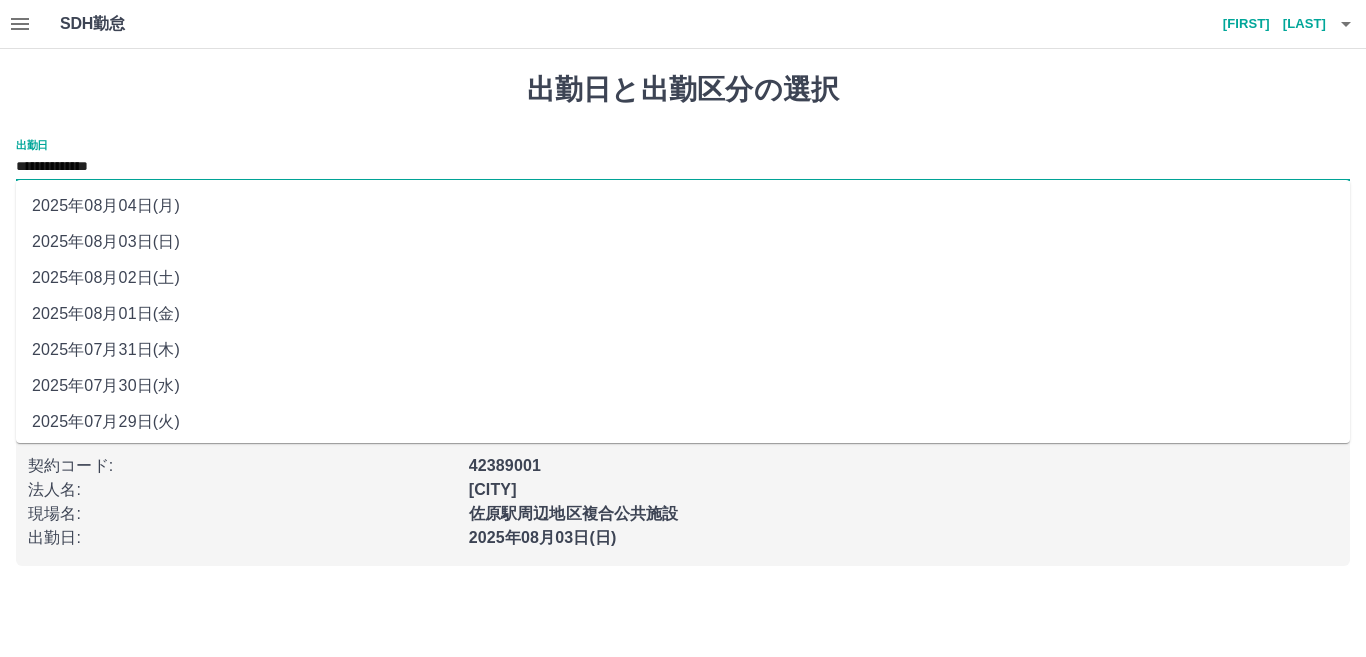 click on "2025年08月04日(月)" at bounding box center (683, 206) 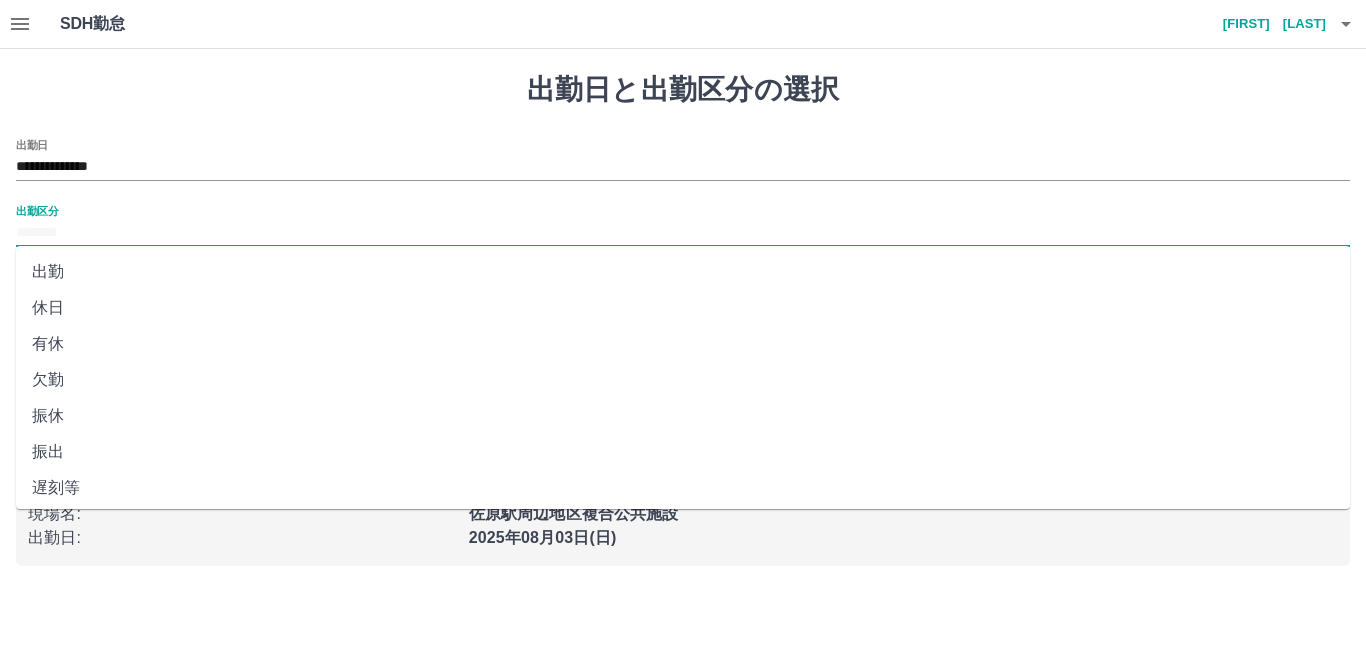 click on "出勤区分" at bounding box center (683, 233) 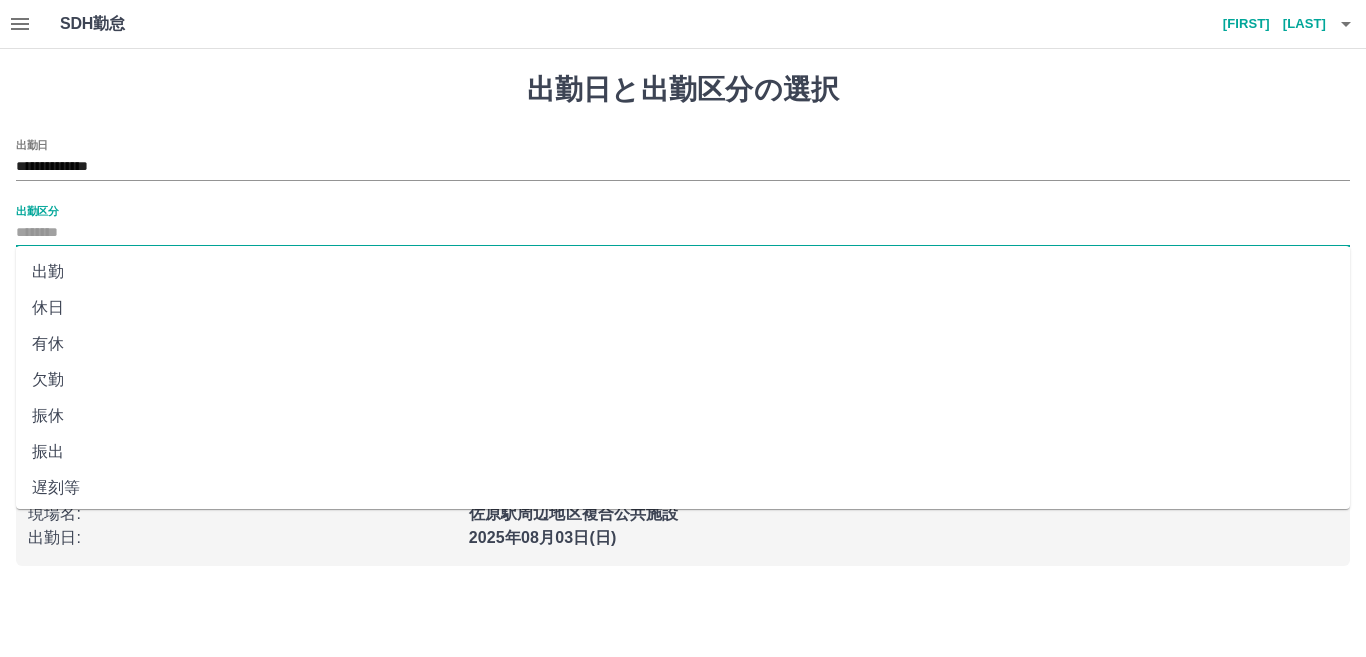 click on "休日" at bounding box center (683, 308) 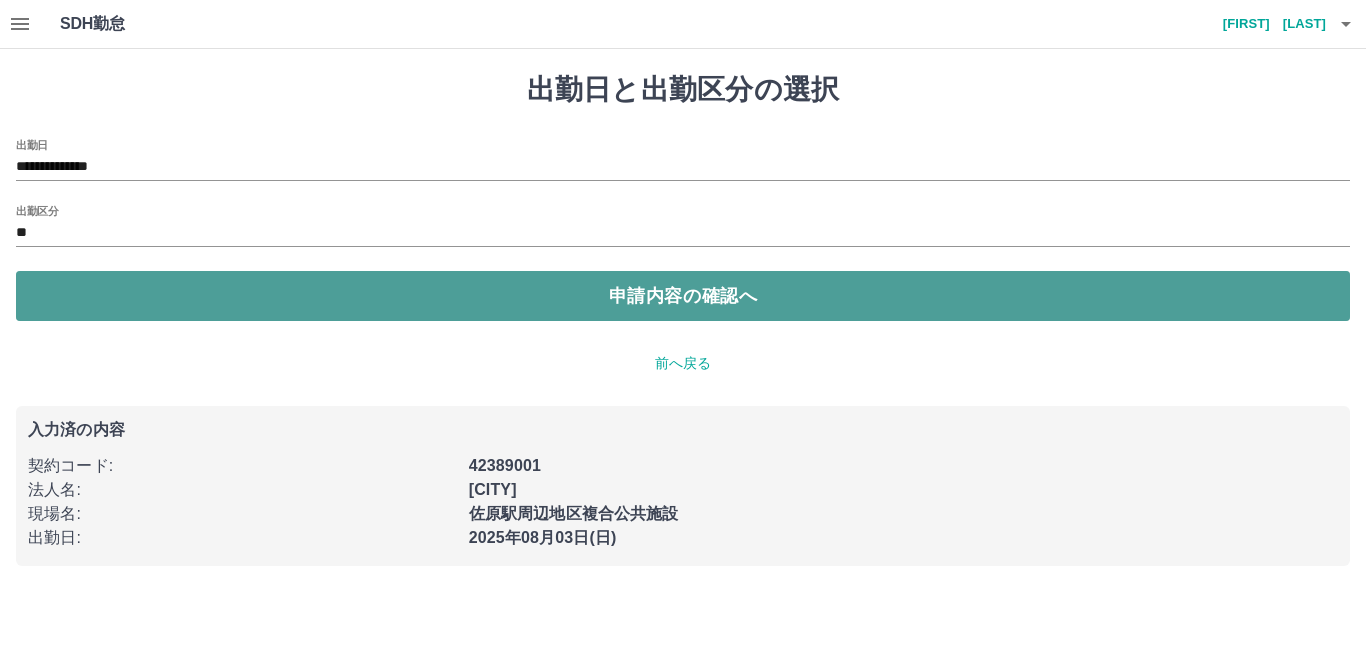 click on "申請内容の確認へ" at bounding box center (683, 296) 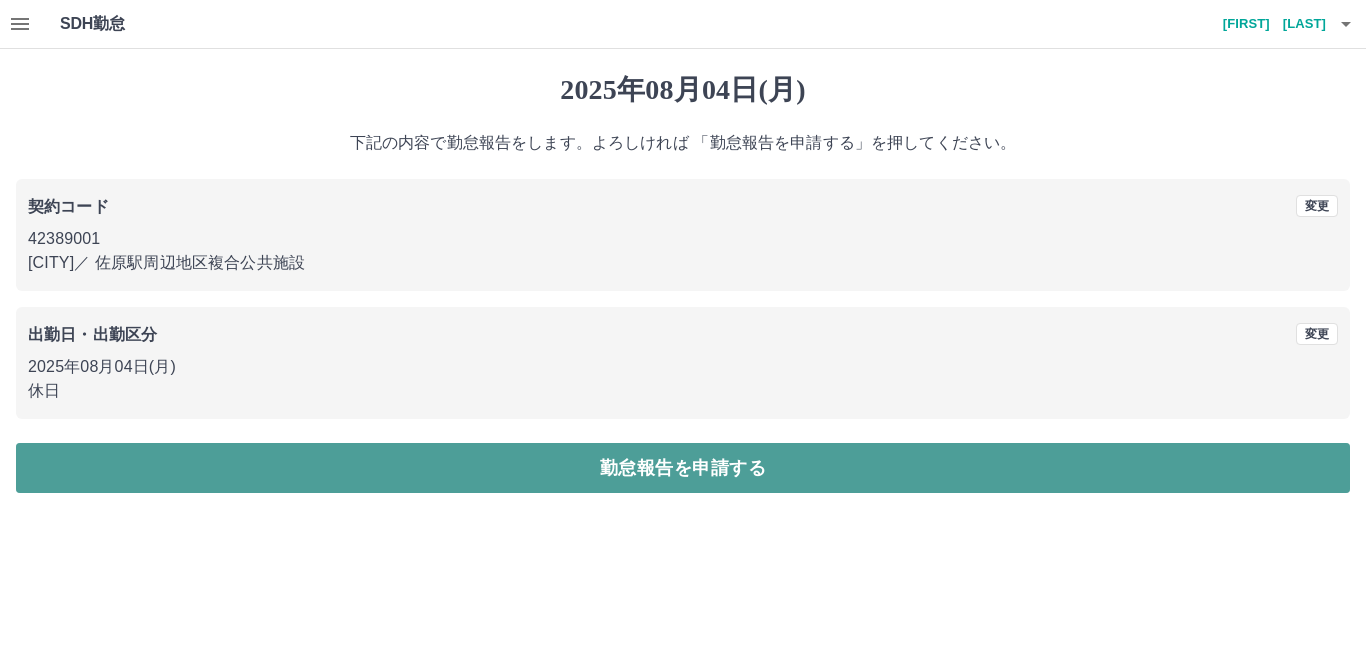 click on "勤怠報告を申請する" at bounding box center (683, 468) 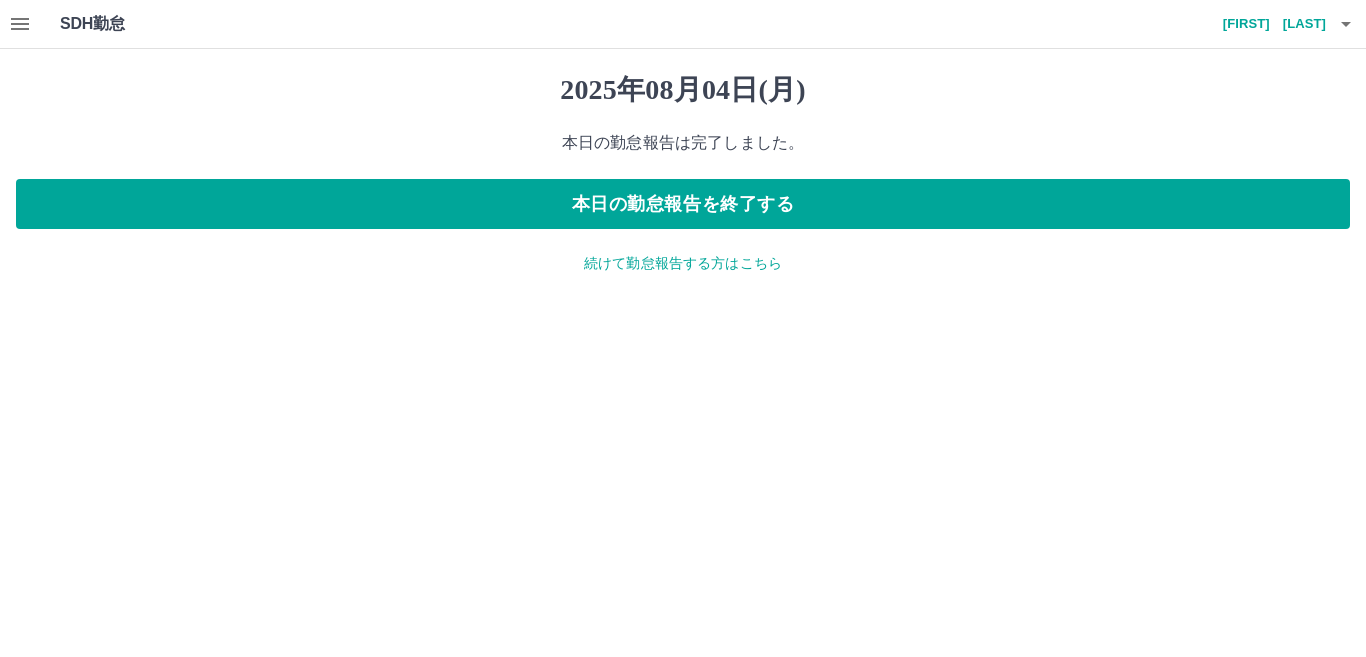 click 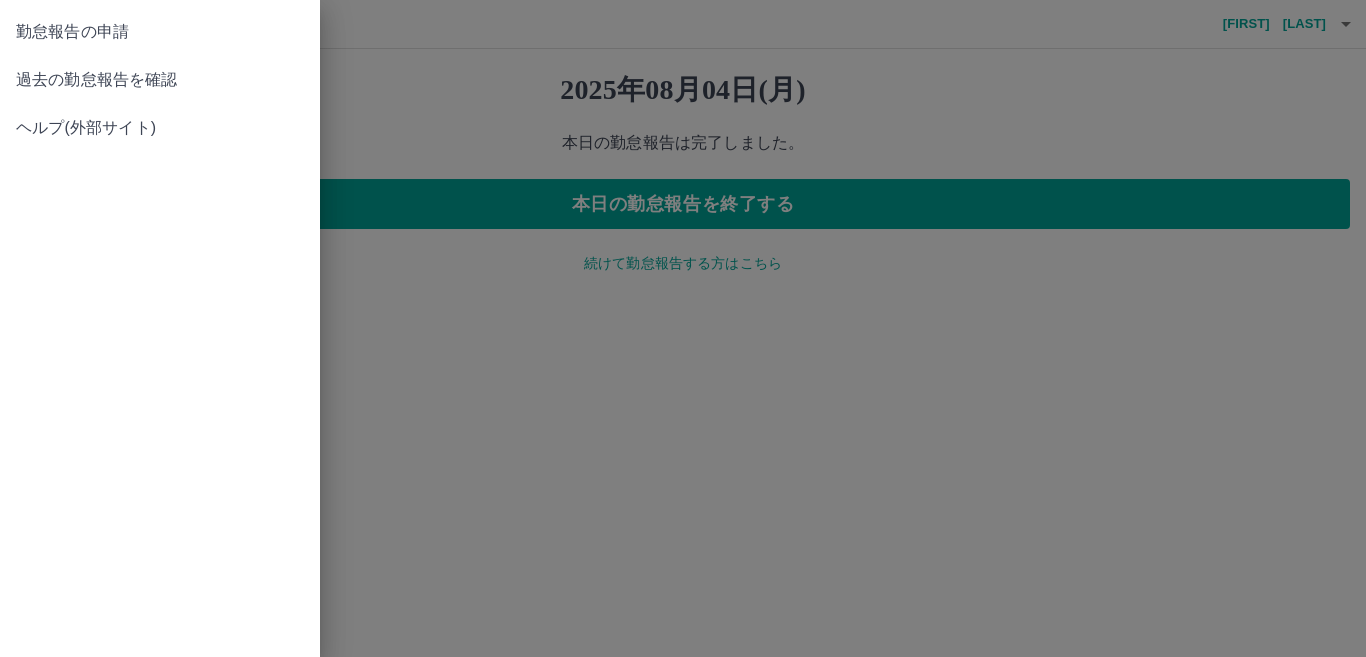 click on "過去の勤怠報告を確認" at bounding box center (160, 80) 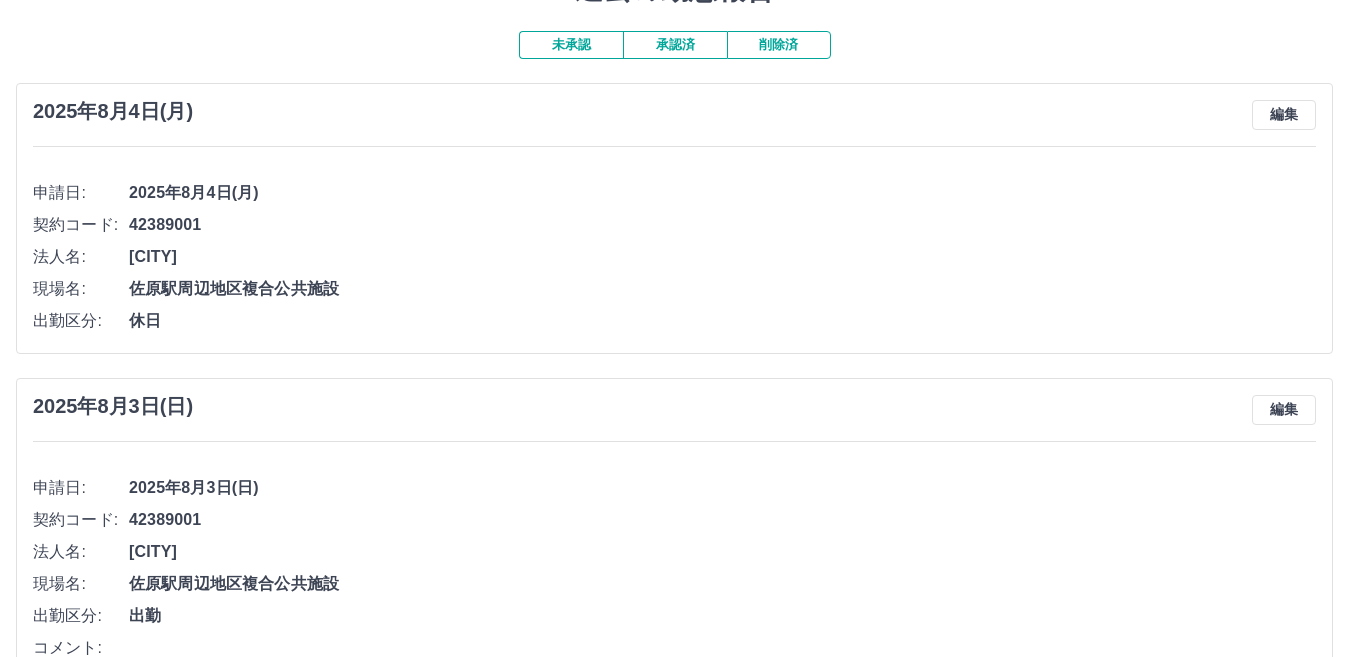 scroll, scrollTop: 0, scrollLeft: 0, axis: both 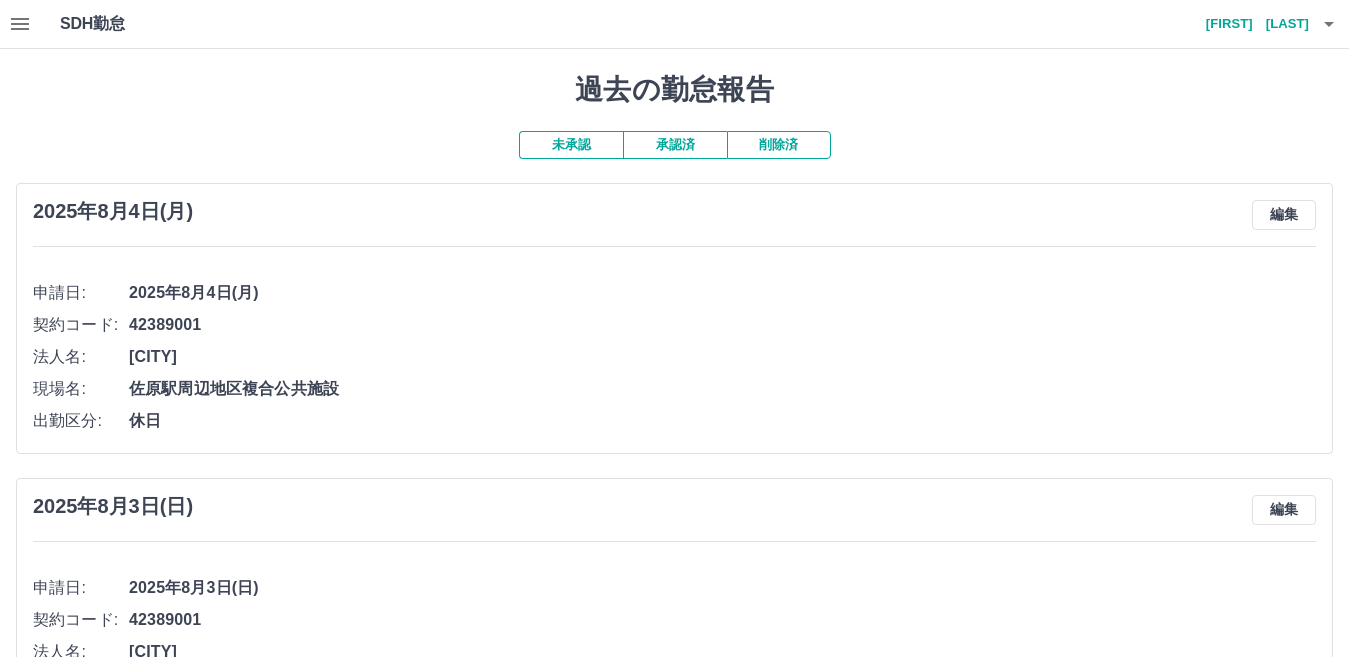 click 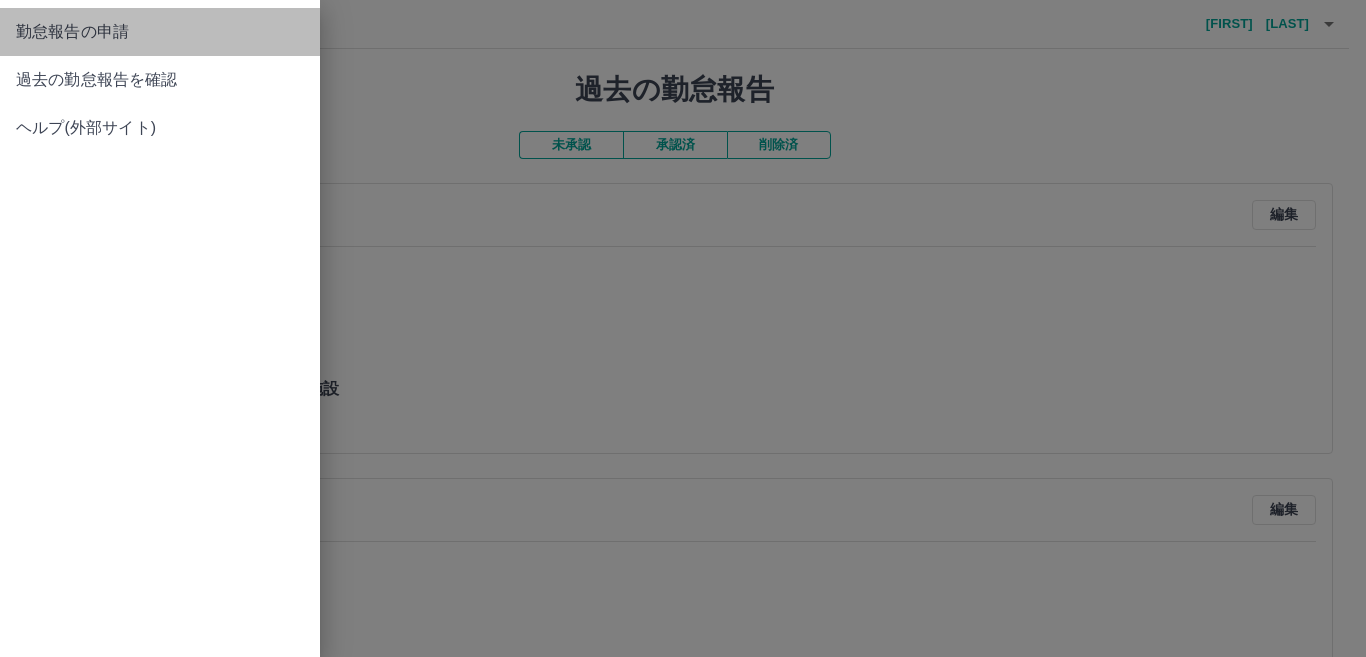 click on "勤怠報告の申請" at bounding box center (160, 32) 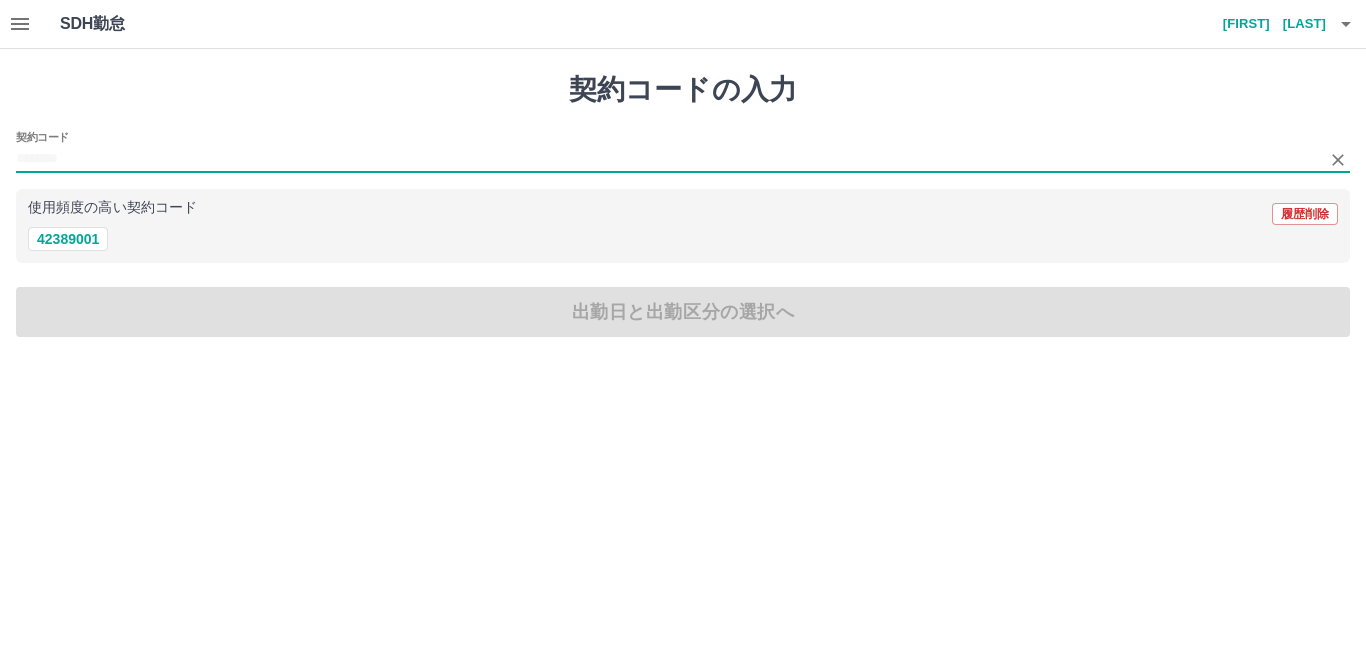 click on "契約コード" at bounding box center [668, 159] 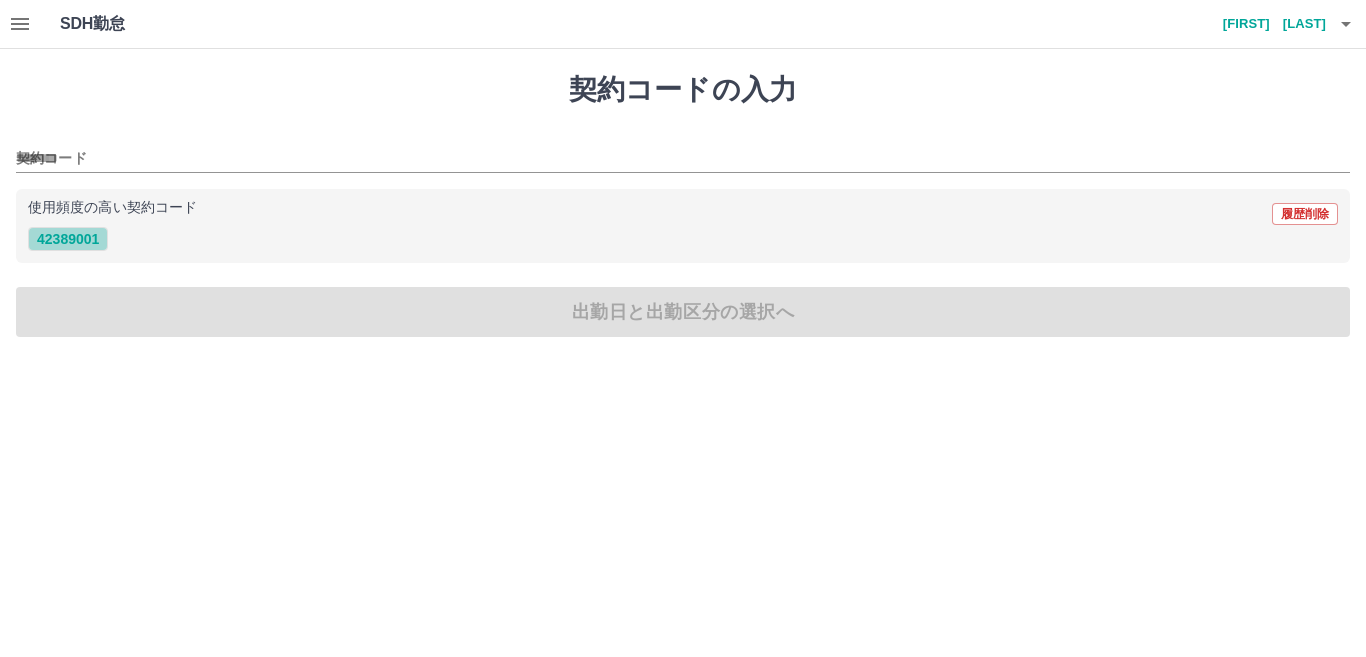 click on "42389001" at bounding box center (68, 239) 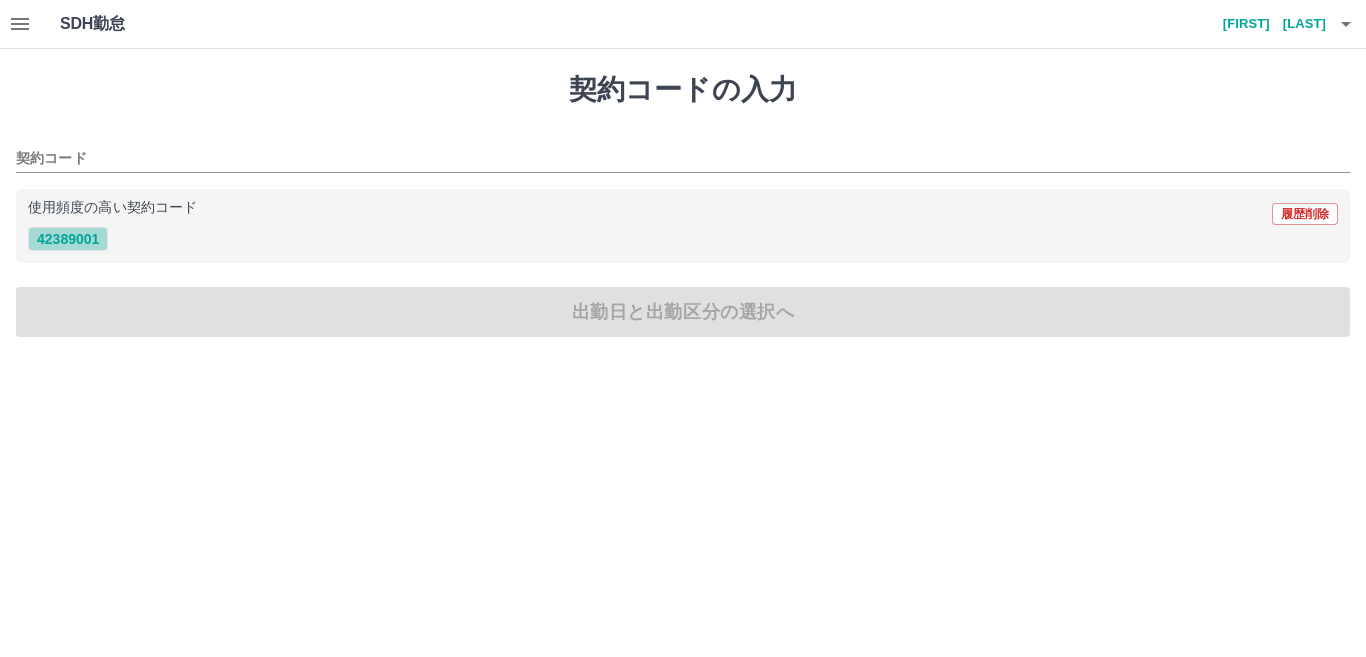 type on "********" 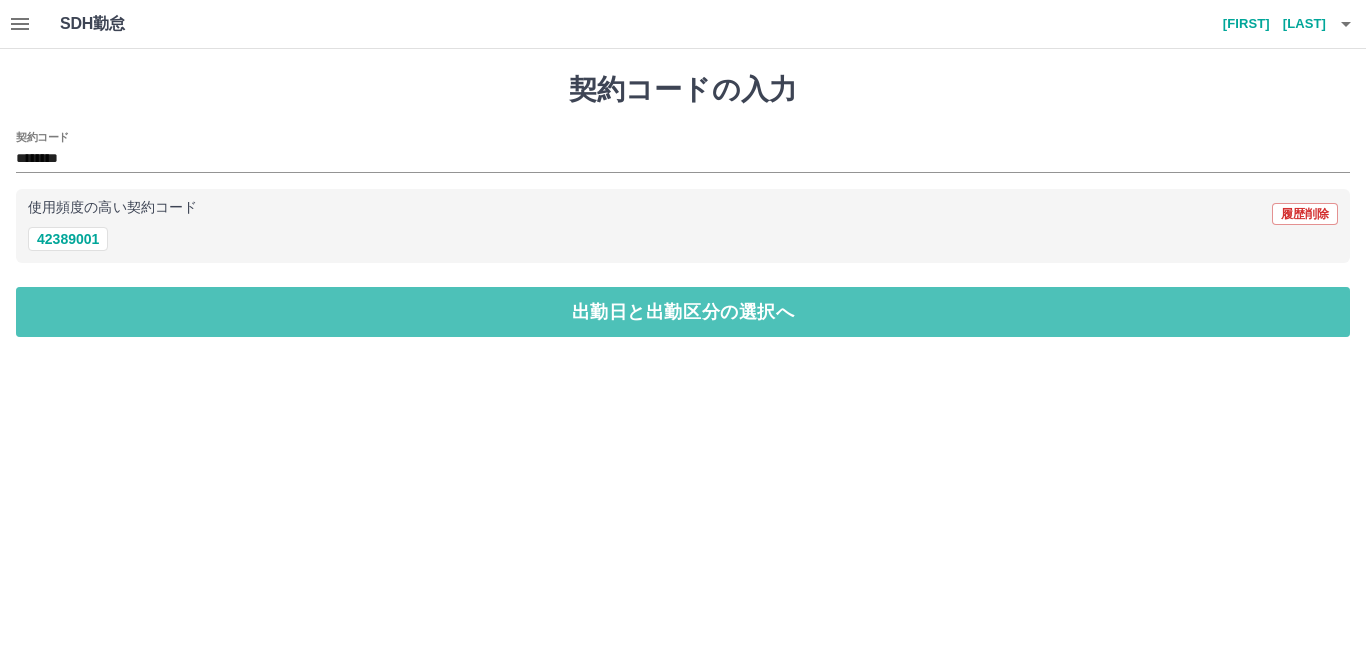 click on "出勤日と出勤区分の選択へ" at bounding box center [683, 312] 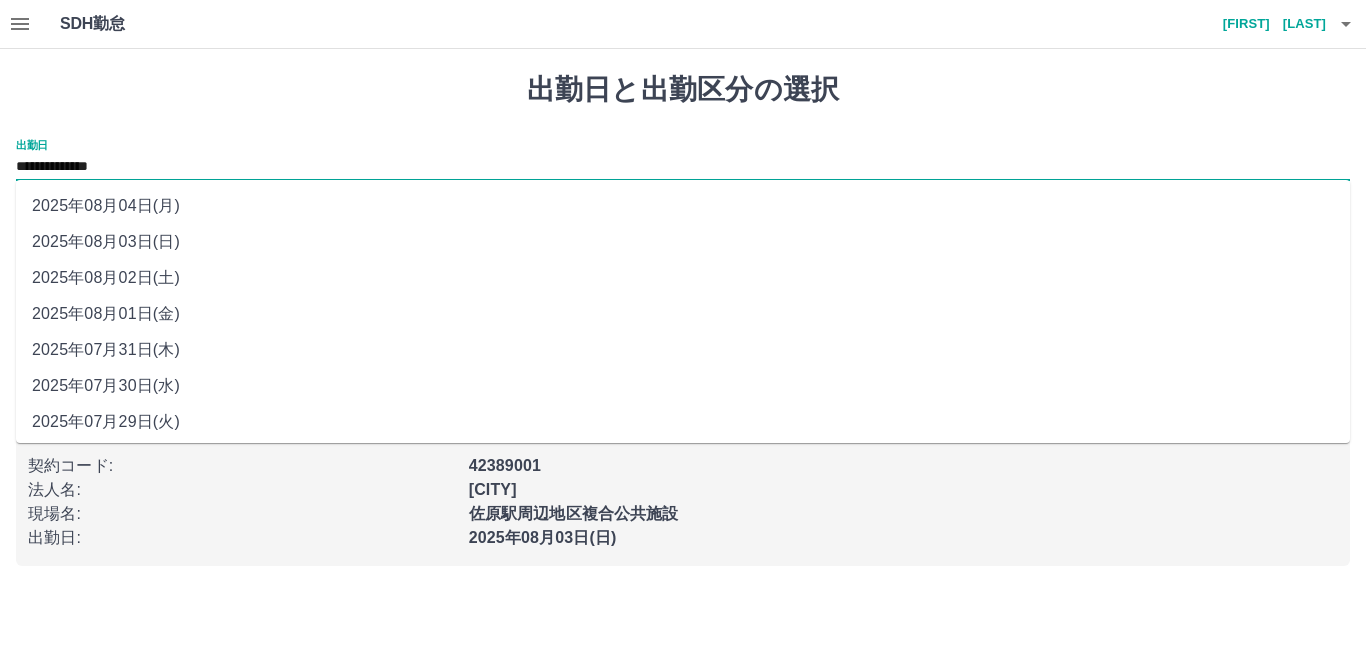 click on "**********" at bounding box center (683, 167) 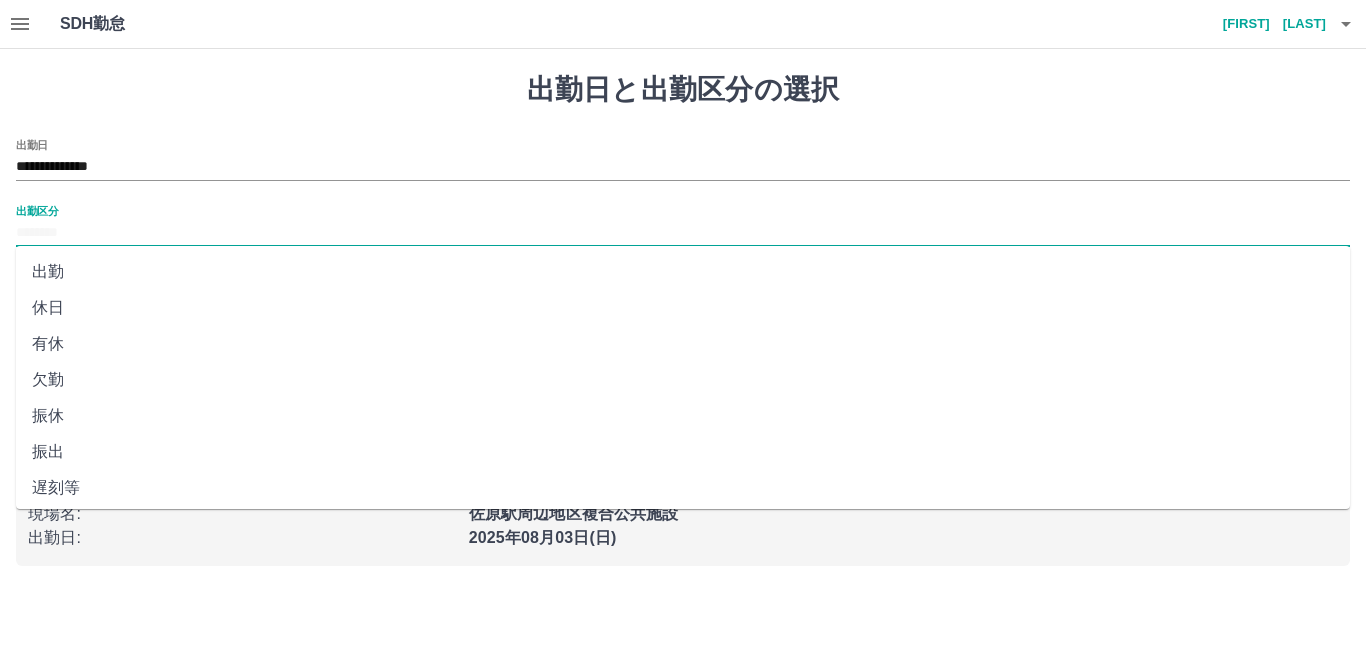 click on "出勤区分" at bounding box center [683, 233] 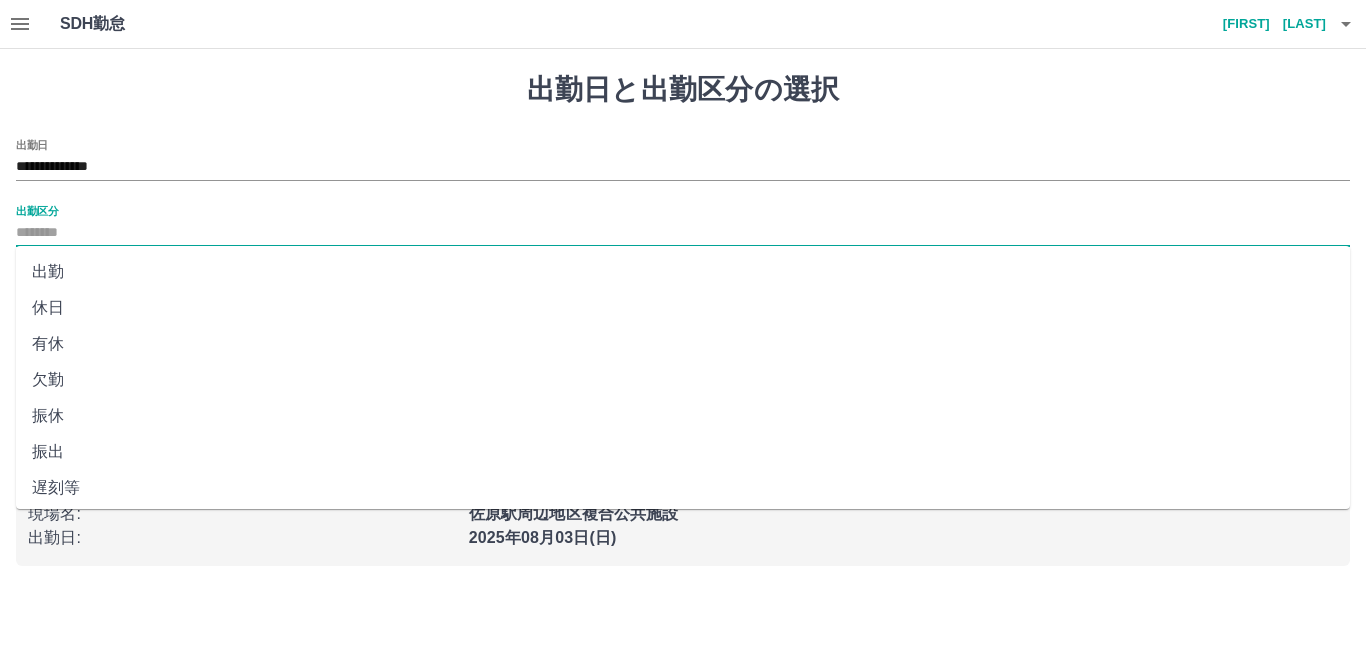 click on "休日" at bounding box center (683, 308) 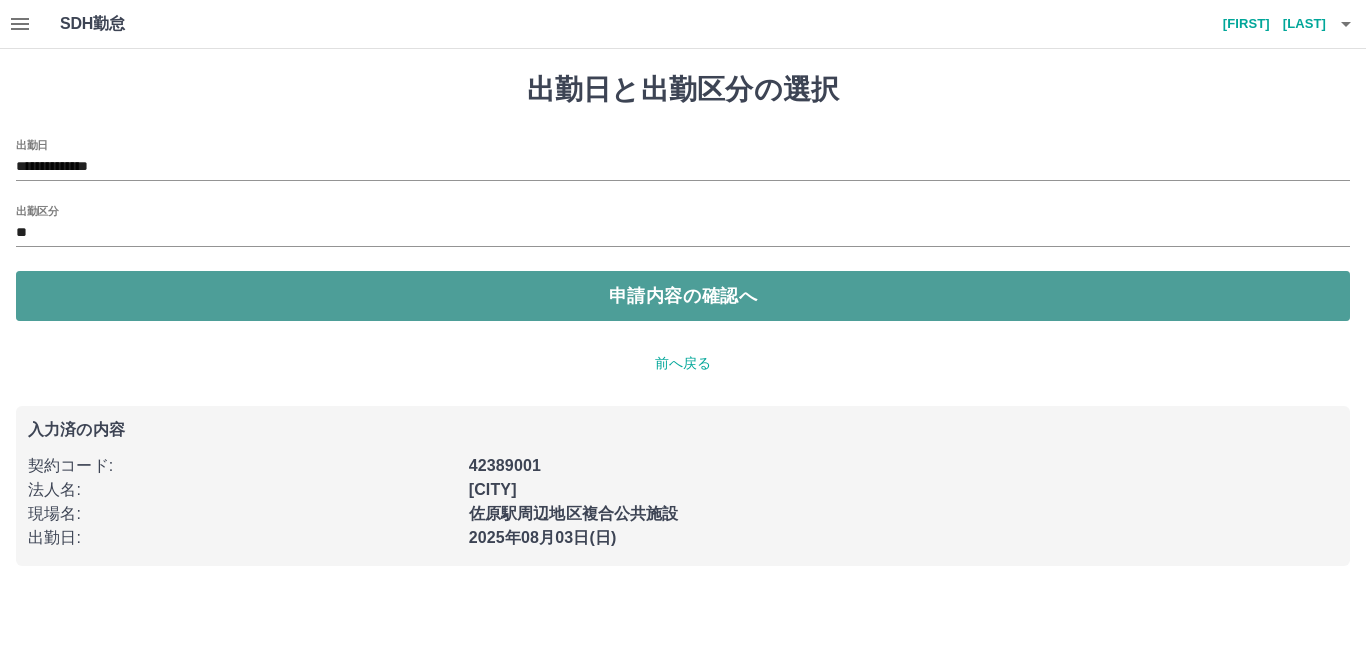 click on "申請内容の確認へ" at bounding box center (683, 296) 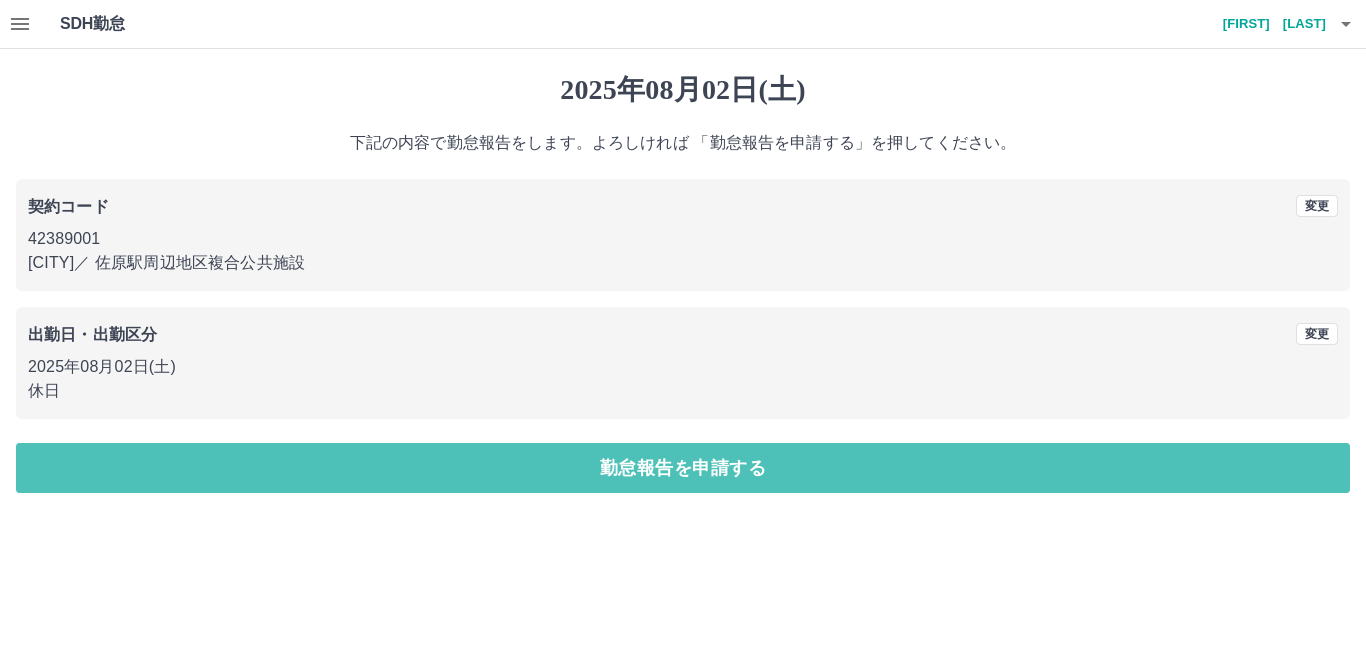 click on "勤怠報告を申請する" at bounding box center (683, 468) 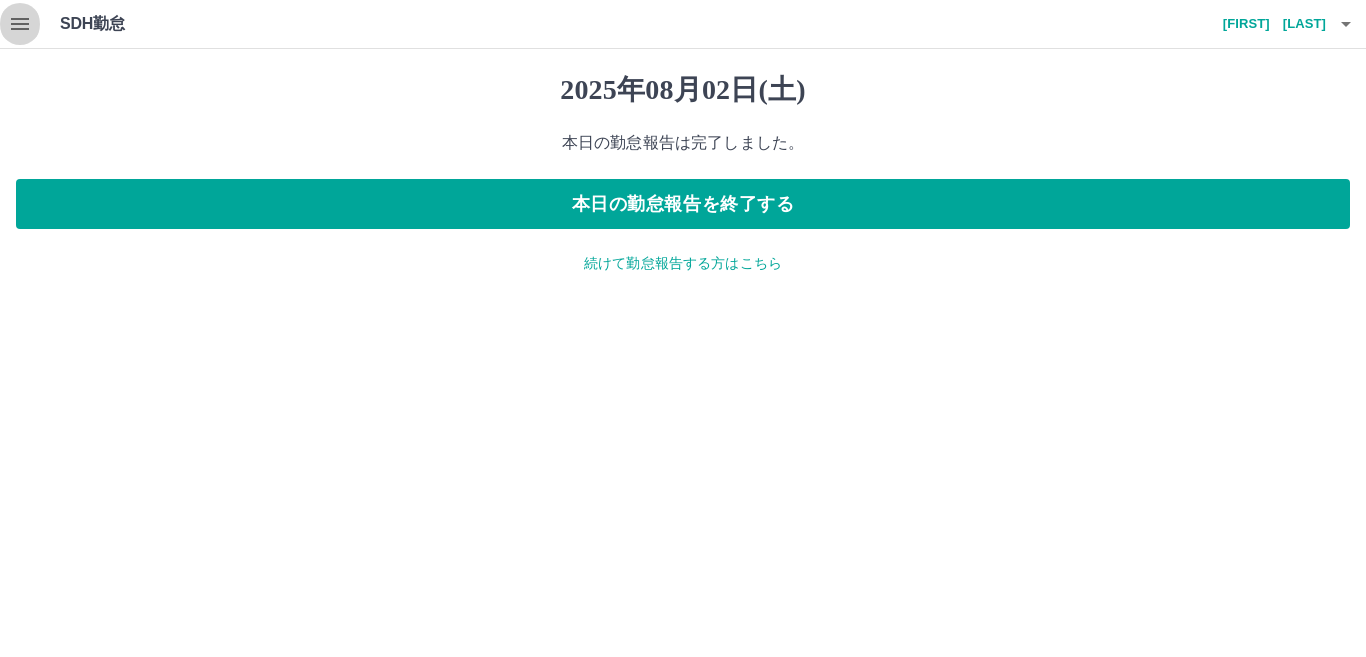 click 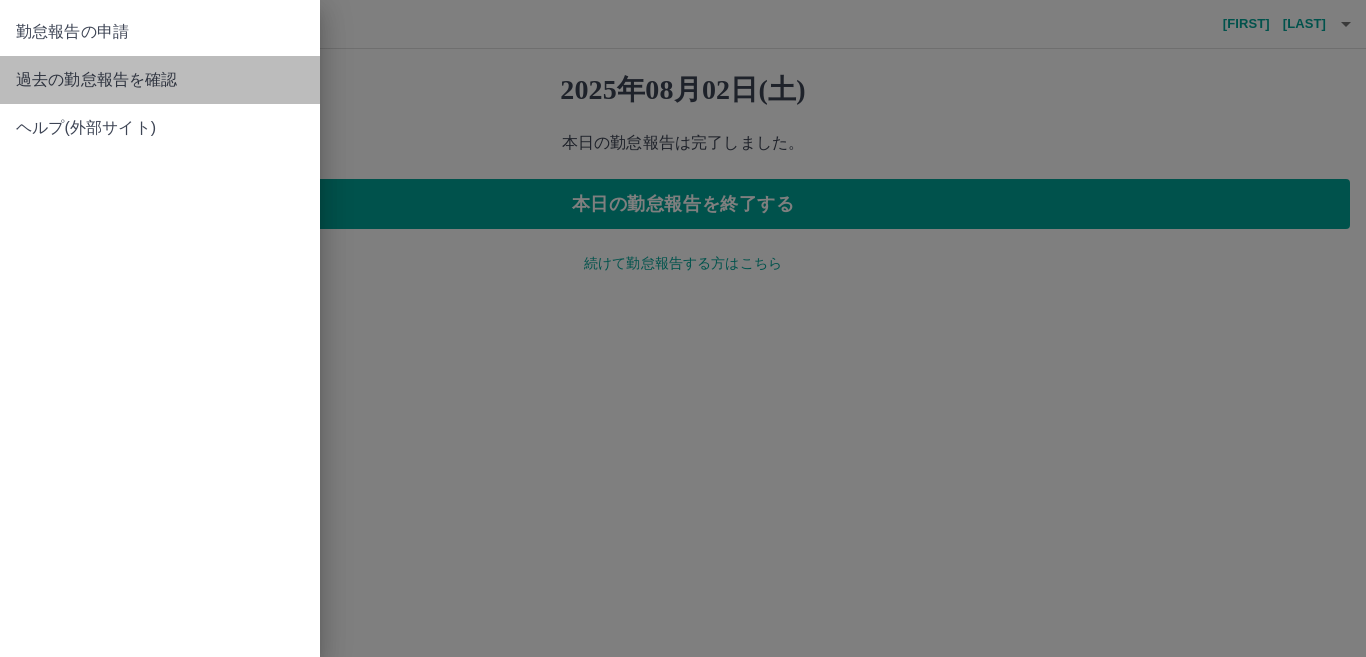 click on "過去の勤怠報告を確認" at bounding box center [160, 80] 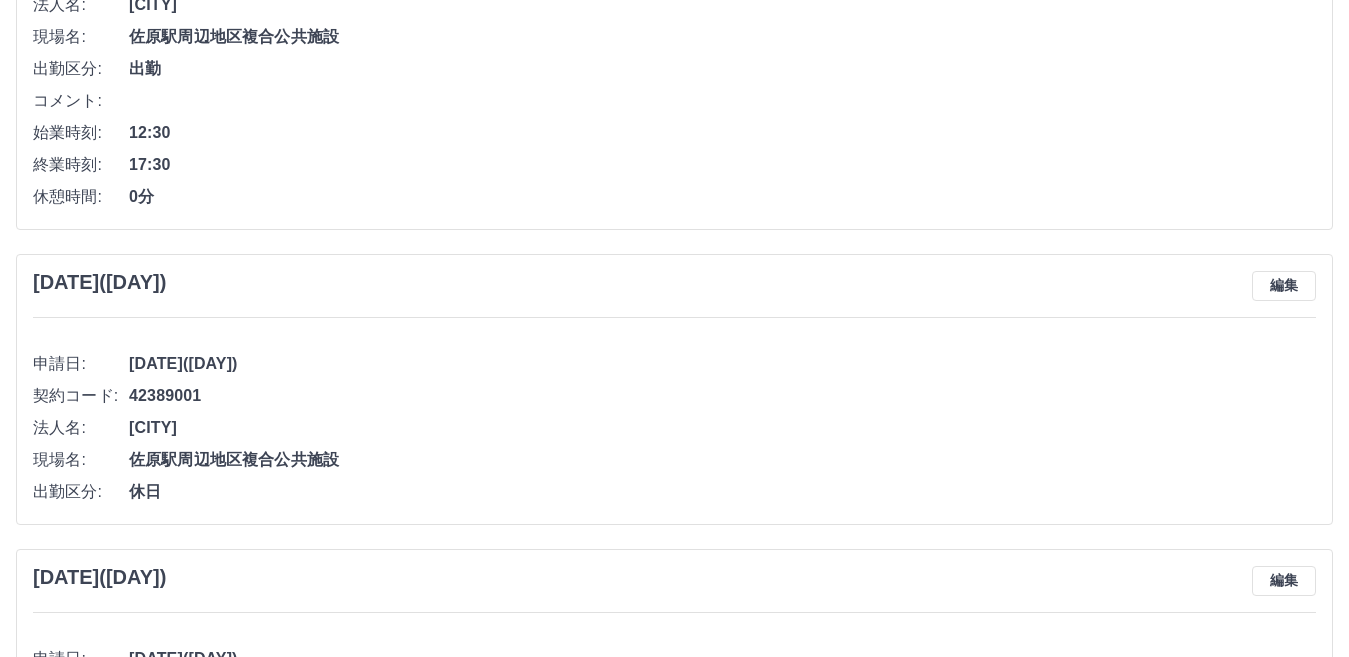scroll, scrollTop: 1400, scrollLeft: 0, axis: vertical 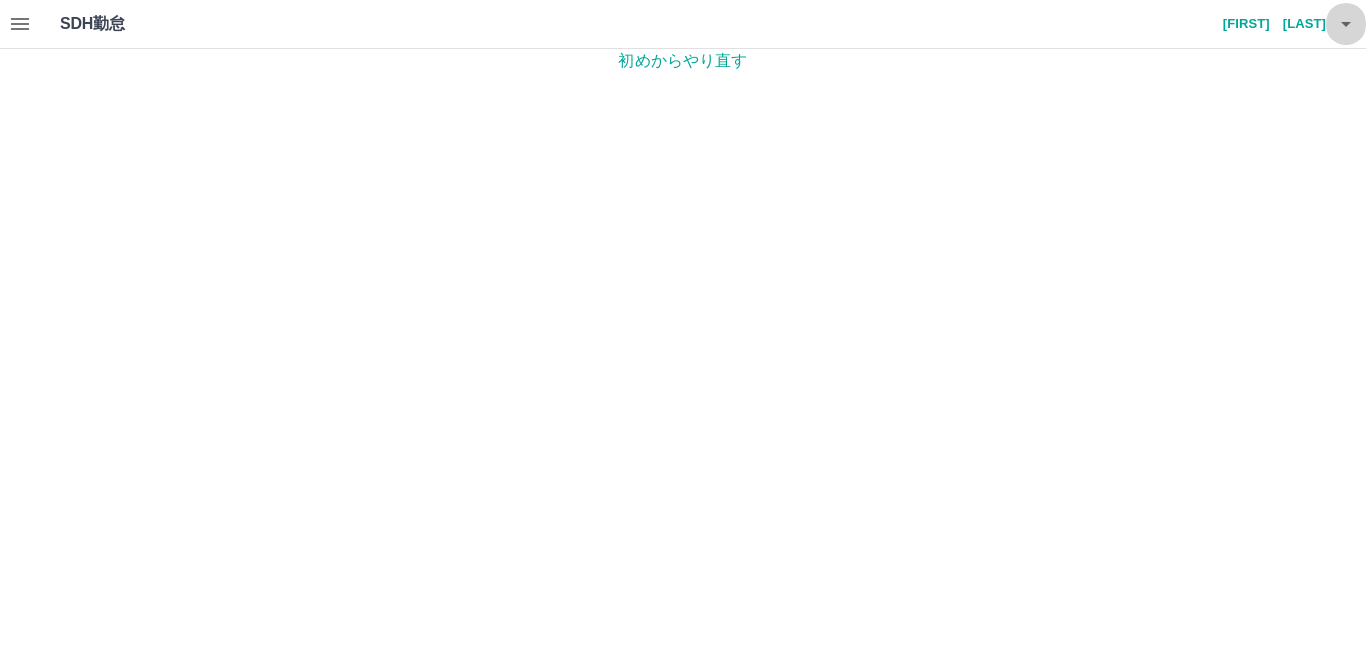 click 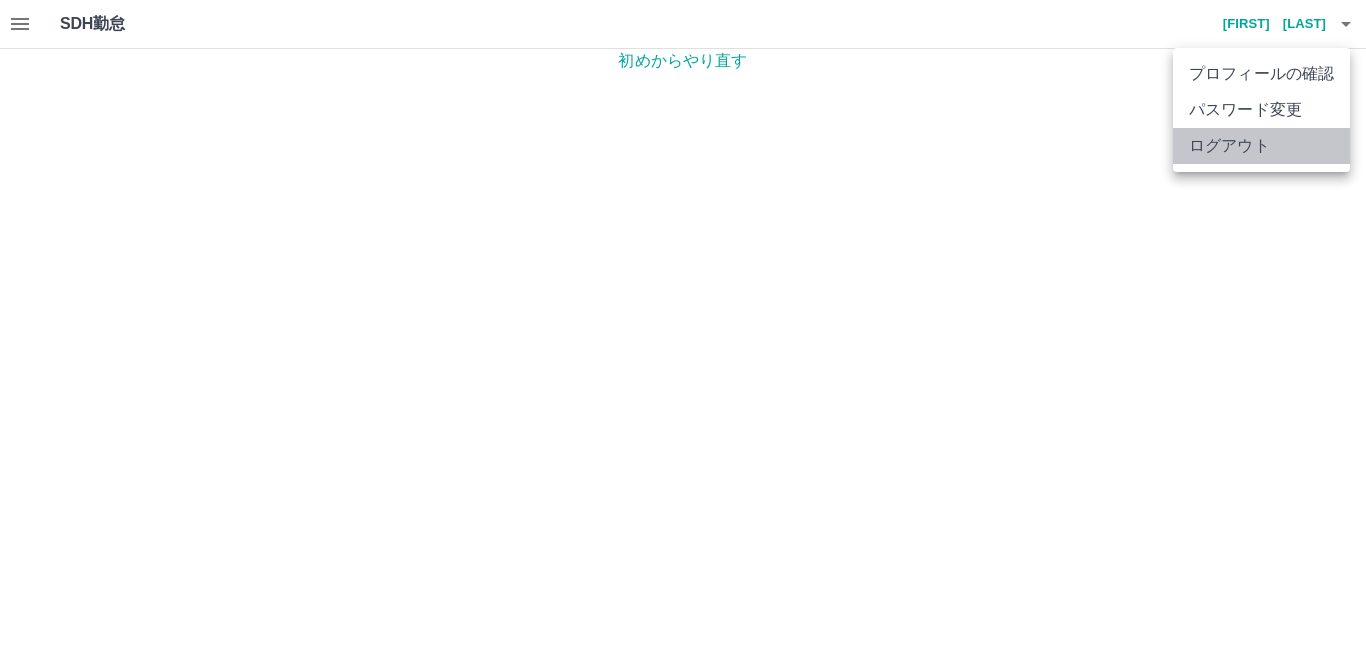 click on "ログアウト" at bounding box center (1261, 146) 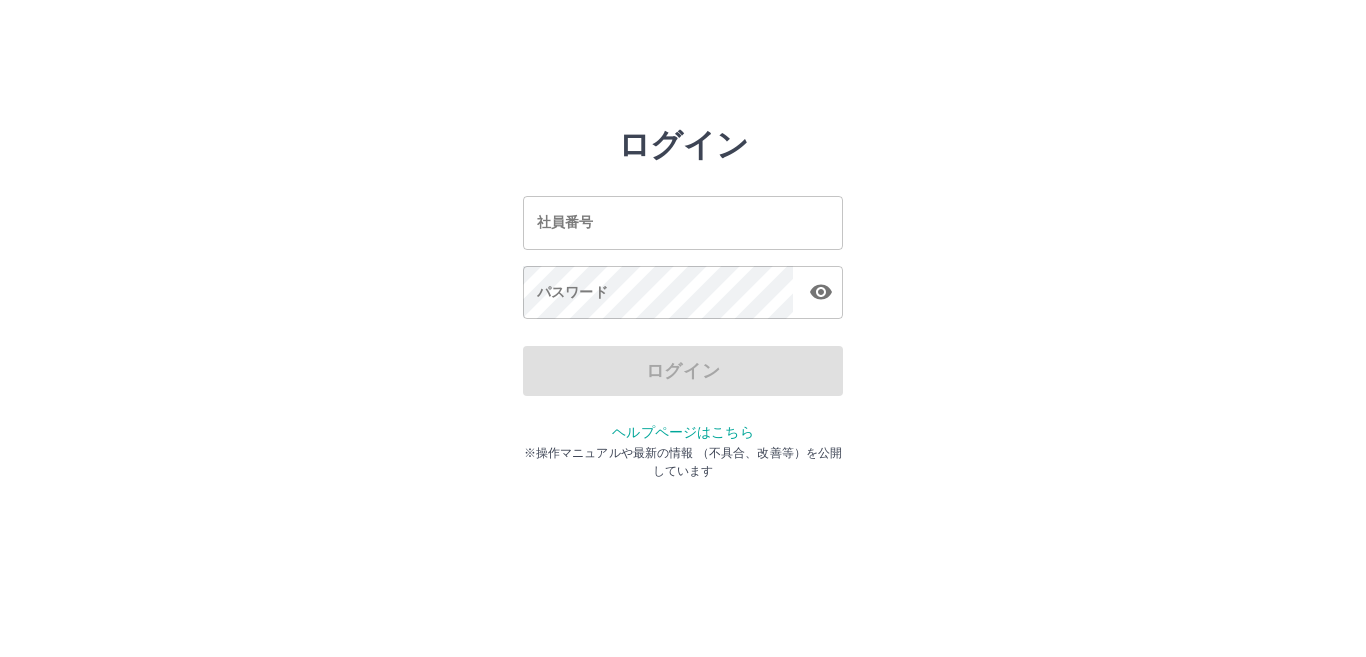 scroll, scrollTop: 0, scrollLeft: 0, axis: both 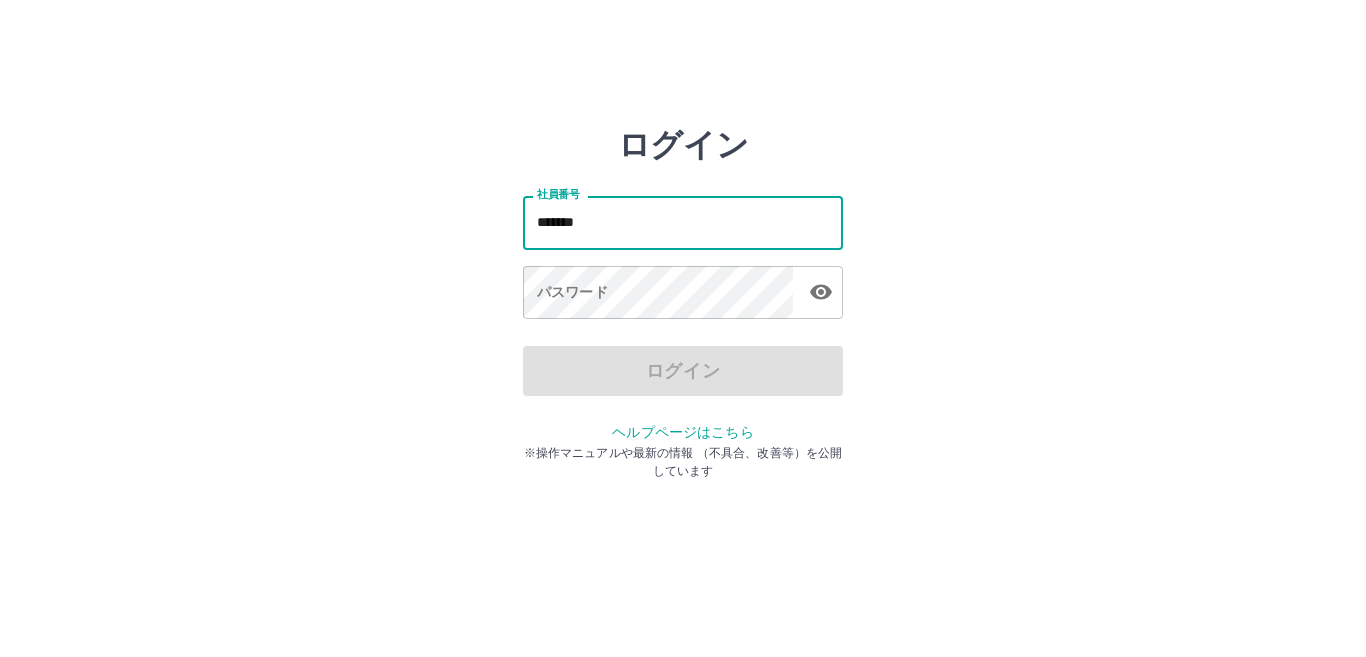 type on "*******" 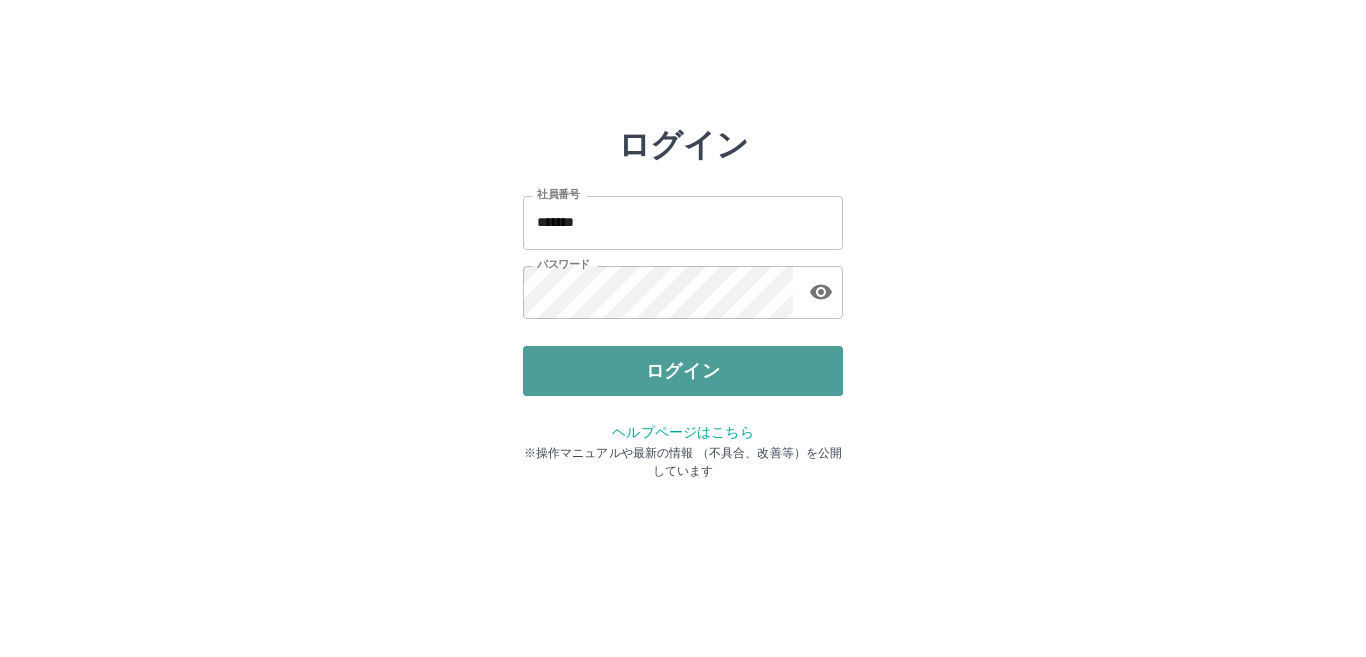 click on "ログイン" at bounding box center (683, 371) 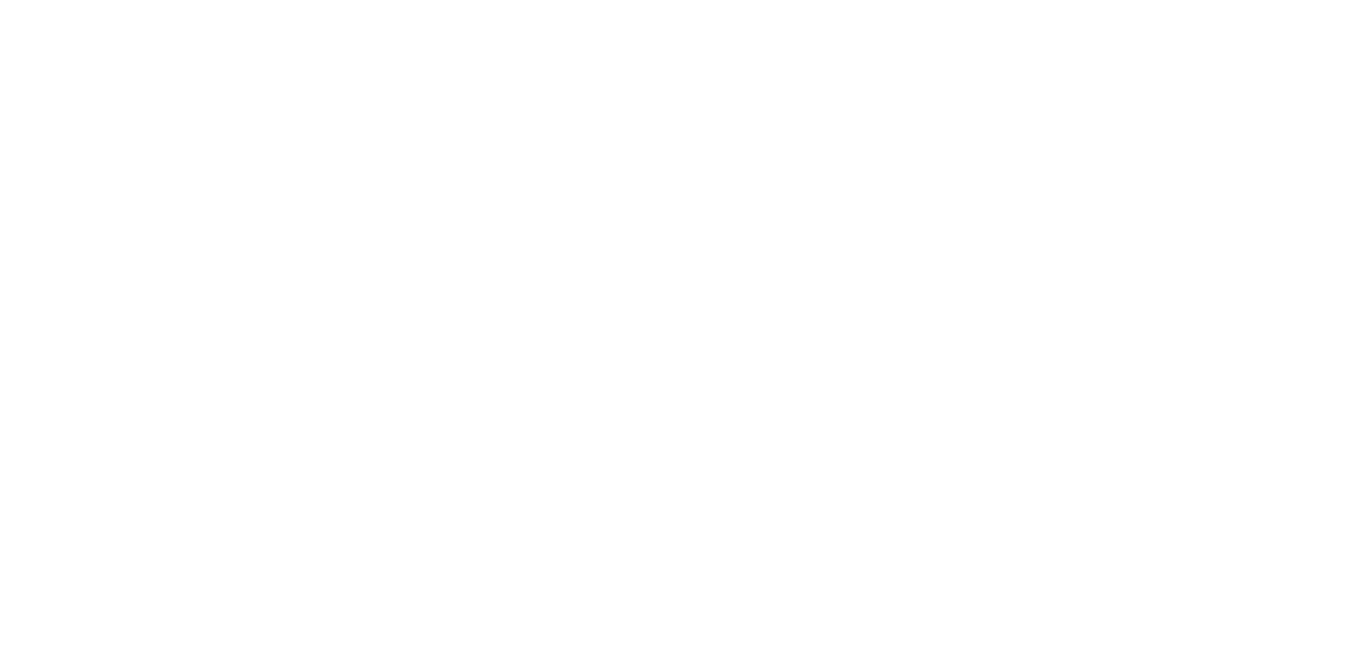 scroll, scrollTop: 0, scrollLeft: 0, axis: both 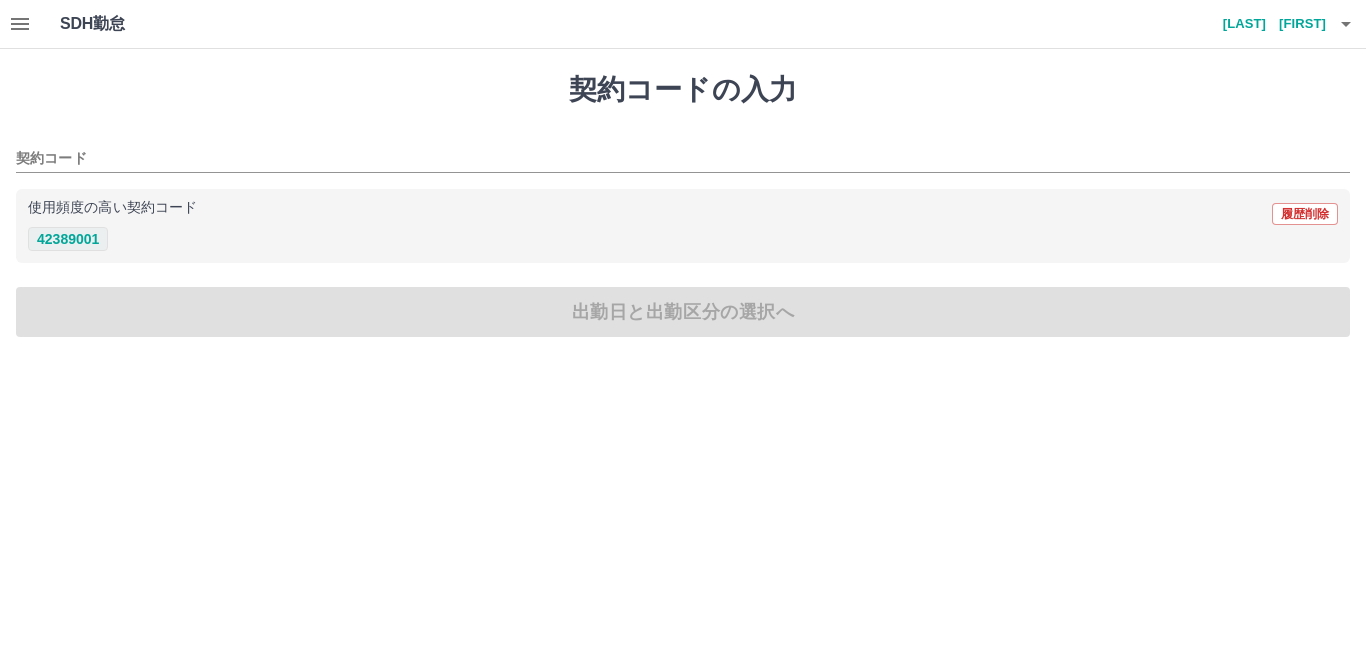 click on "42389001" at bounding box center [68, 239] 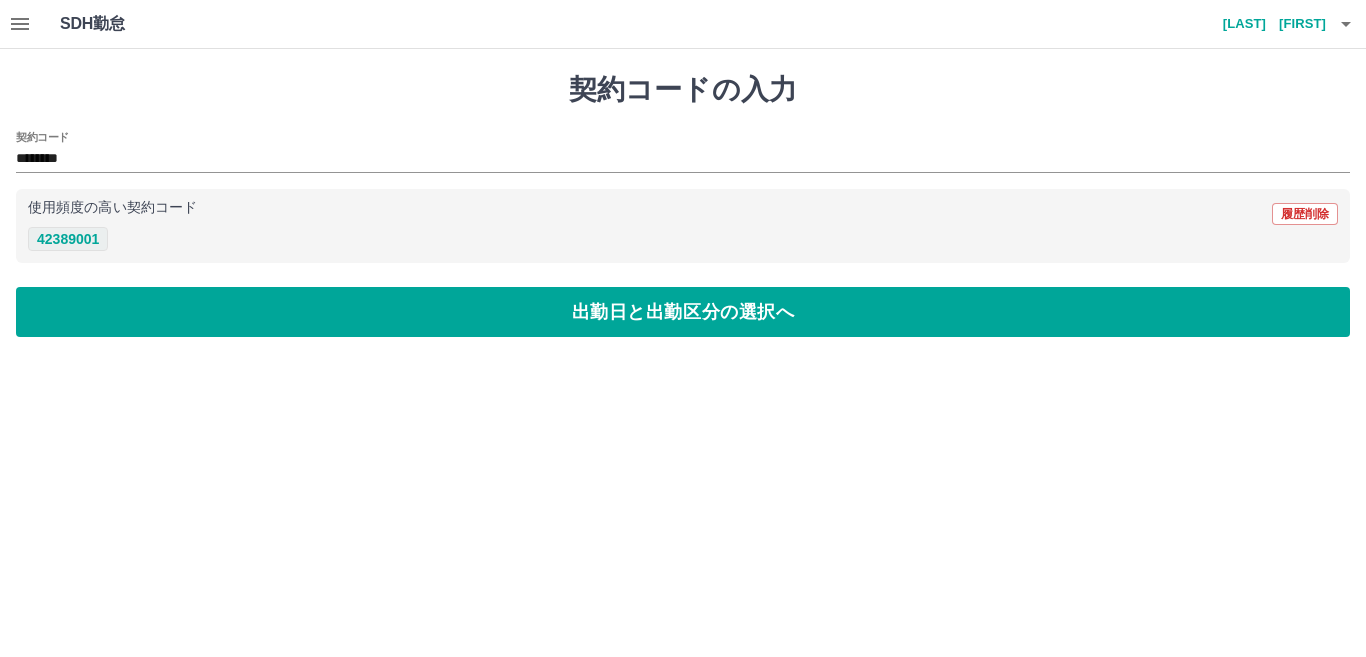 type on "********" 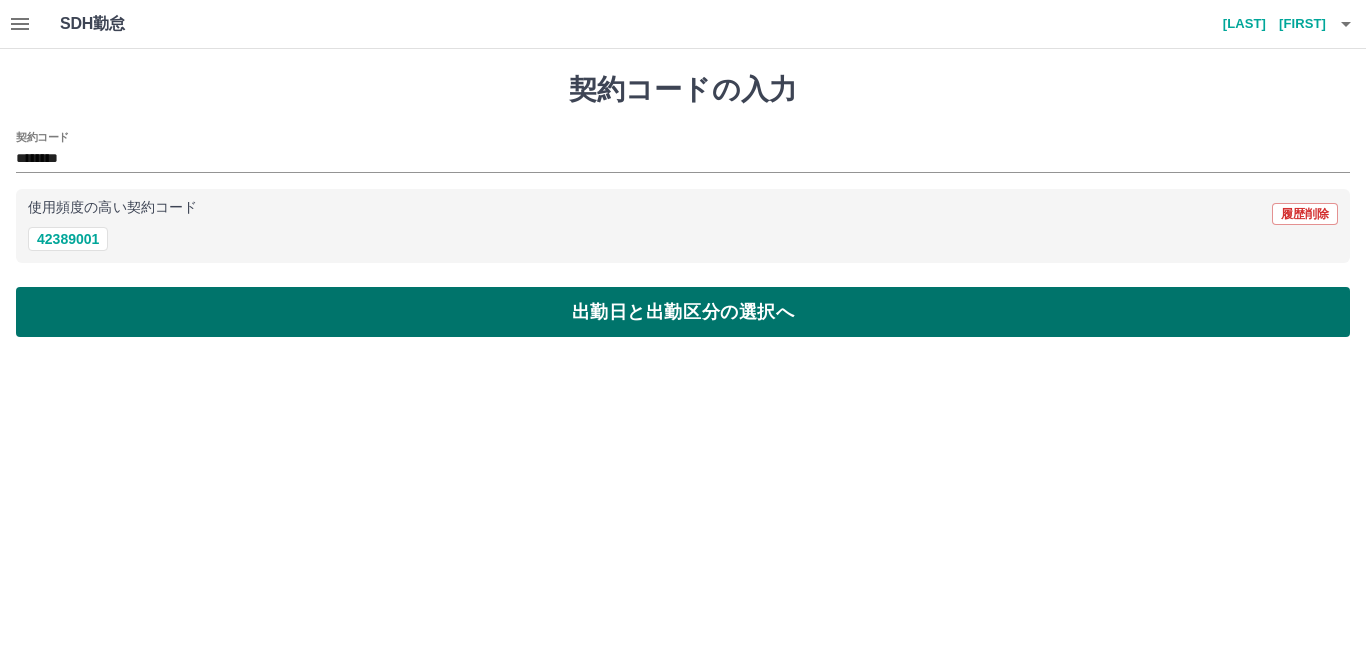 click on "出勤日と出勤区分の選択へ" at bounding box center (683, 312) 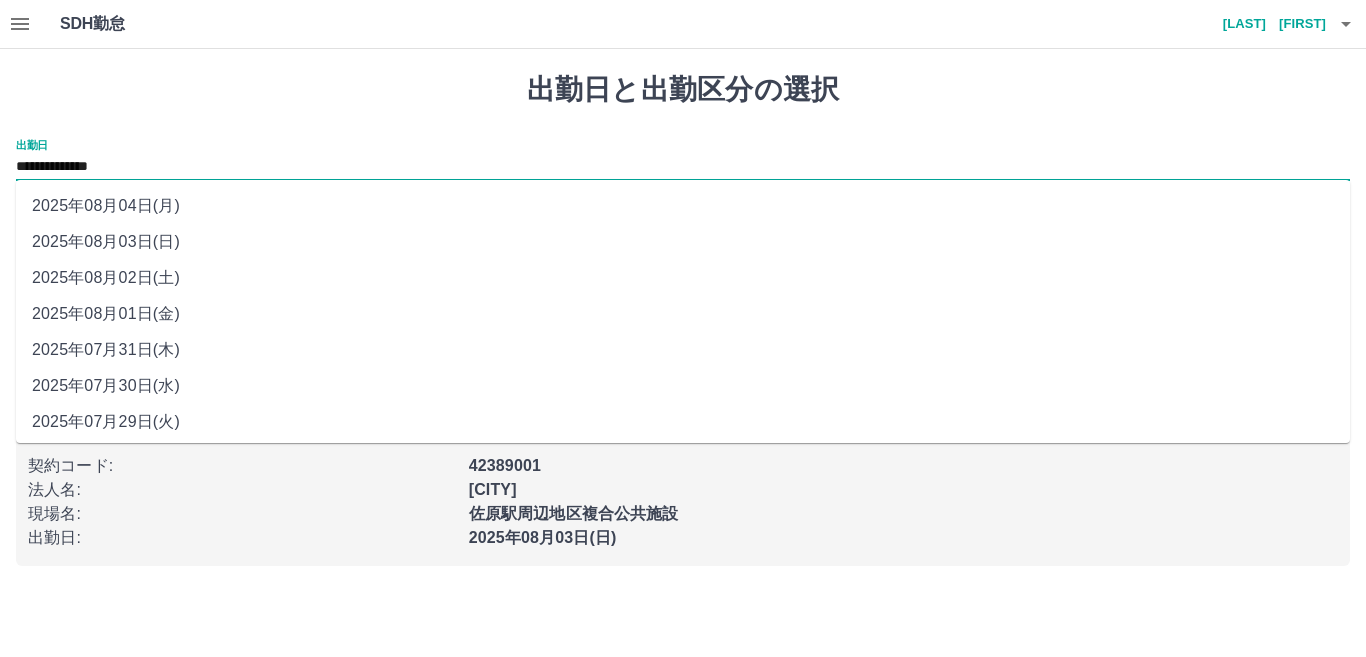 click on "**********" at bounding box center (683, 167) 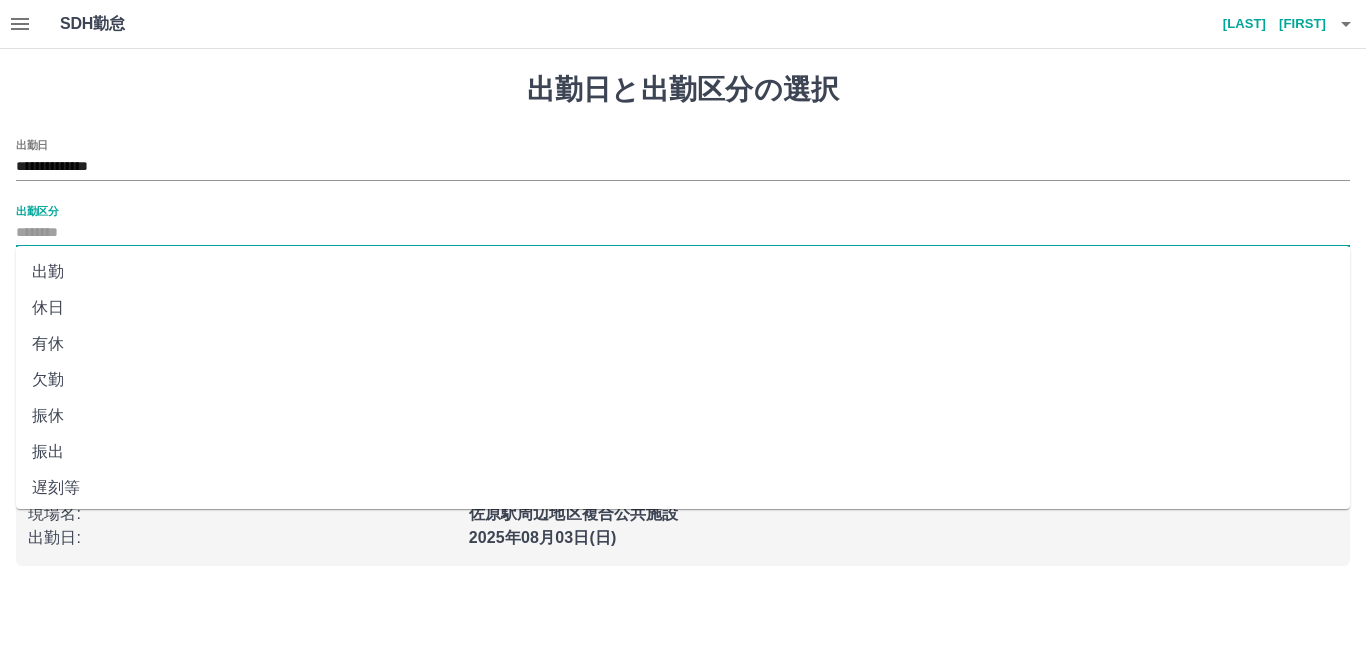 click on "出勤区分" at bounding box center [683, 233] 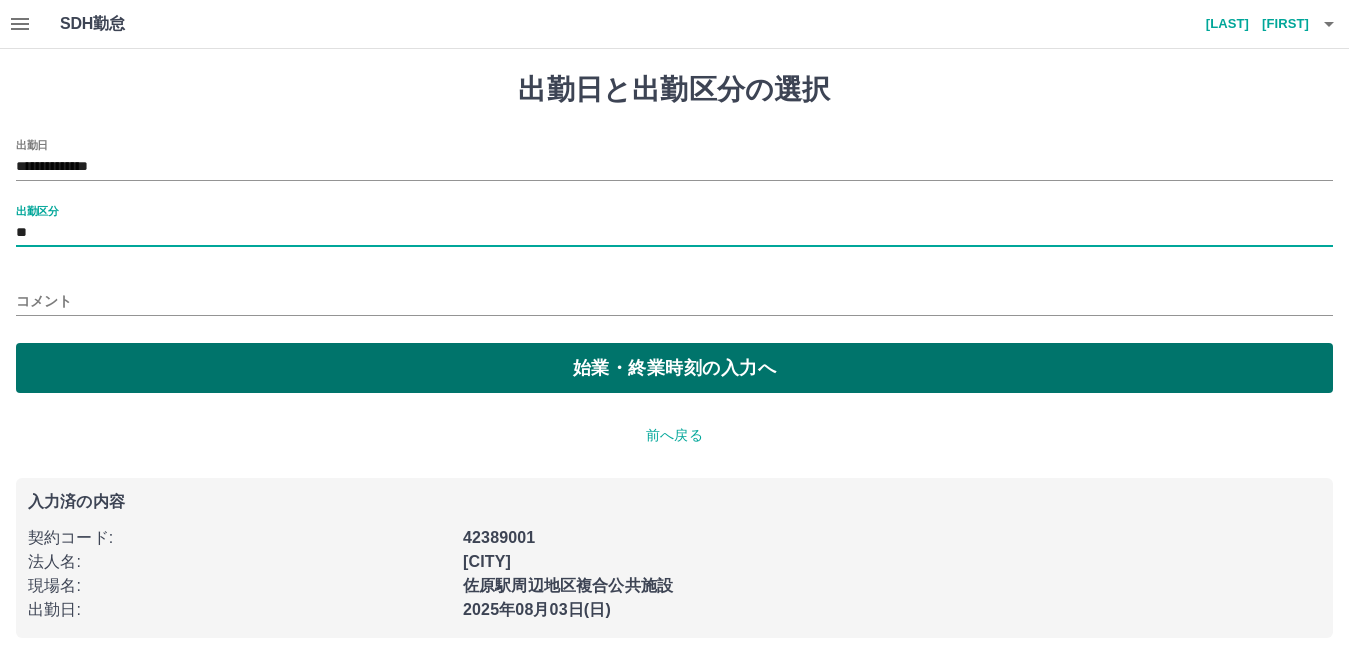 click on "始業・終業時刻の入力へ" at bounding box center (674, 368) 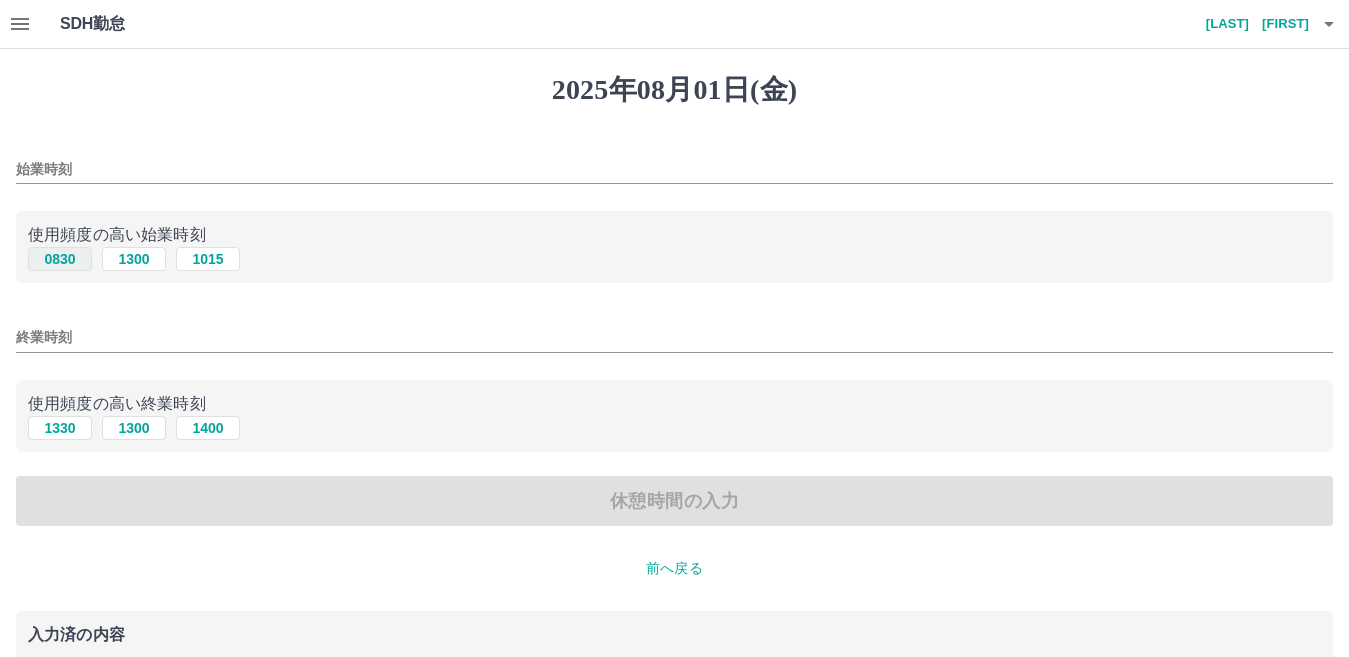 click on "0830" at bounding box center (60, 259) 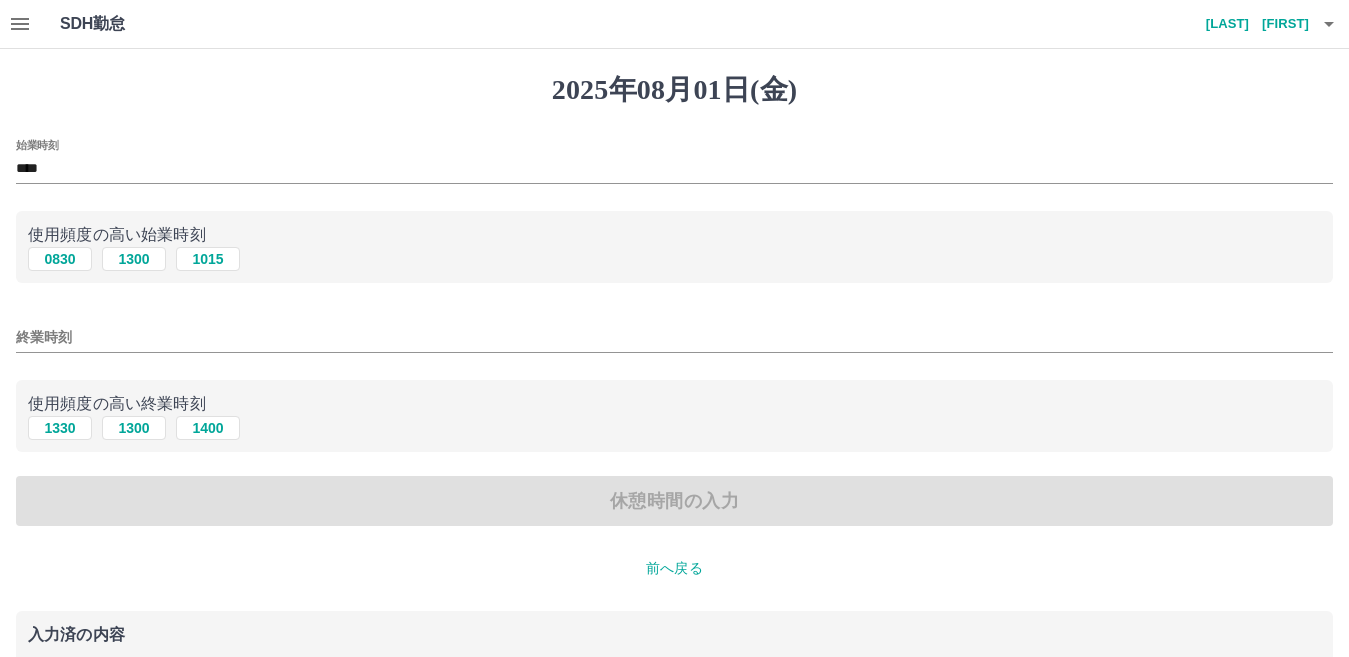 click on "終業時刻" at bounding box center (674, 337) 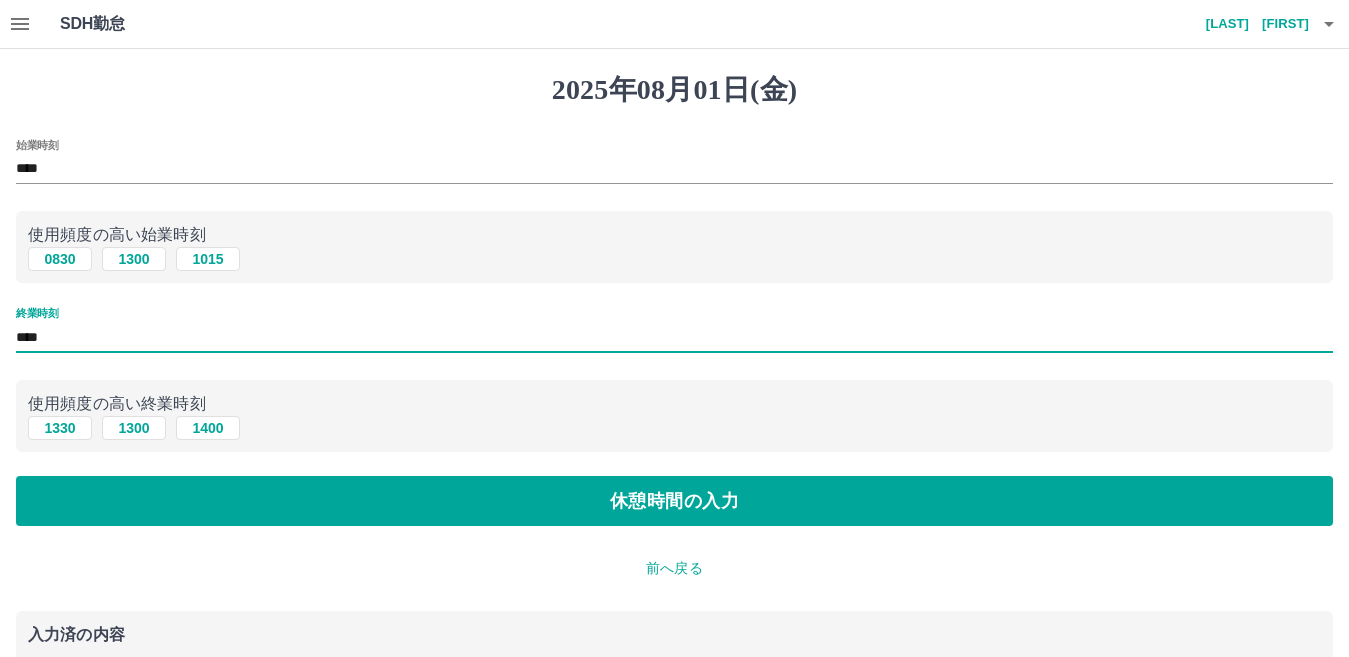 type on "****" 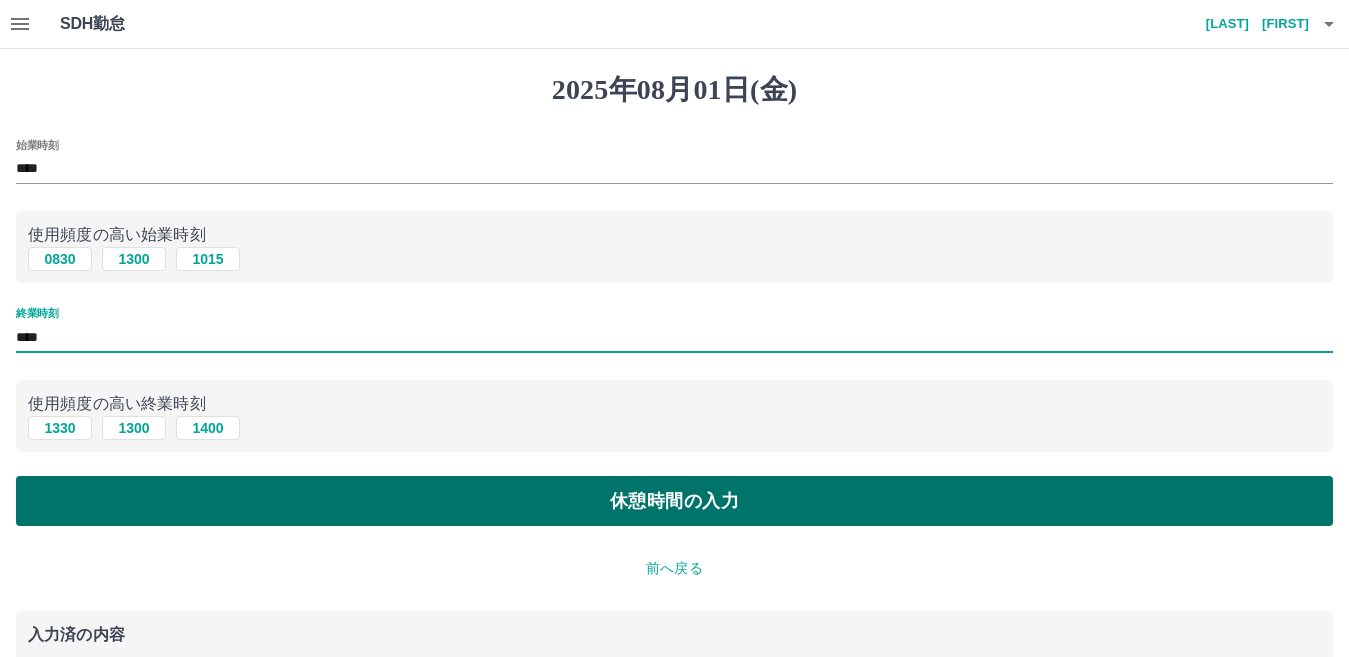 click on "休憩時間の入力" at bounding box center (674, 501) 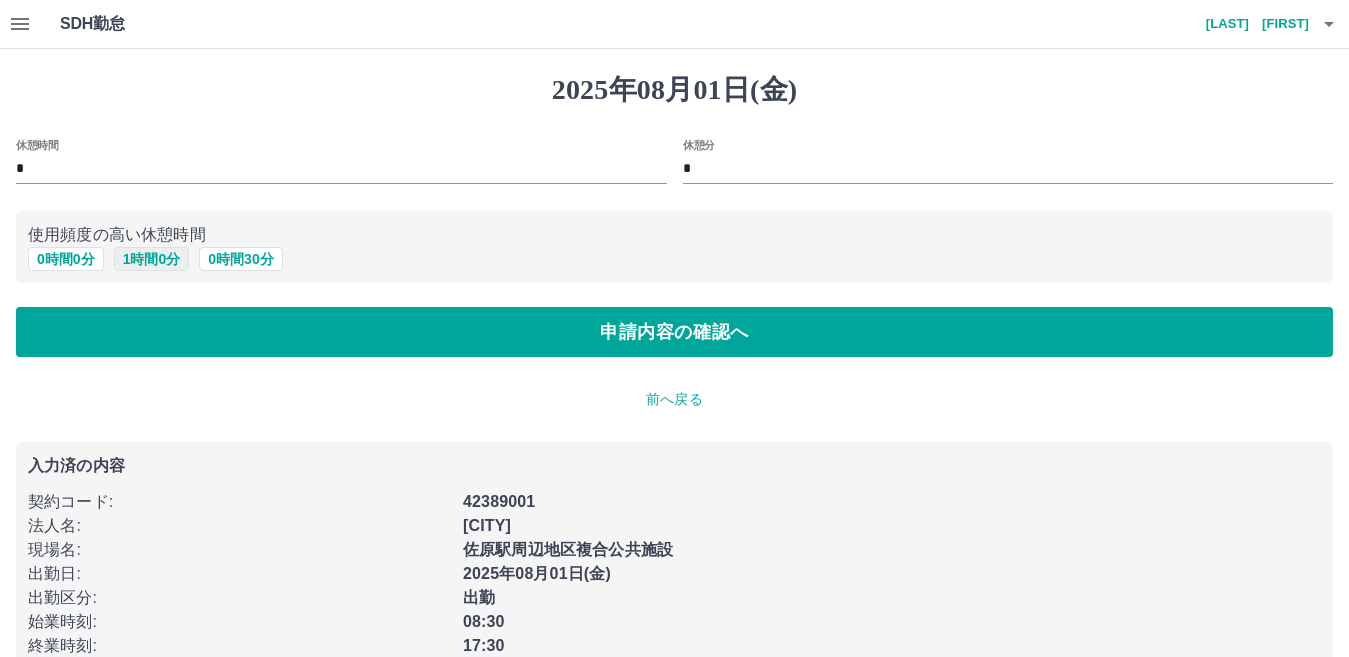 click on "1 時間 0 分" at bounding box center (152, 259) 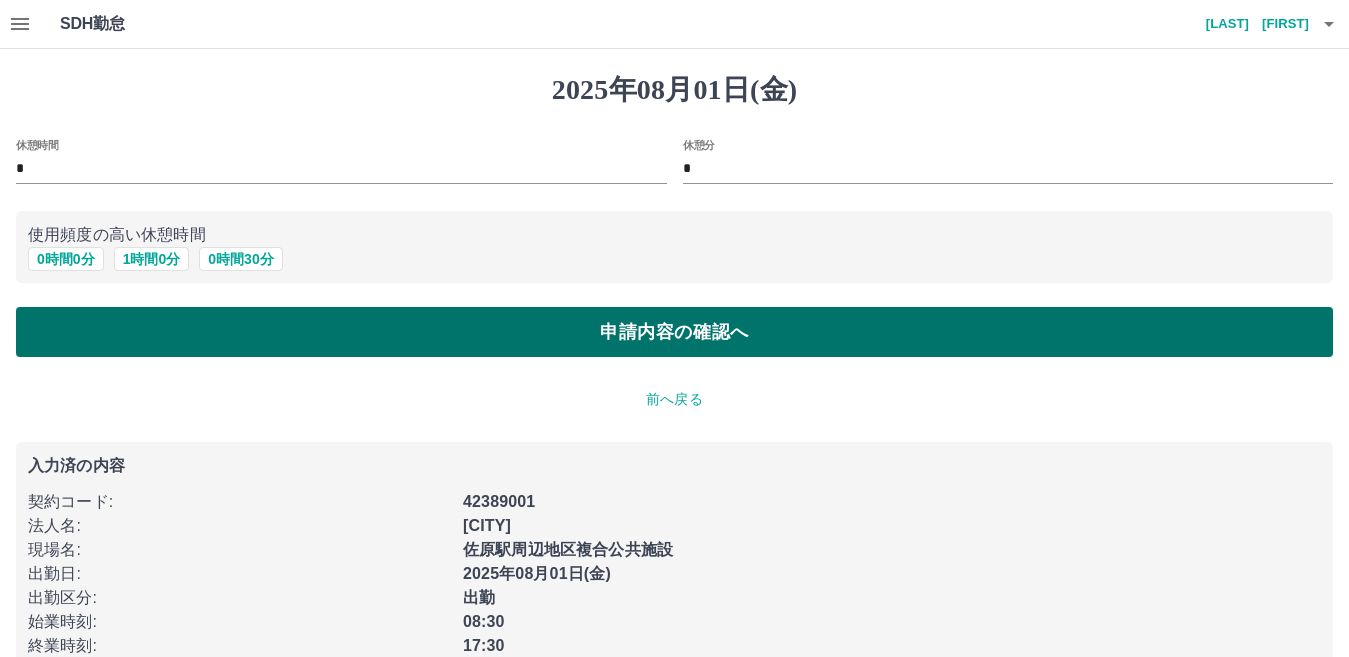 click on "申請内容の確認へ" at bounding box center (674, 332) 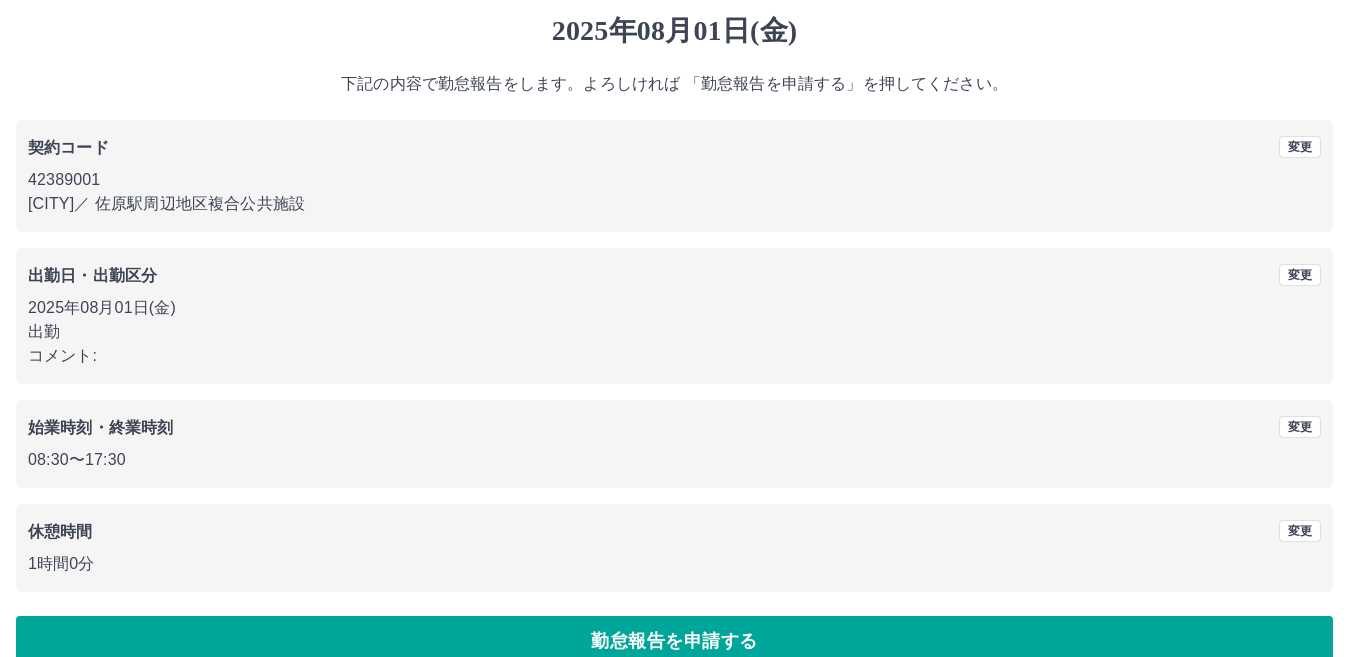 scroll, scrollTop: 91, scrollLeft: 0, axis: vertical 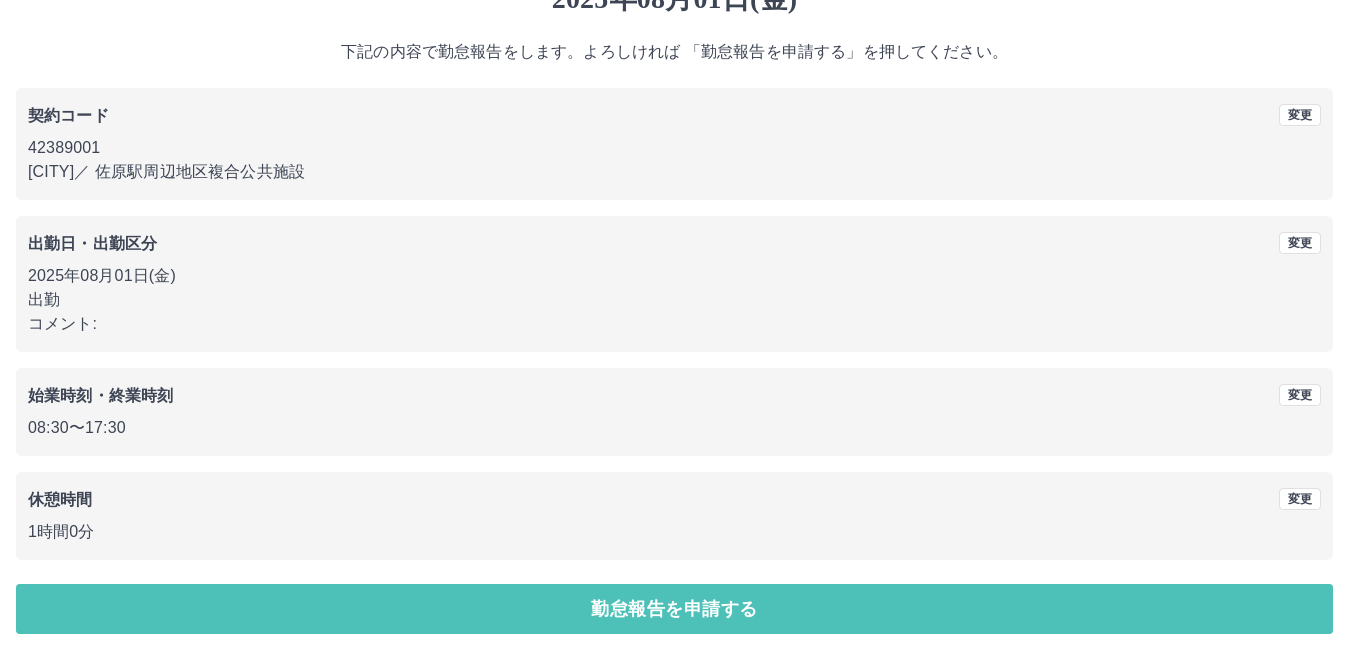 click on "勤怠報告を申請する" at bounding box center (674, 609) 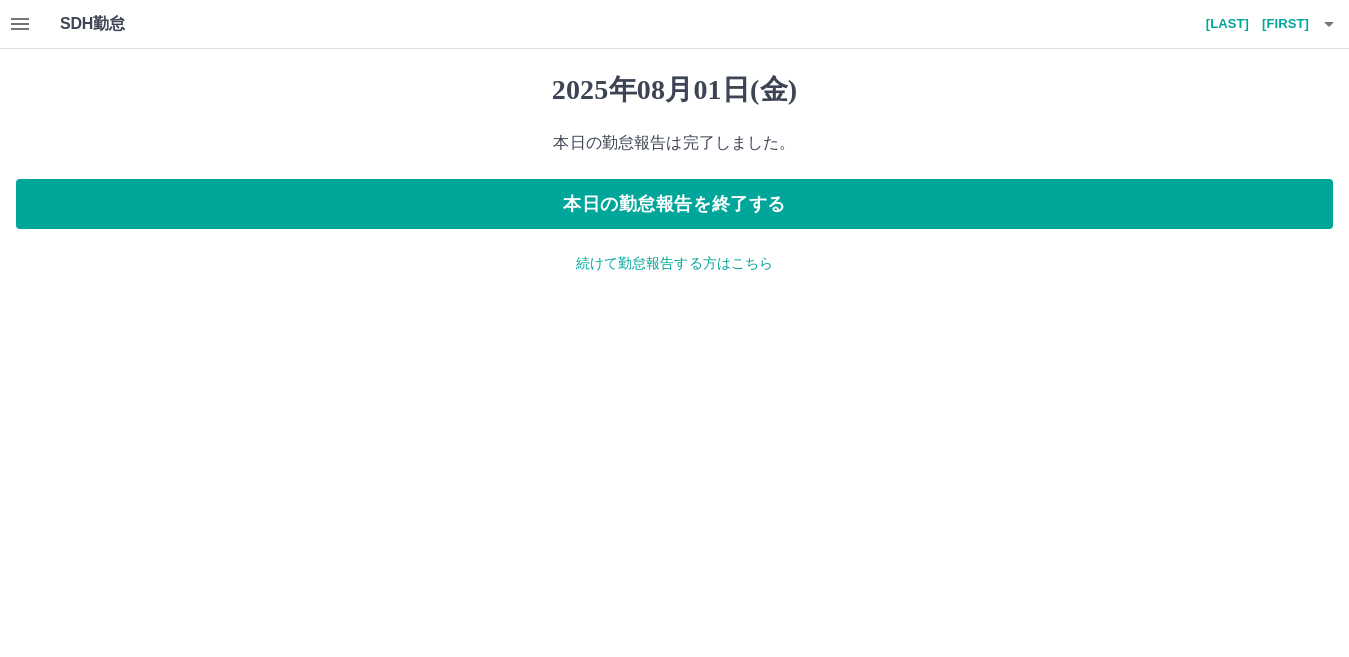 scroll, scrollTop: 0, scrollLeft: 0, axis: both 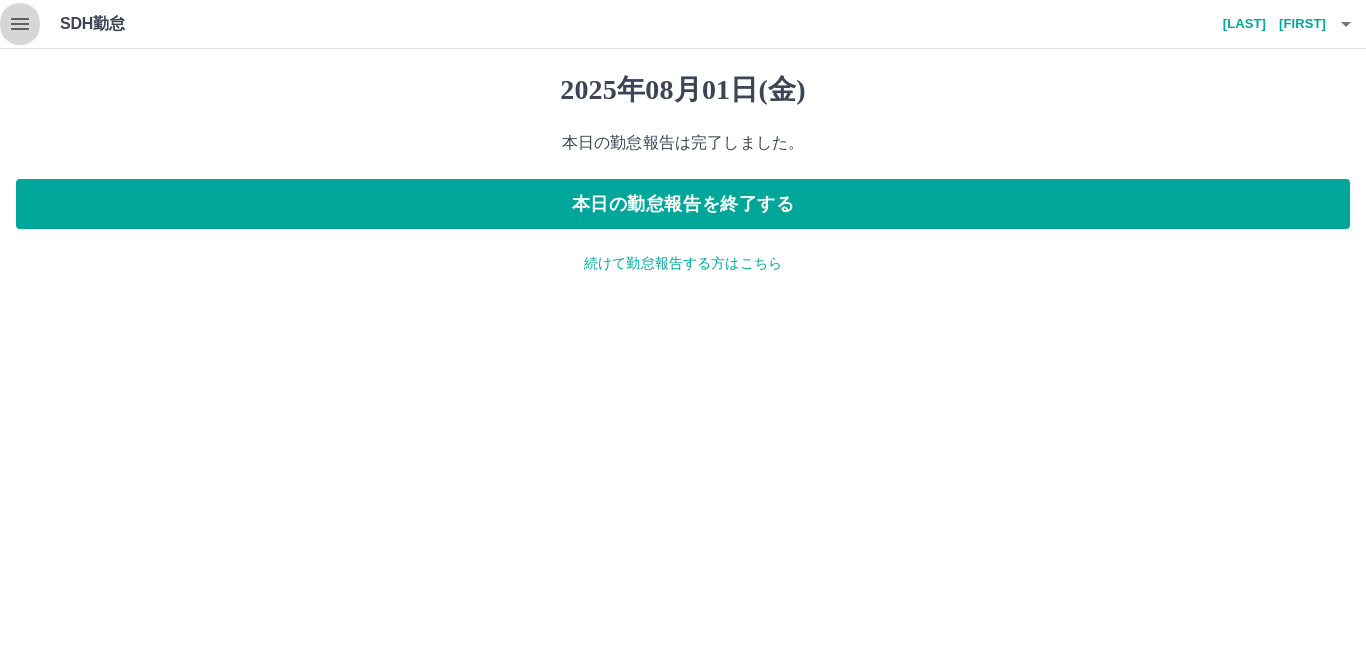 click 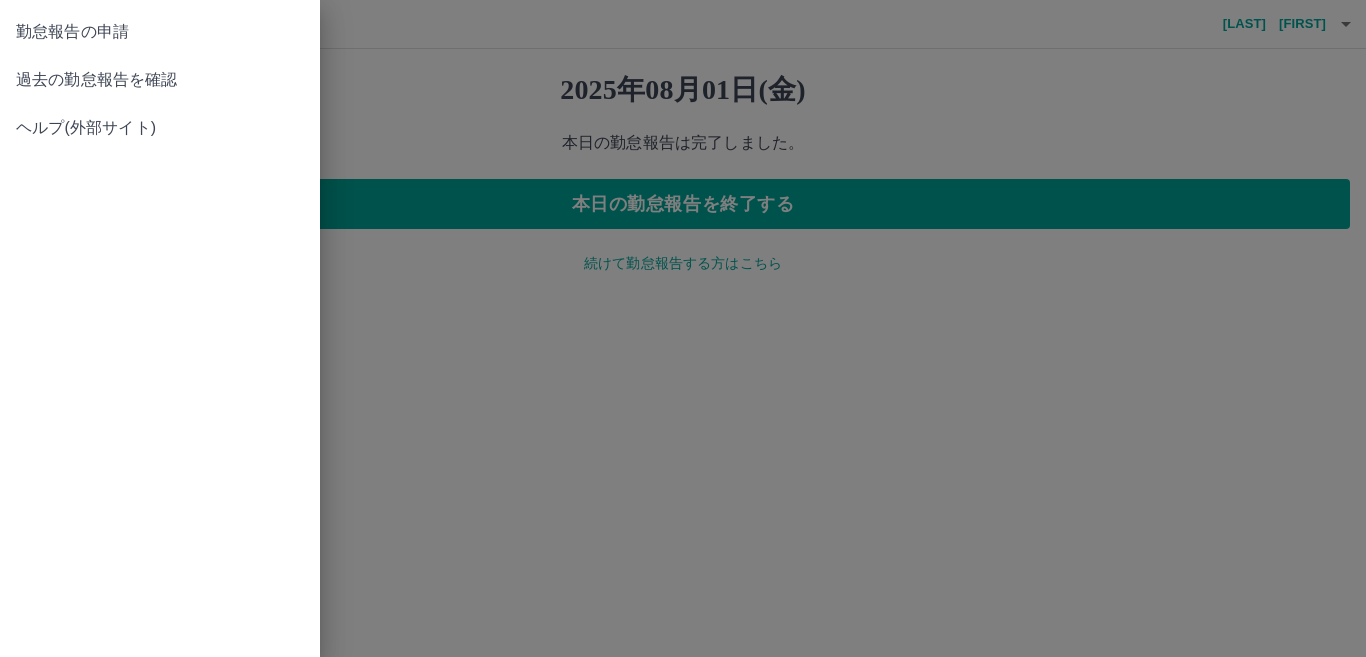 click on "勤怠報告の申請" at bounding box center [160, 32] 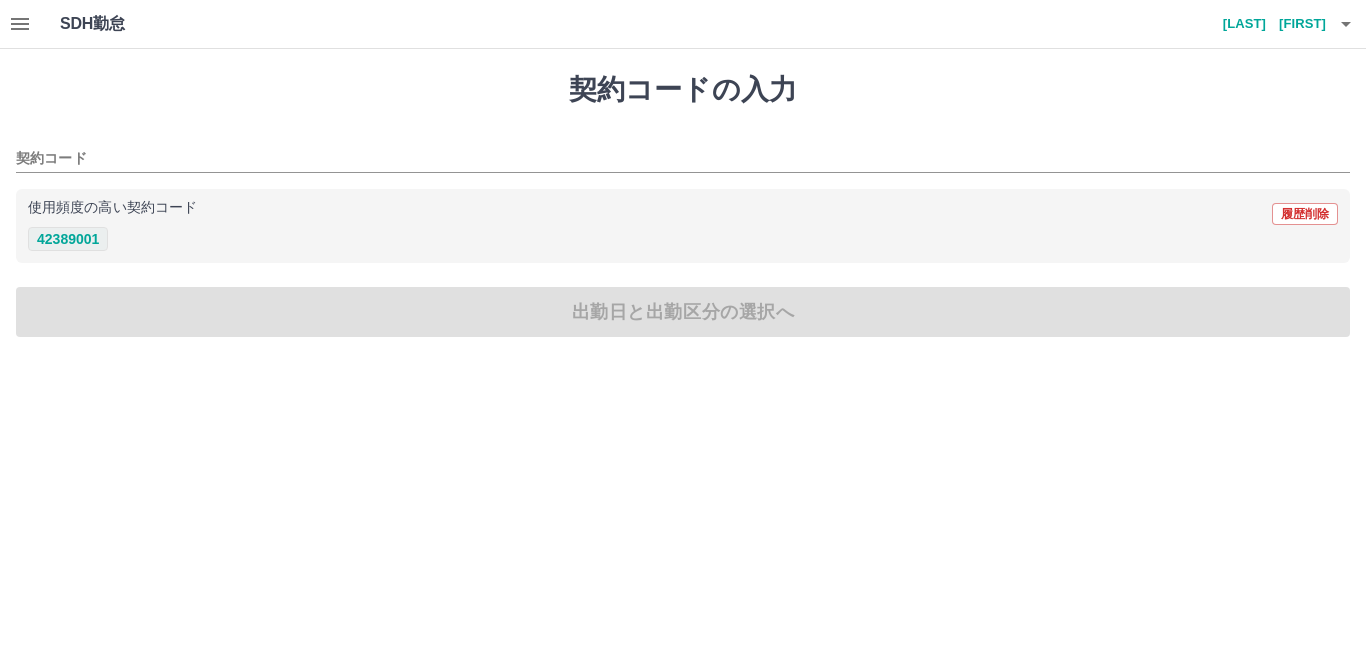click on "42389001" at bounding box center [68, 239] 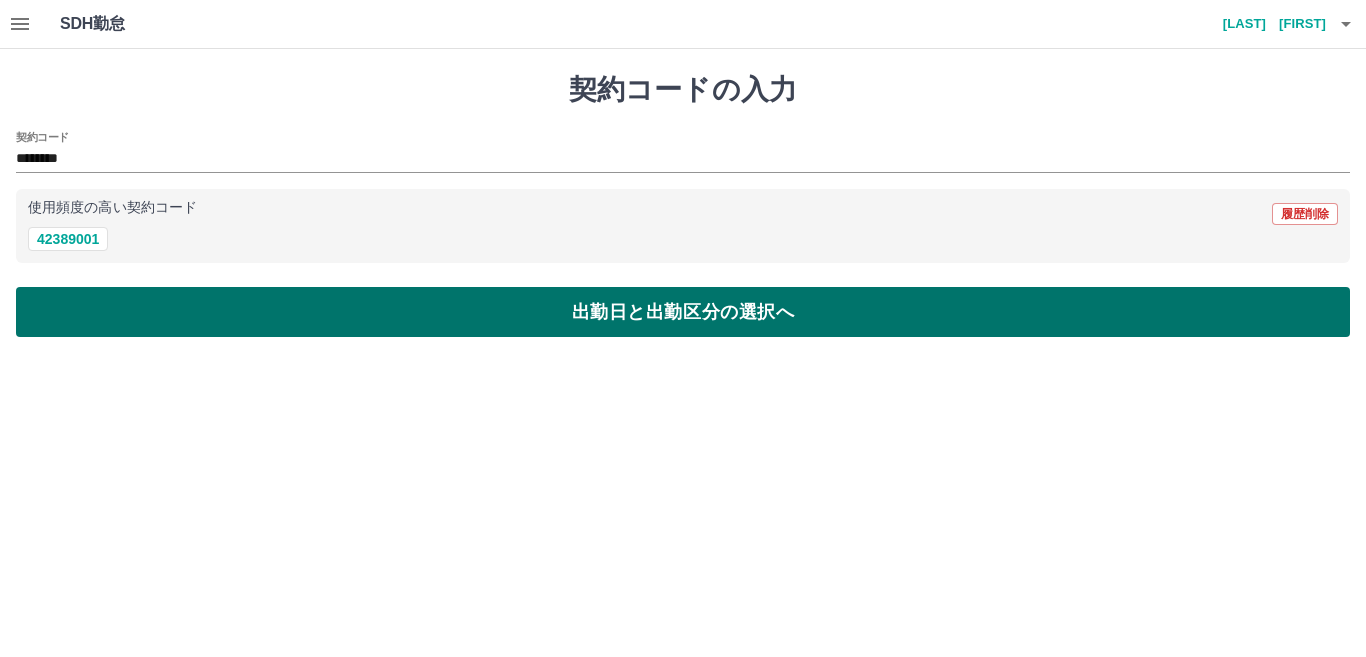 click on "出勤日と出勤区分の選択へ" at bounding box center [683, 312] 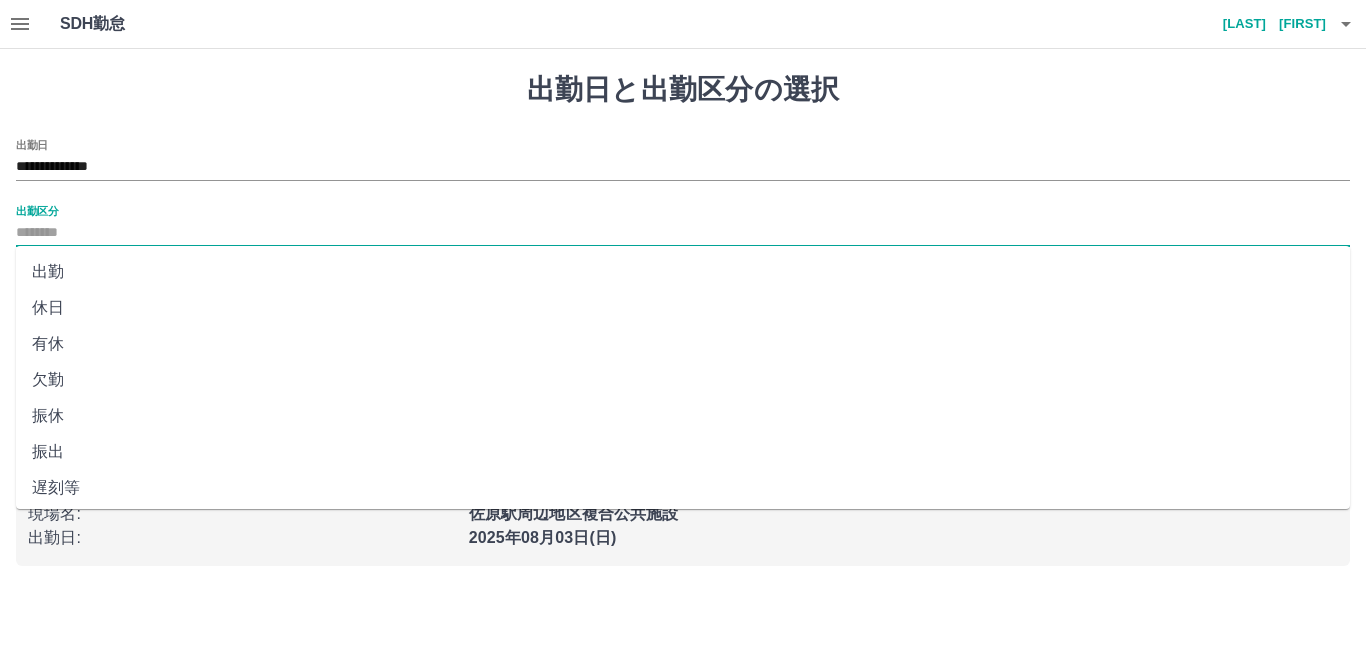 click on "出勤区分" at bounding box center (683, 233) 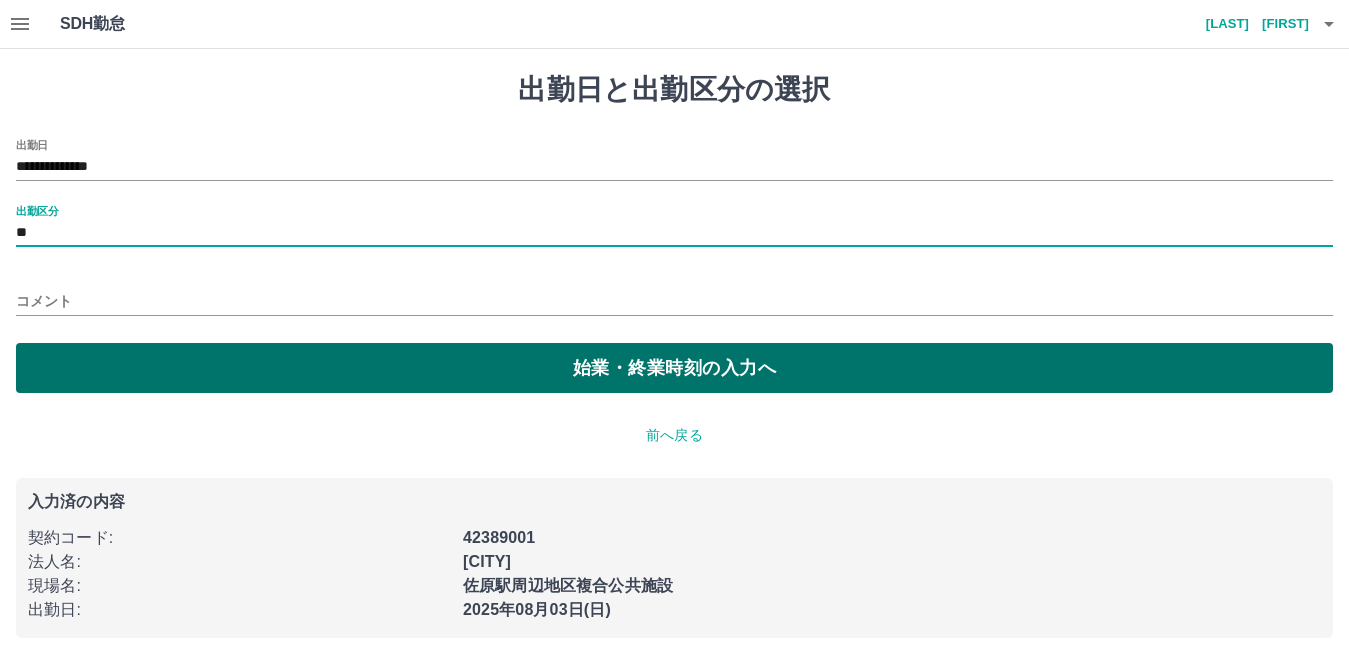 click on "始業・終業時刻の入力へ" at bounding box center [674, 368] 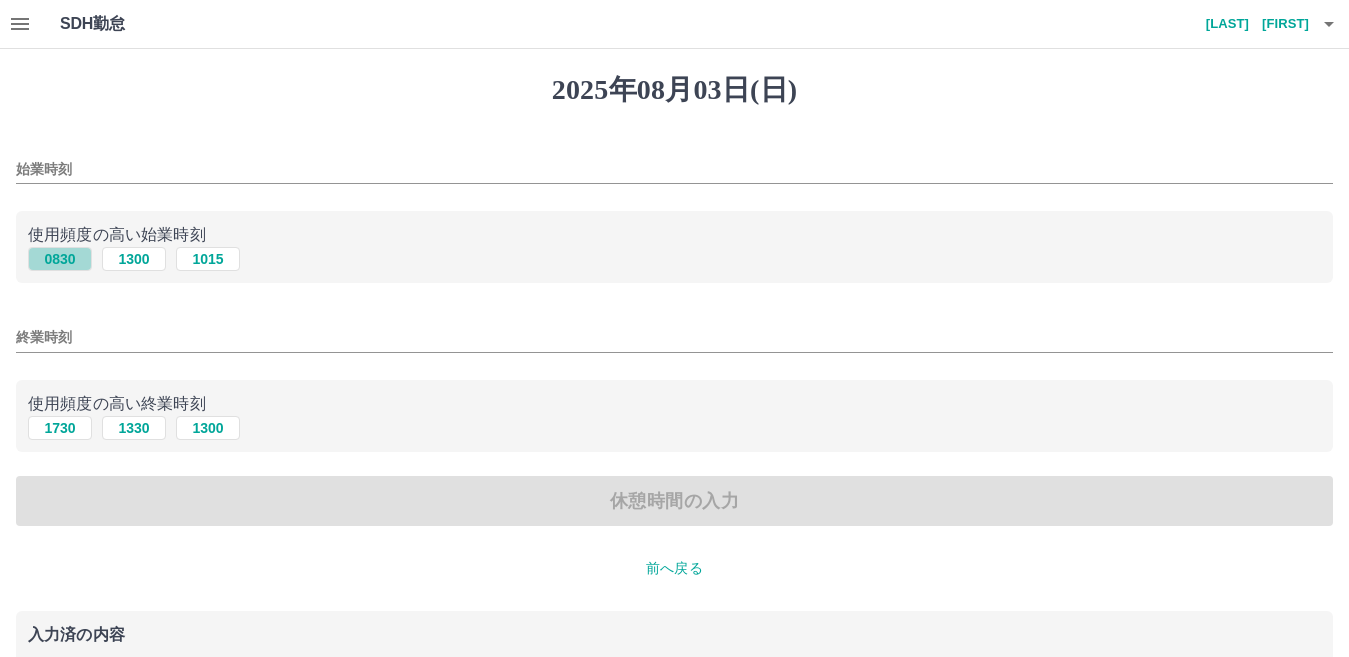 click on "0830" at bounding box center (60, 259) 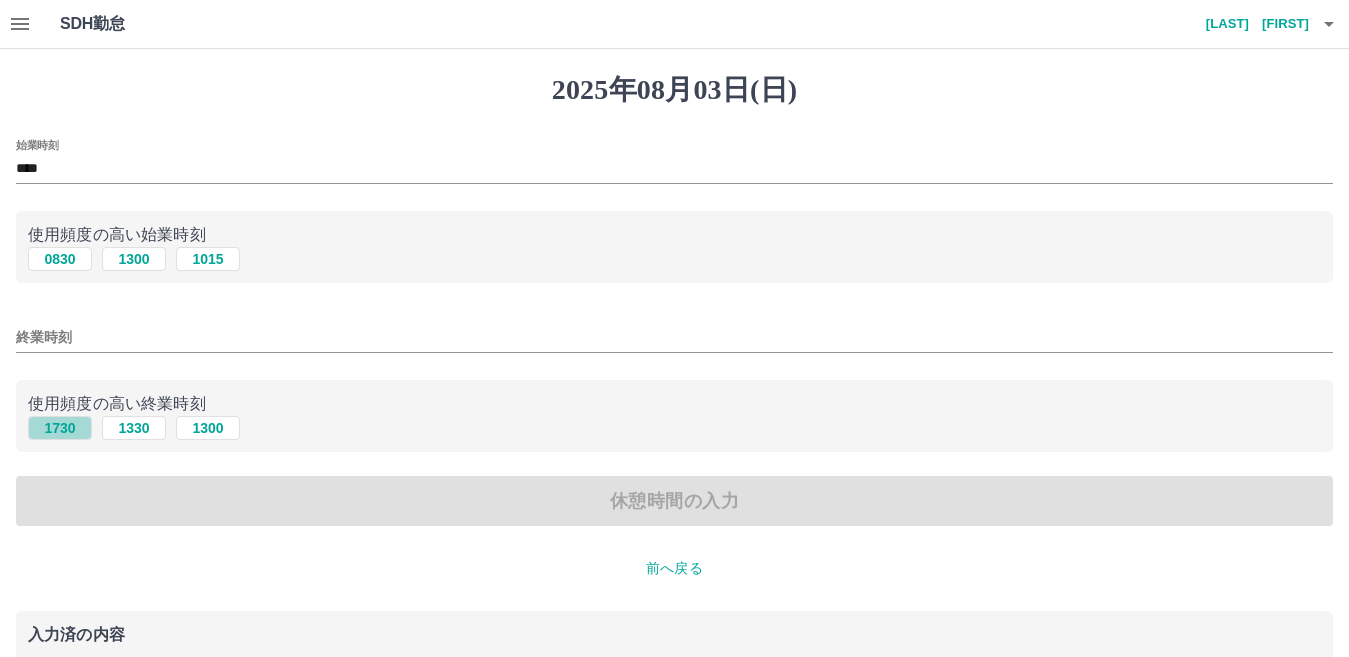 click on "1730" at bounding box center (60, 428) 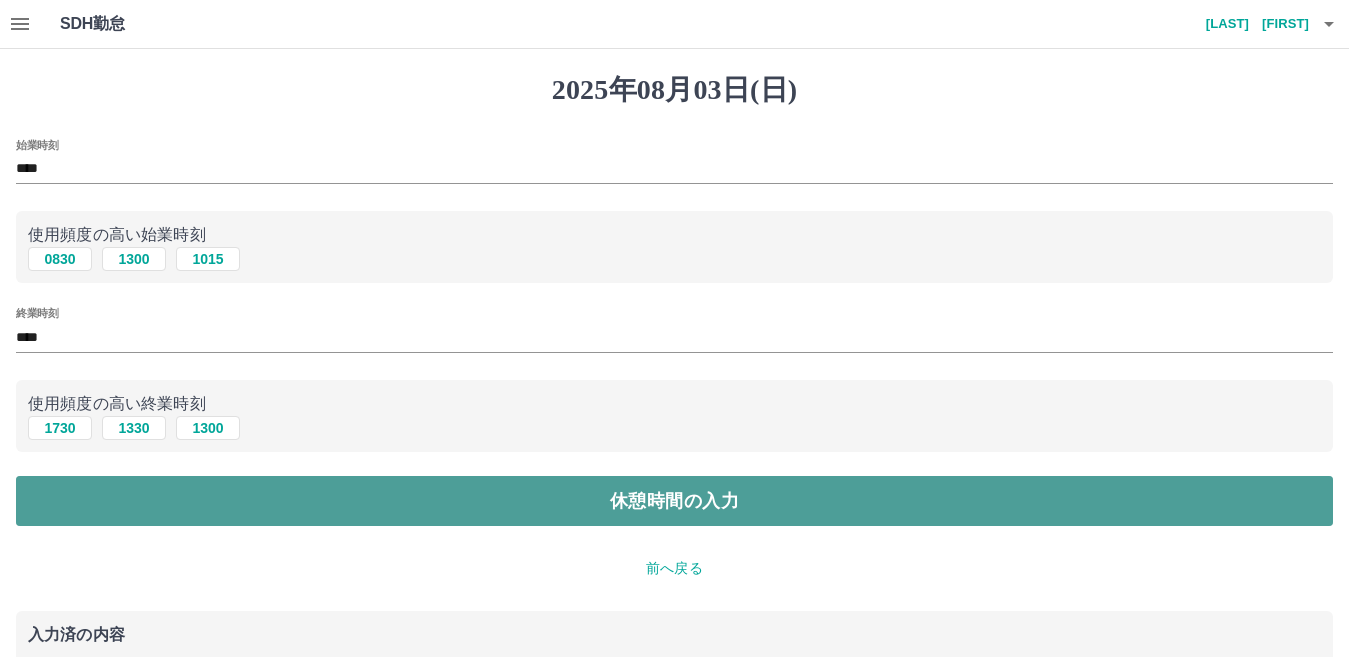 click on "休憩時間の入力" at bounding box center [674, 501] 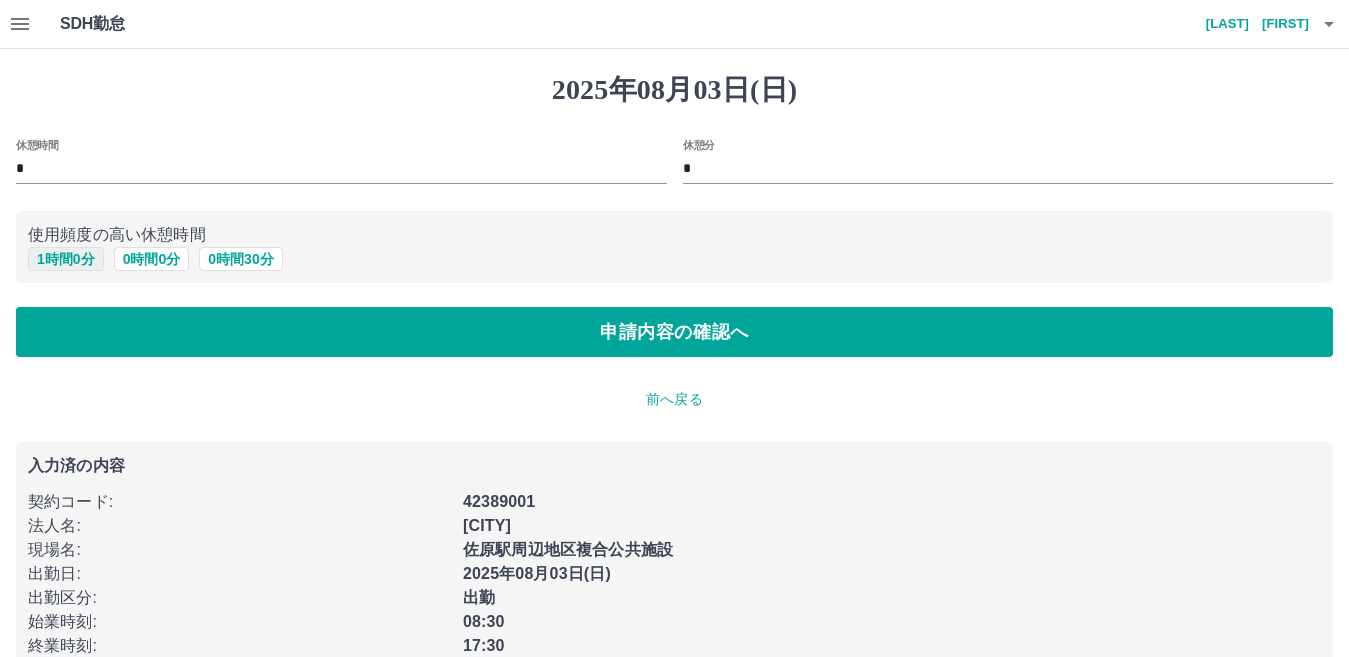click on "1 時間 0 分" at bounding box center (66, 259) 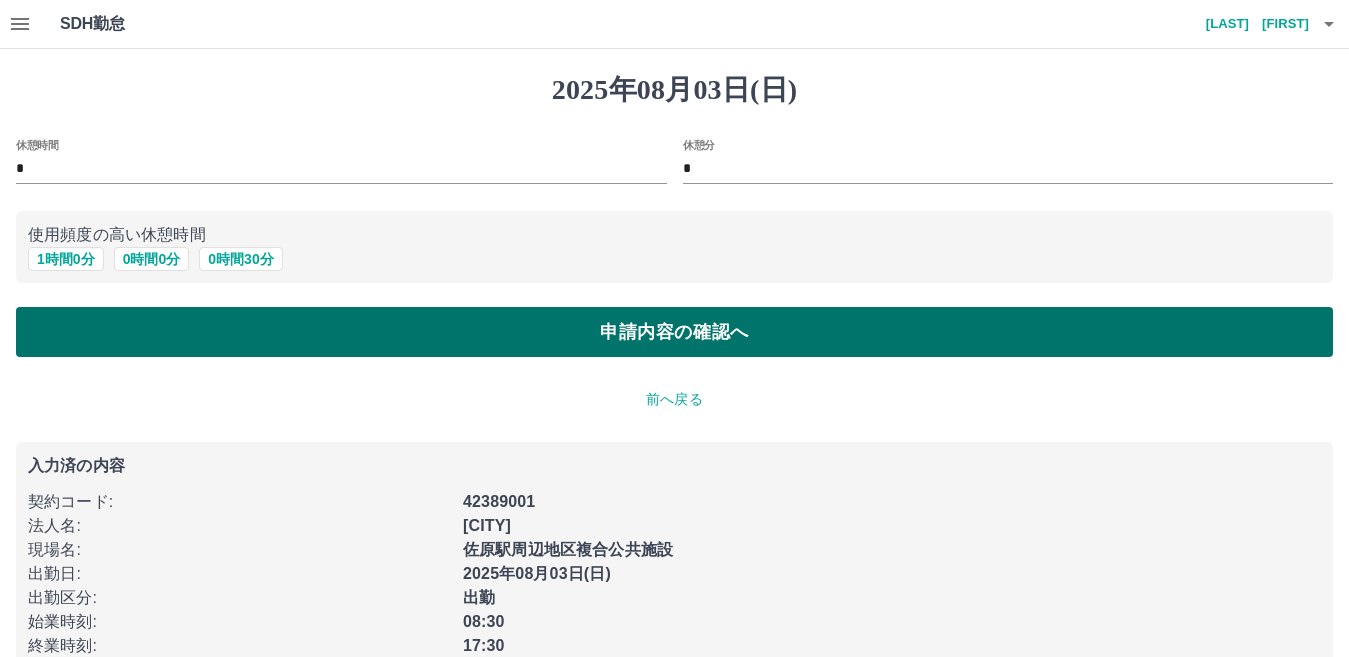 click on "申請内容の確認へ" at bounding box center (674, 332) 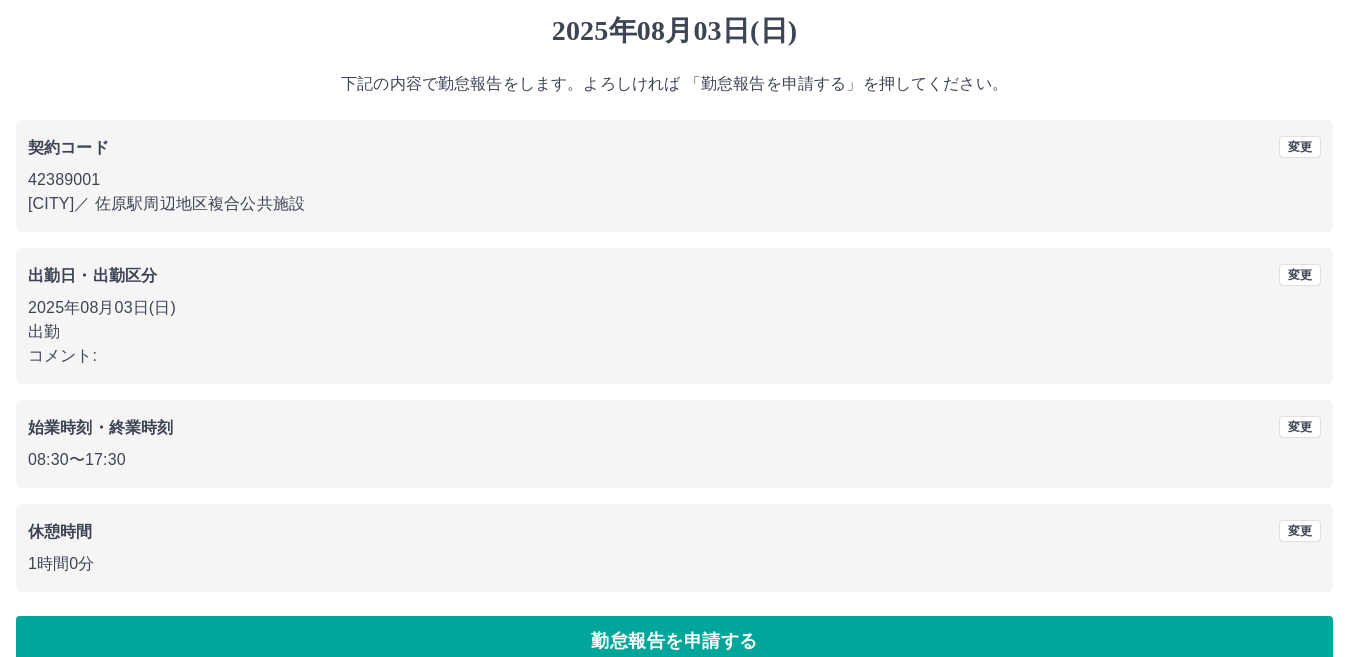 scroll, scrollTop: 91, scrollLeft: 0, axis: vertical 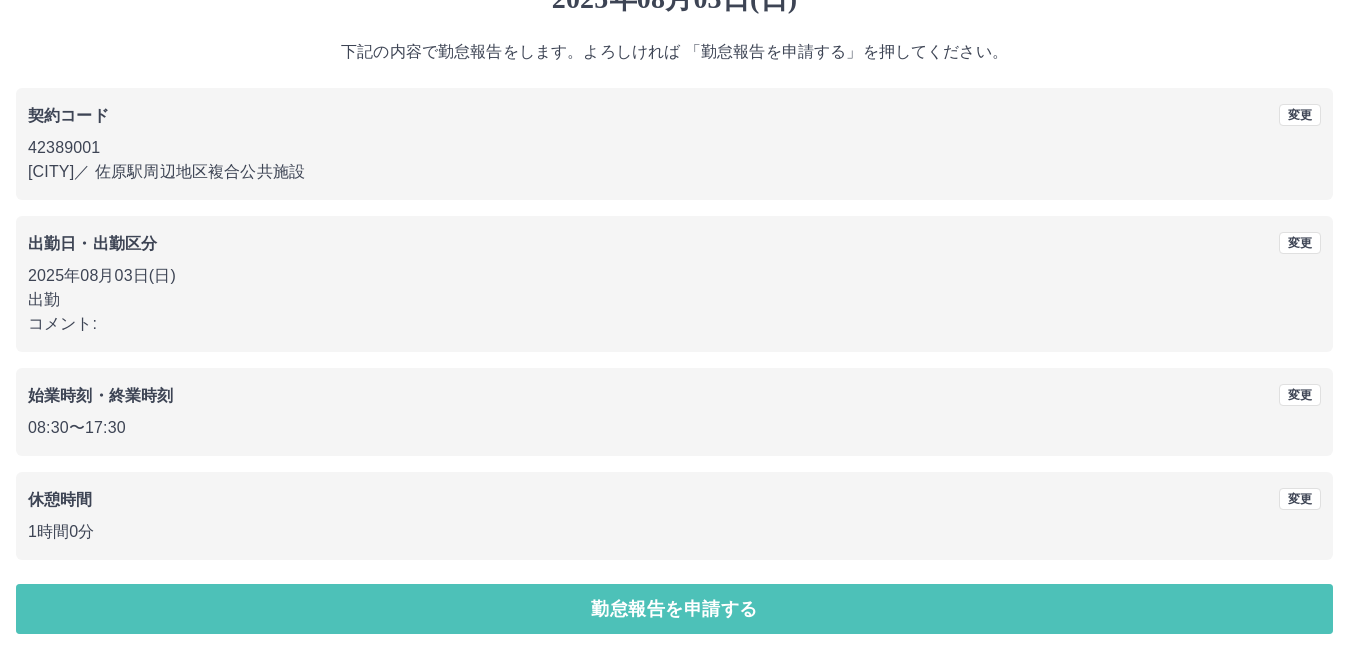 drag, startPoint x: 675, startPoint y: 600, endPoint x: 662, endPoint y: 589, distance: 17.029387 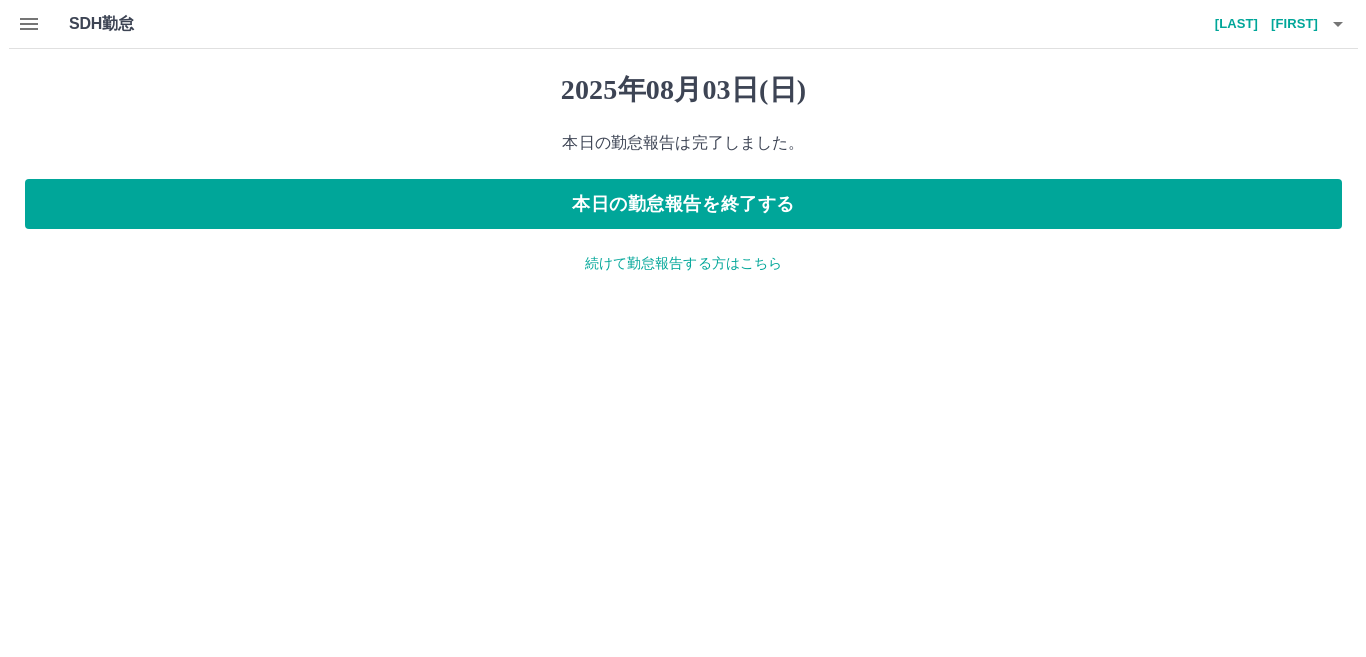 scroll, scrollTop: 0, scrollLeft: 0, axis: both 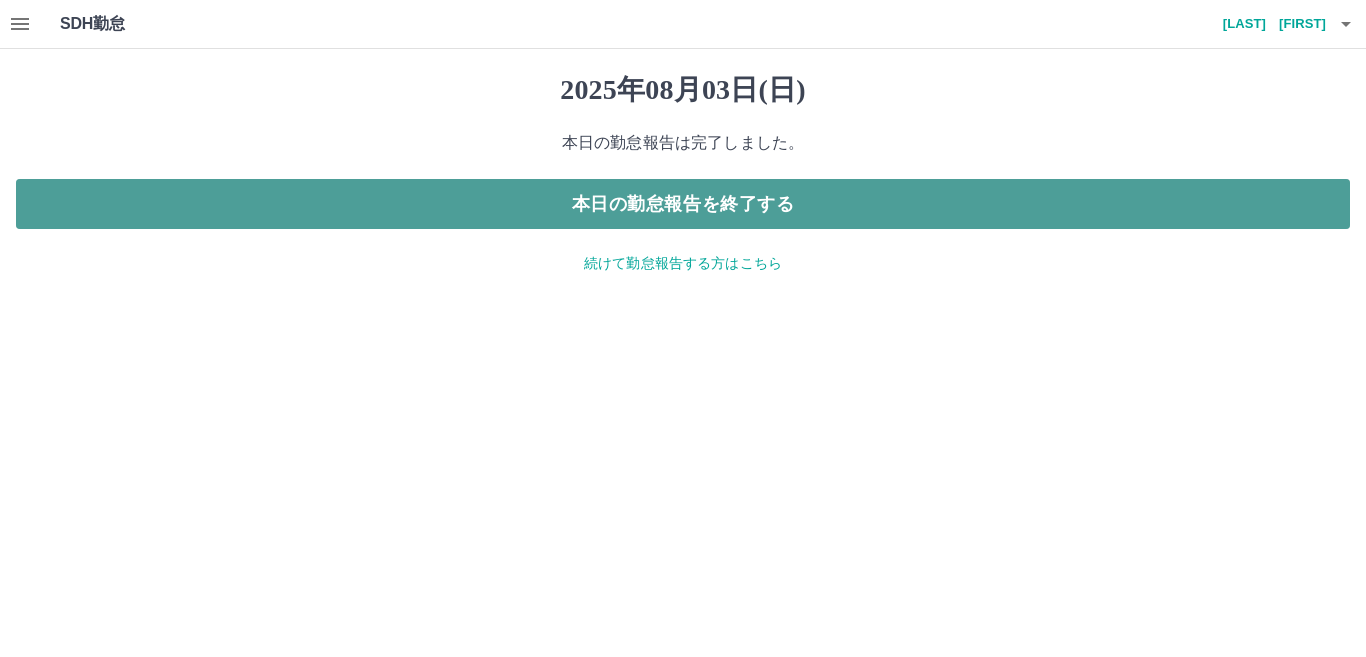click on "本日の勤怠報告を終了する" at bounding box center [683, 204] 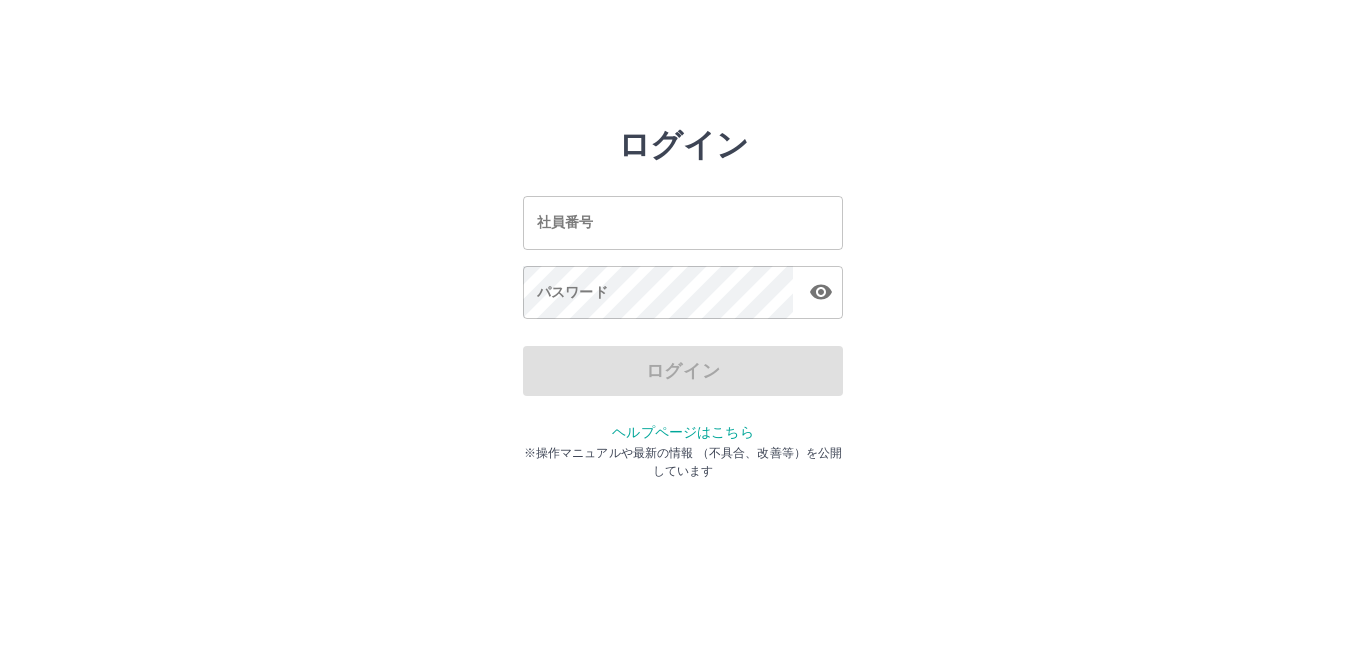 scroll, scrollTop: 0, scrollLeft: 0, axis: both 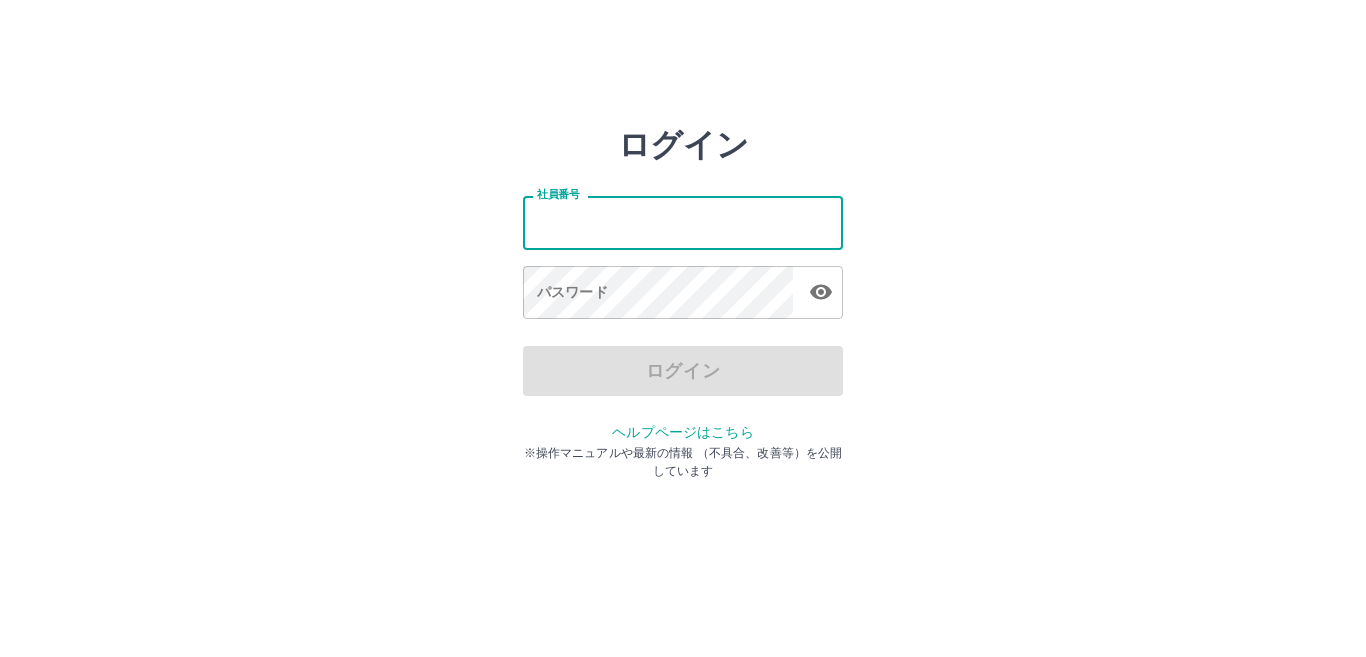 click on "社員番号" at bounding box center [683, 222] 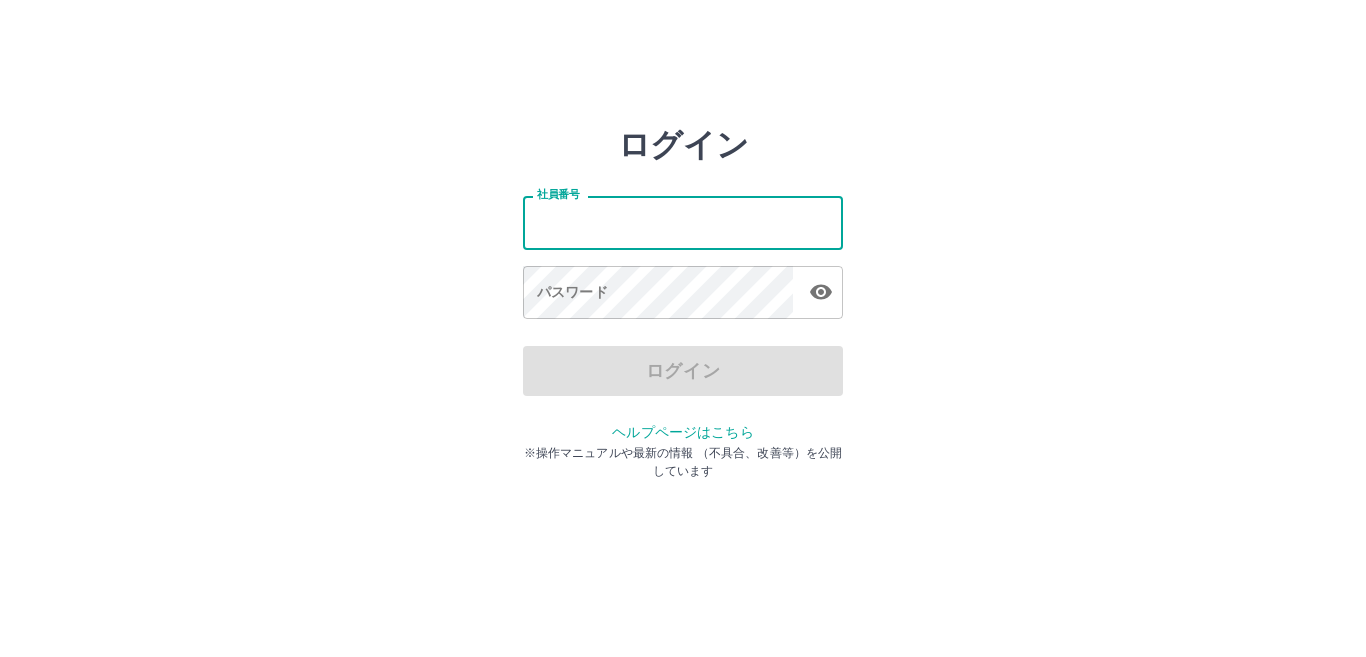 click on "社員番号" at bounding box center (683, 222) 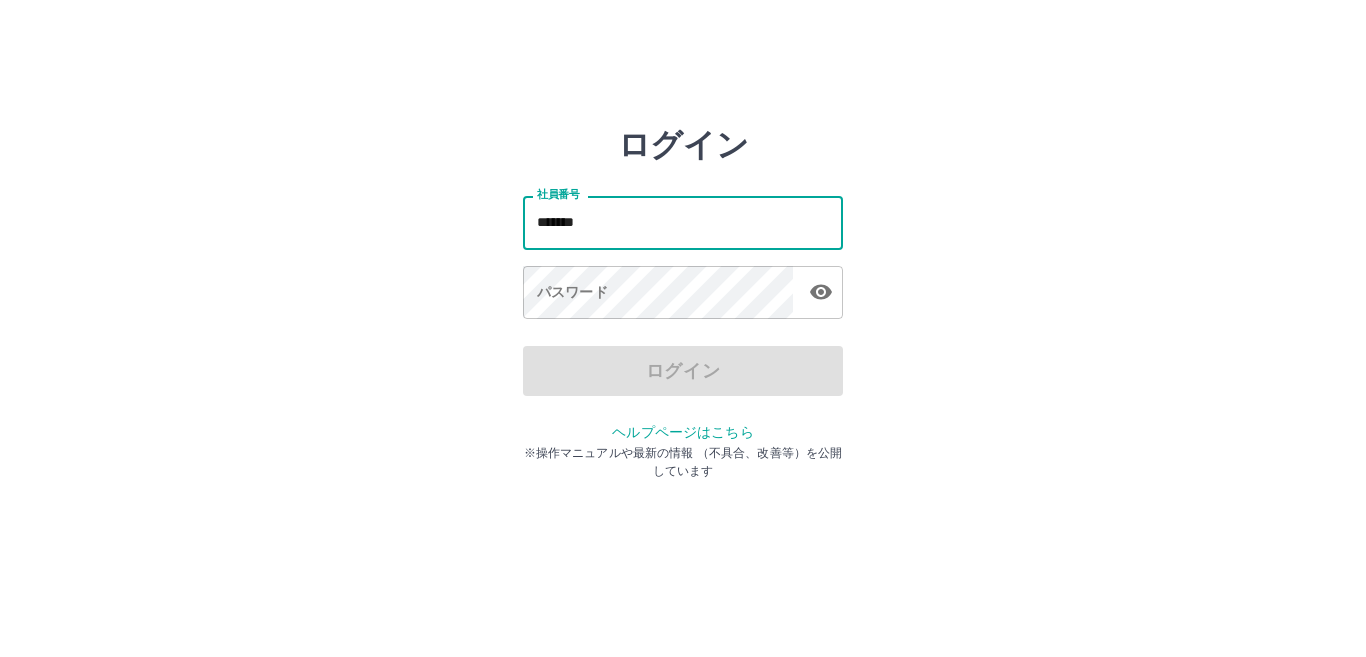 type on "*******" 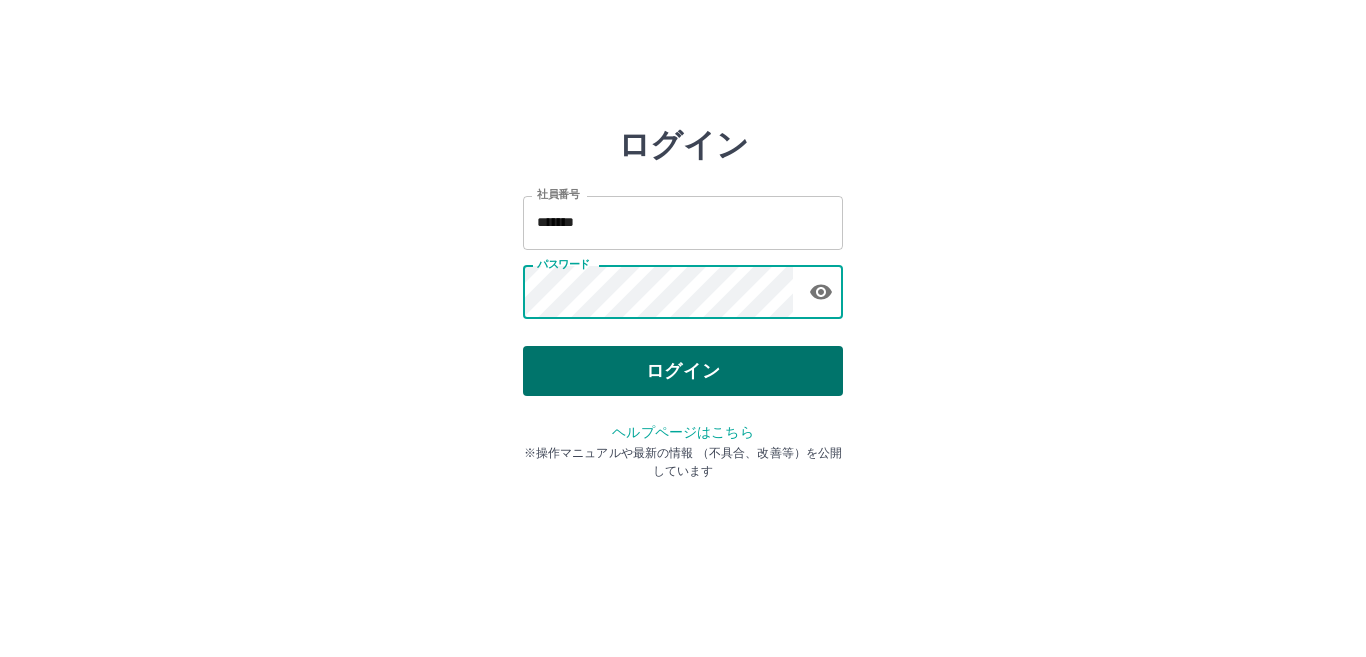 click on "ログイン" at bounding box center [683, 371] 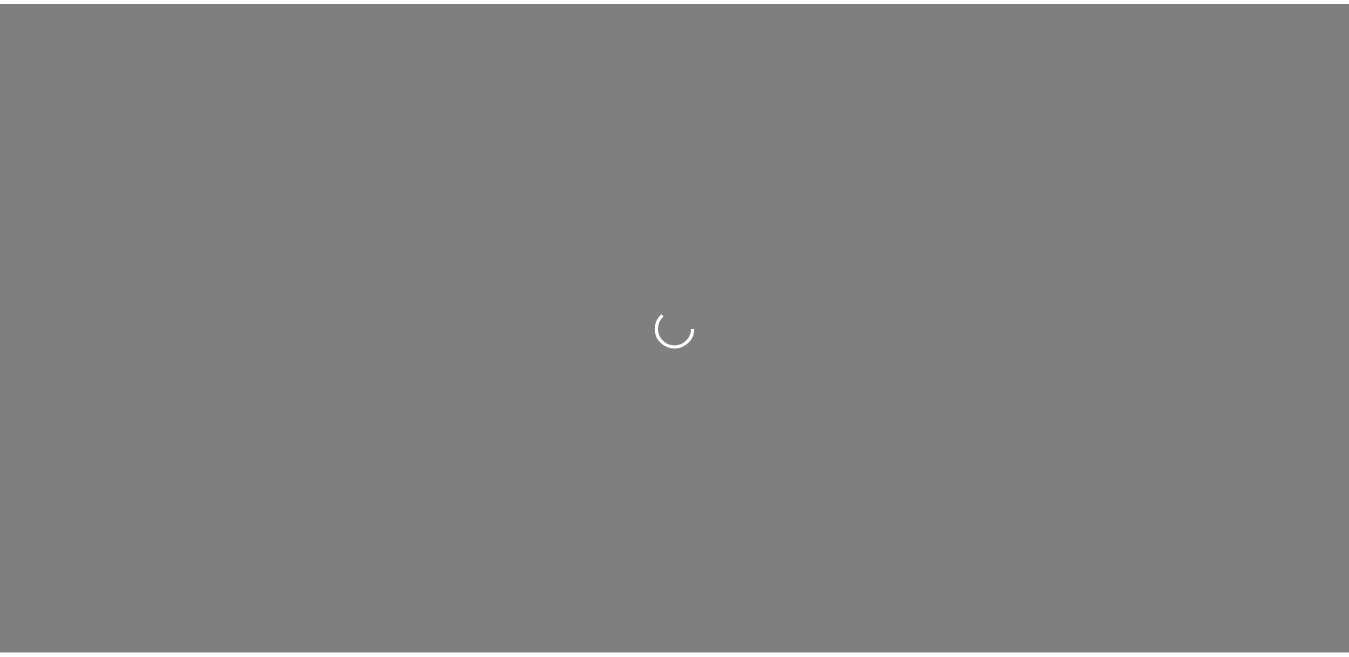 scroll, scrollTop: 0, scrollLeft: 0, axis: both 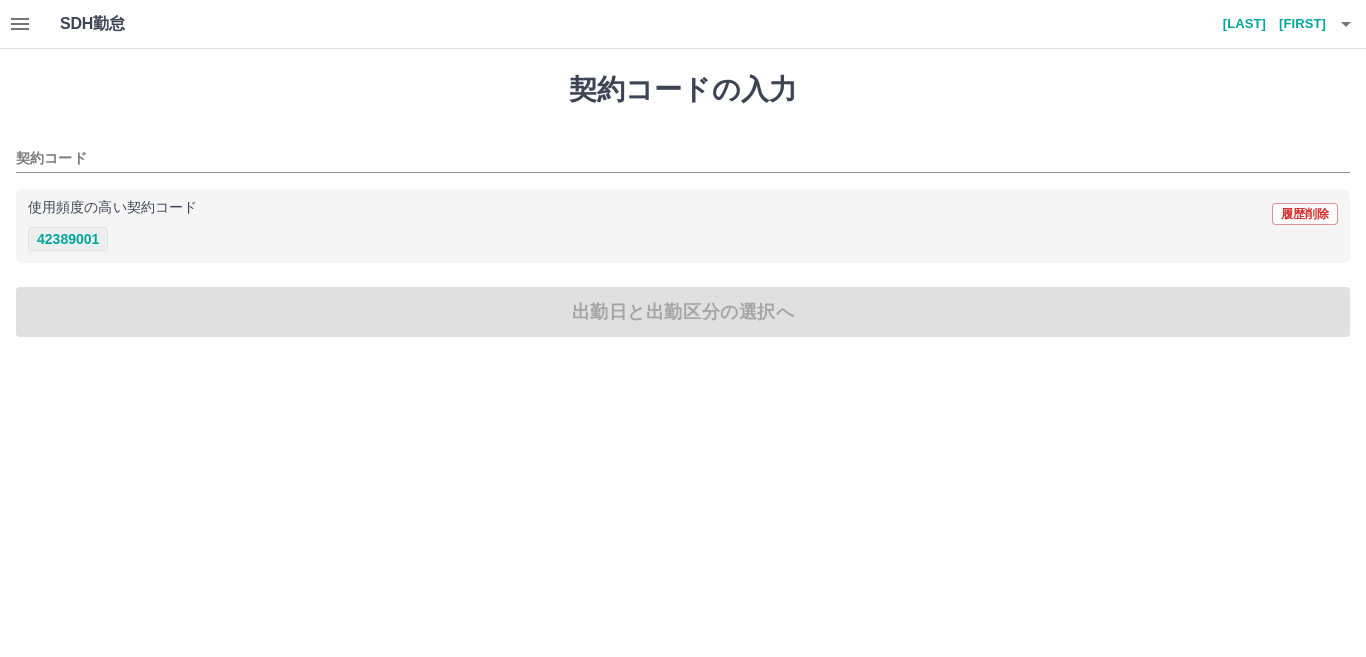 click on "42389001" at bounding box center (68, 239) 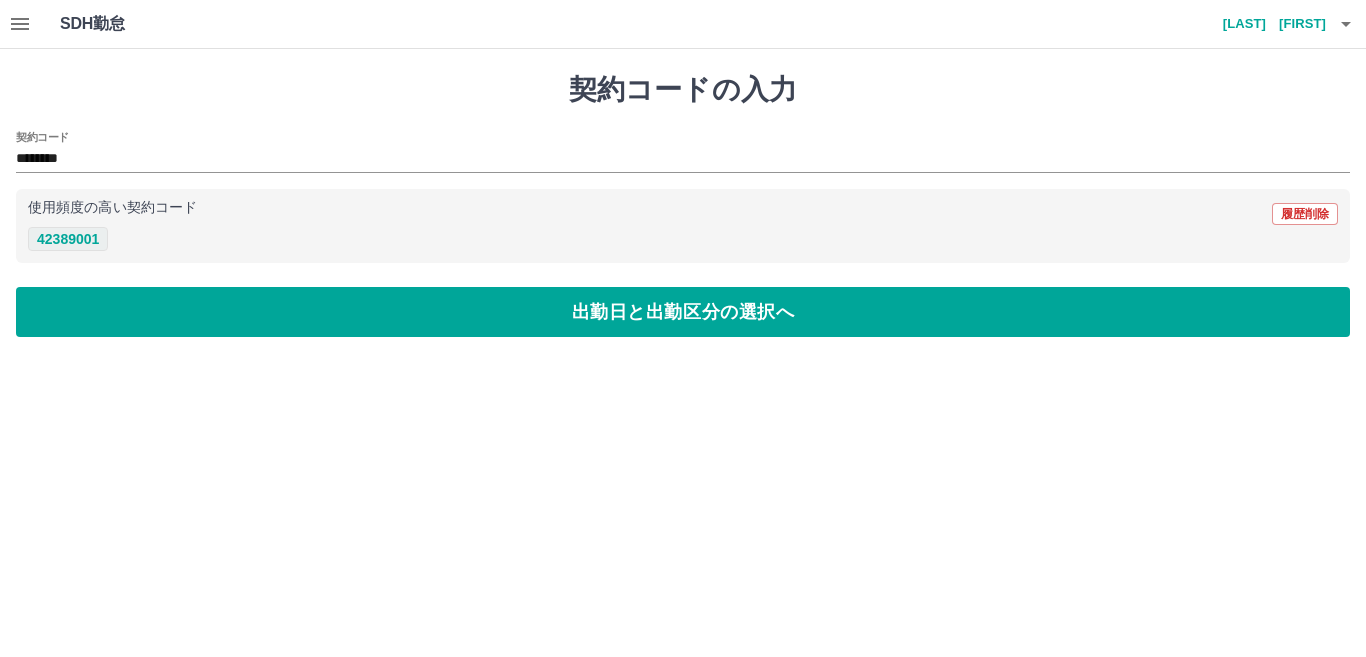 type on "********" 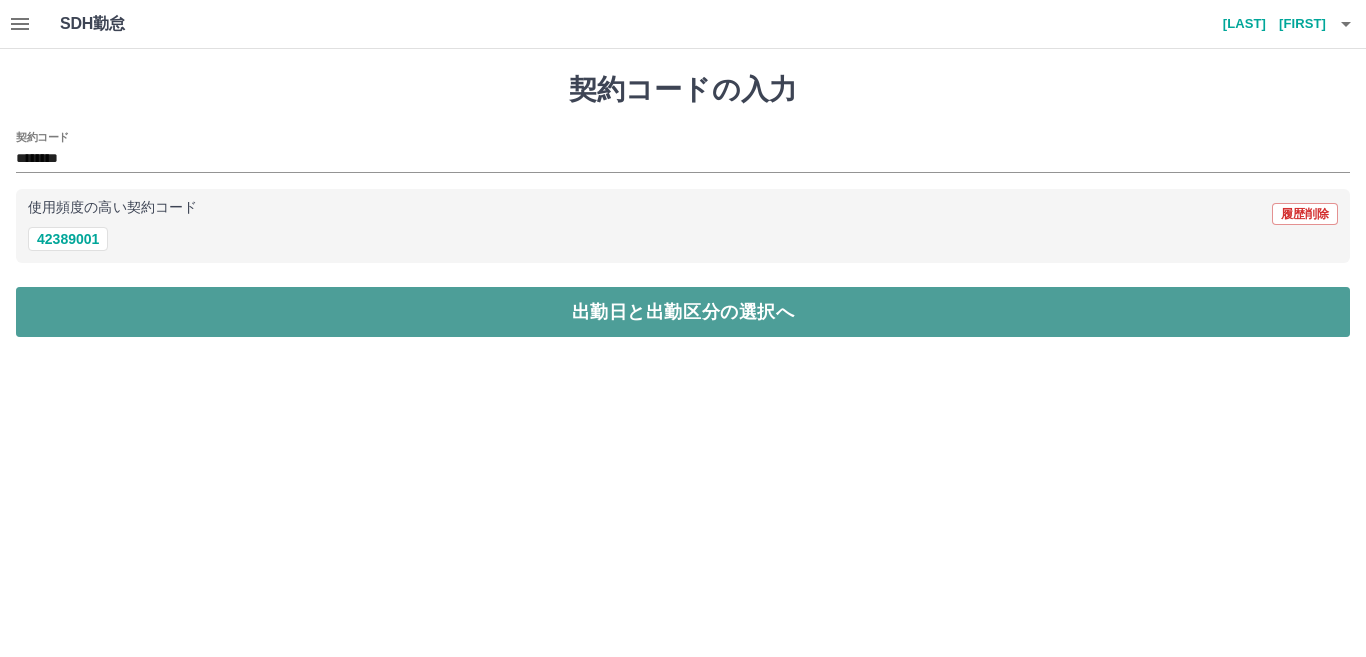 click on "出勤日と出勤区分の選択へ" at bounding box center (683, 312) 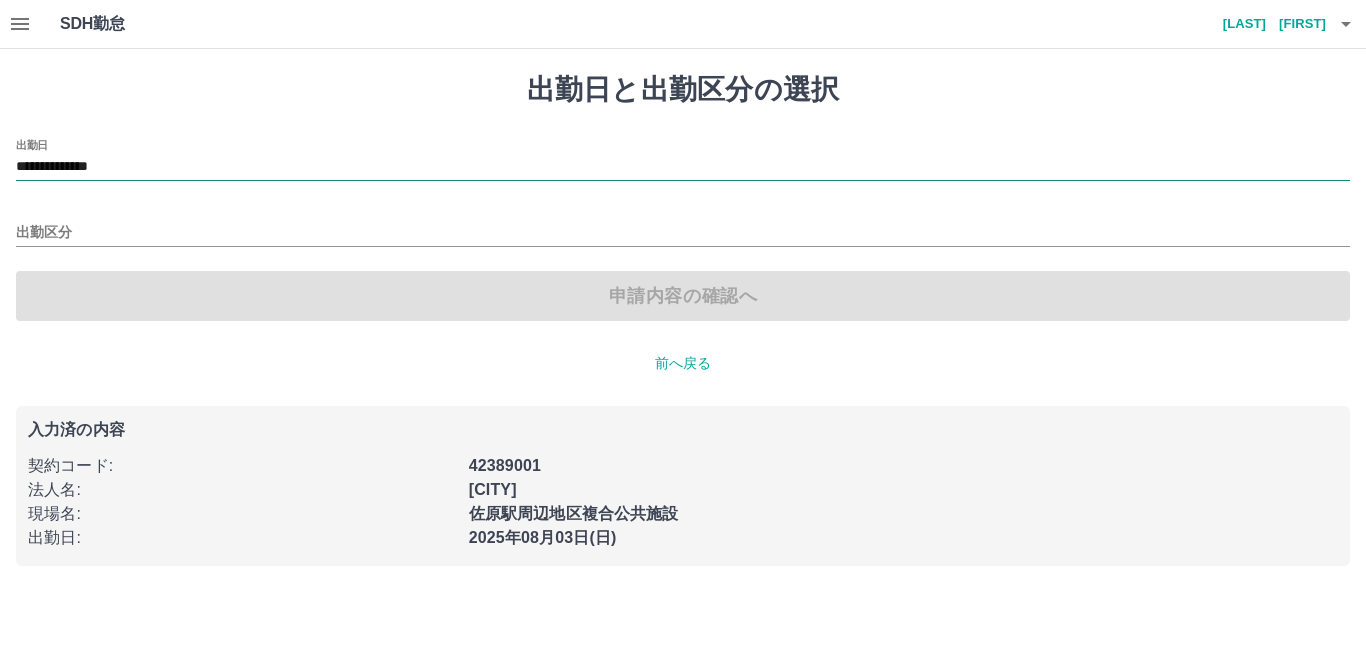 click on "**********" at bounding box center [683, 167] 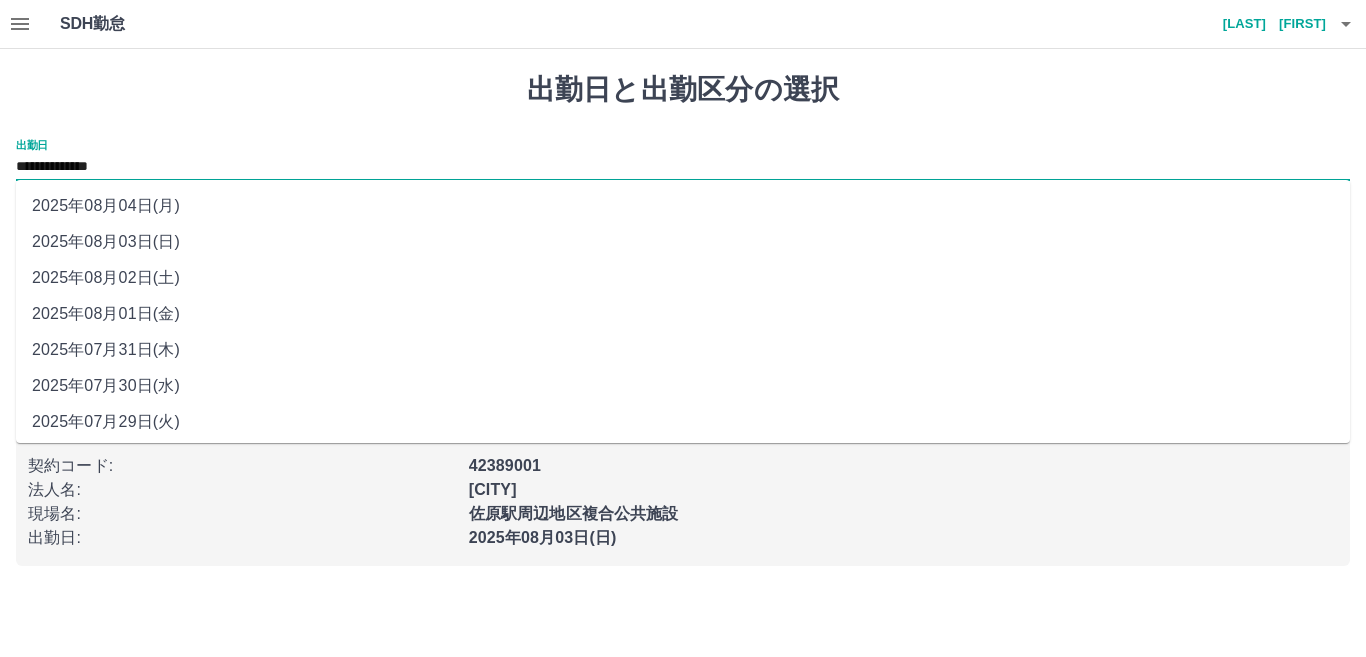 click on "2025年08月02日(土)" at bounding box center [683, 278] 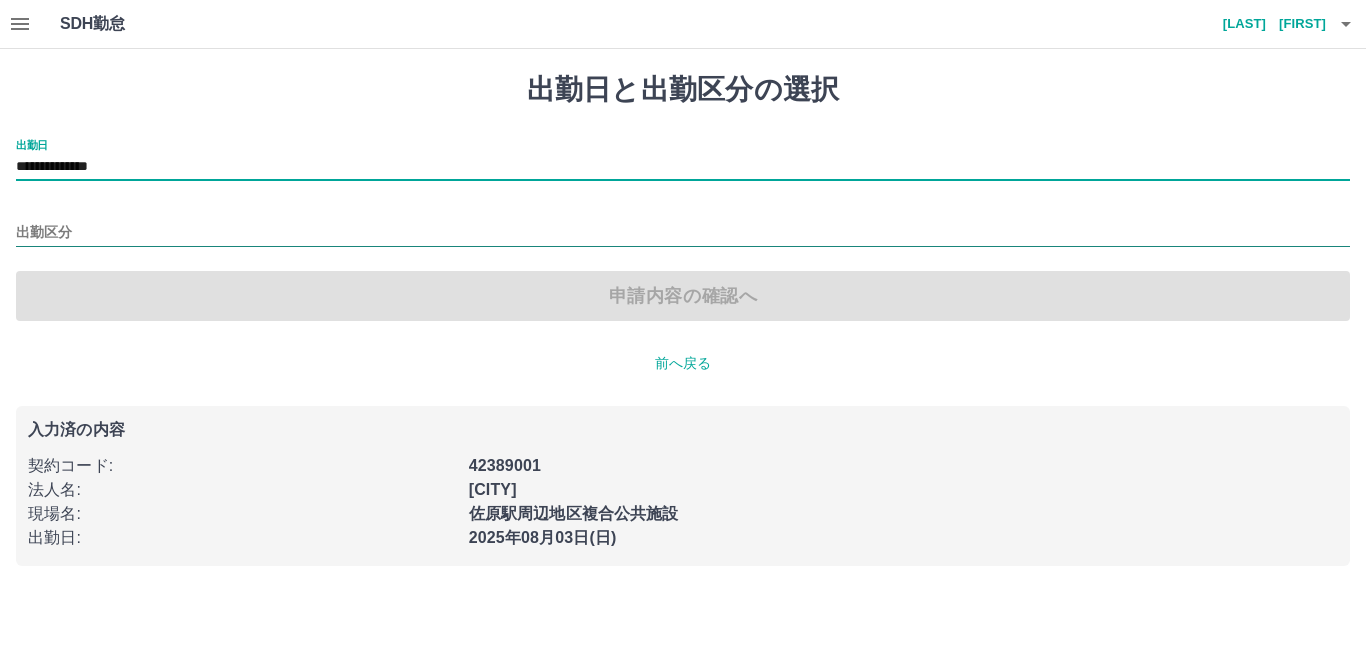 drag, startPoint x: 37, startPoint y: 233, endPoint x: 53, endPoint y: 244, distance: 19.416489 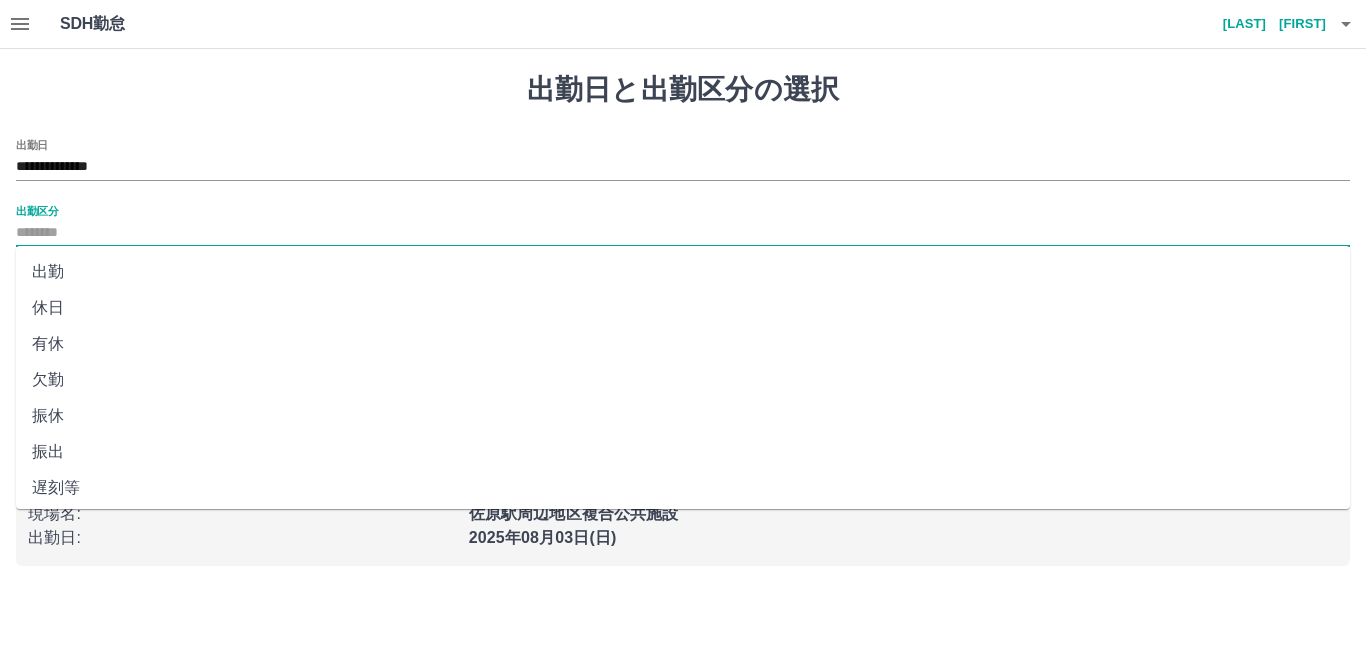 click on "出勤" at bounding box center [683, 272] 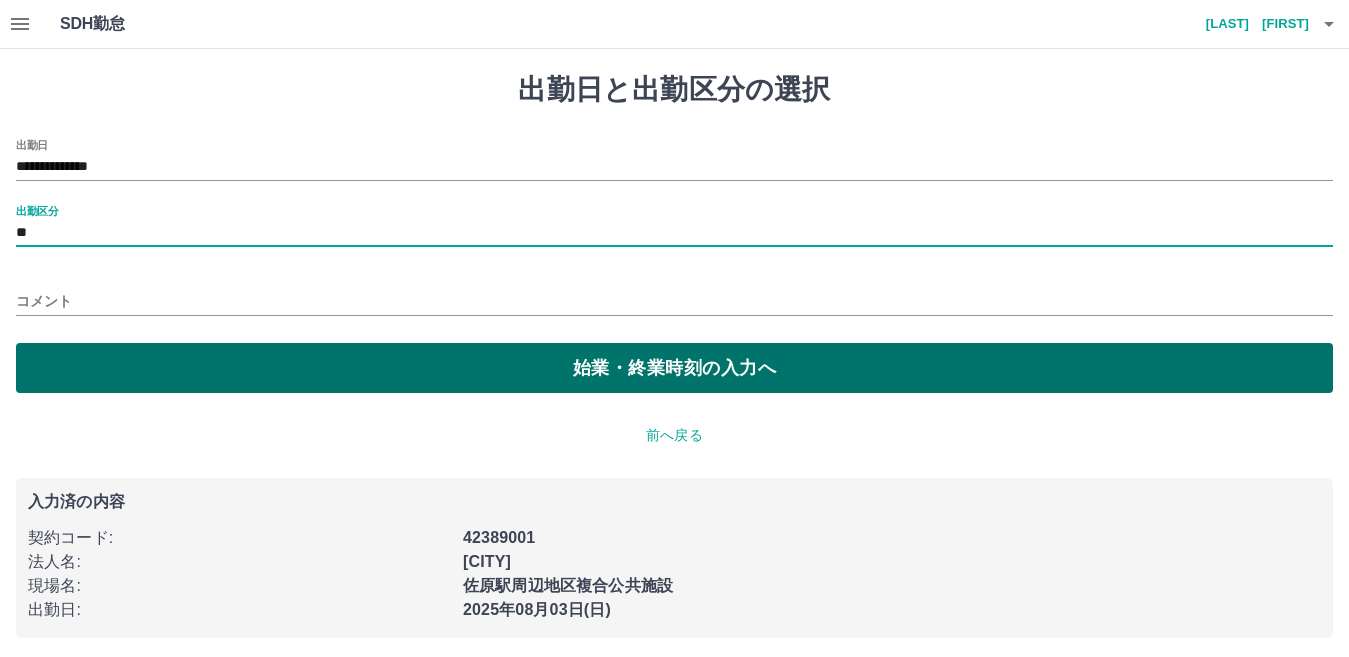 click on "始業・終業時刻の入力へ" at bounding box center (674, 368) 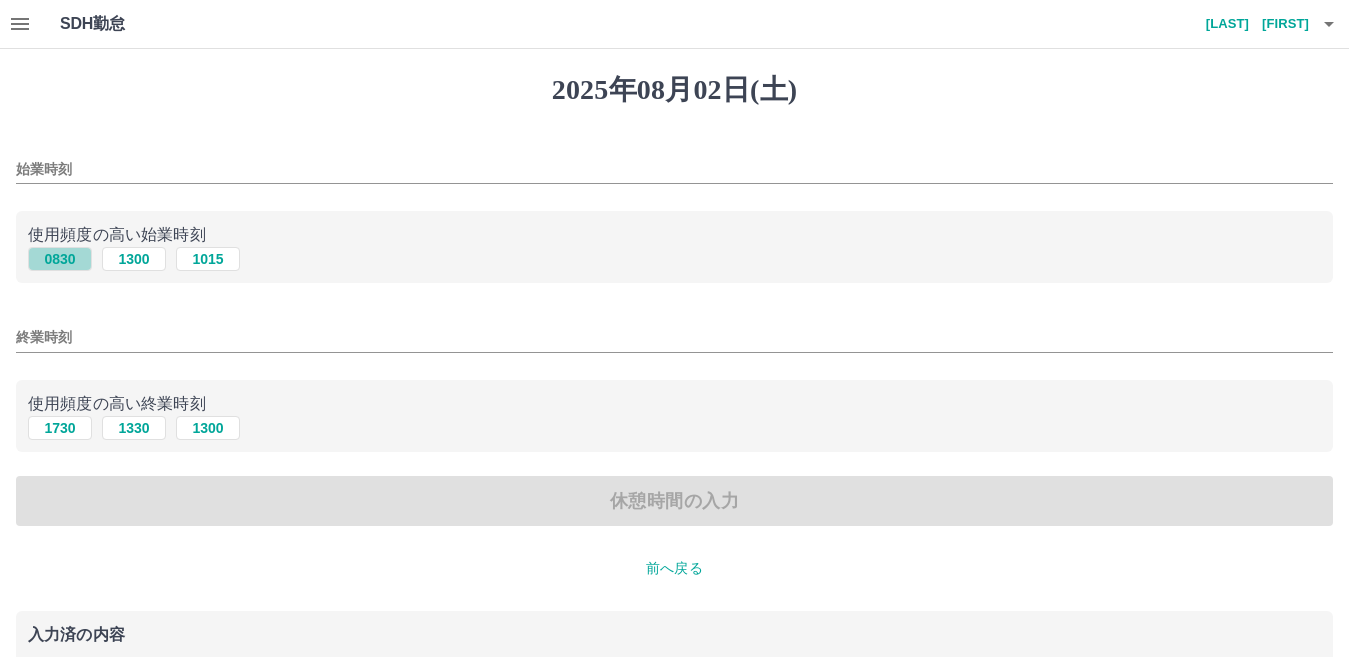 click on "0830" at bounding box center [60, 259] 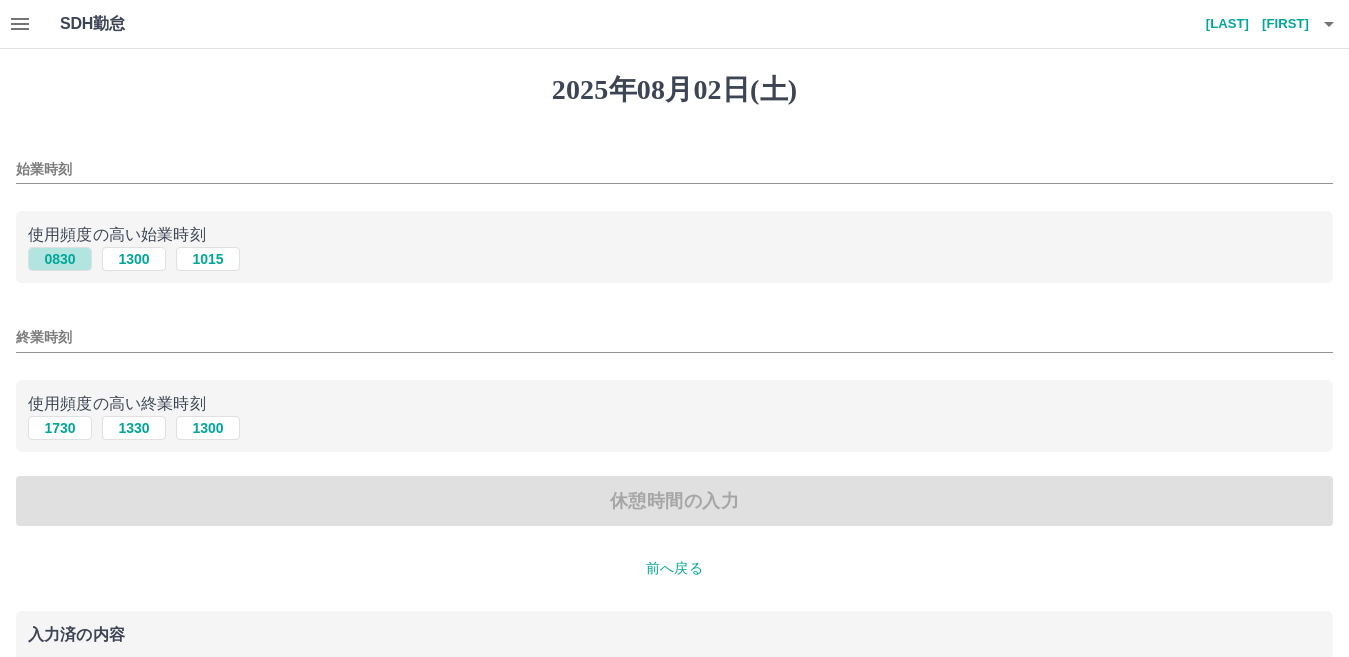type on "****" 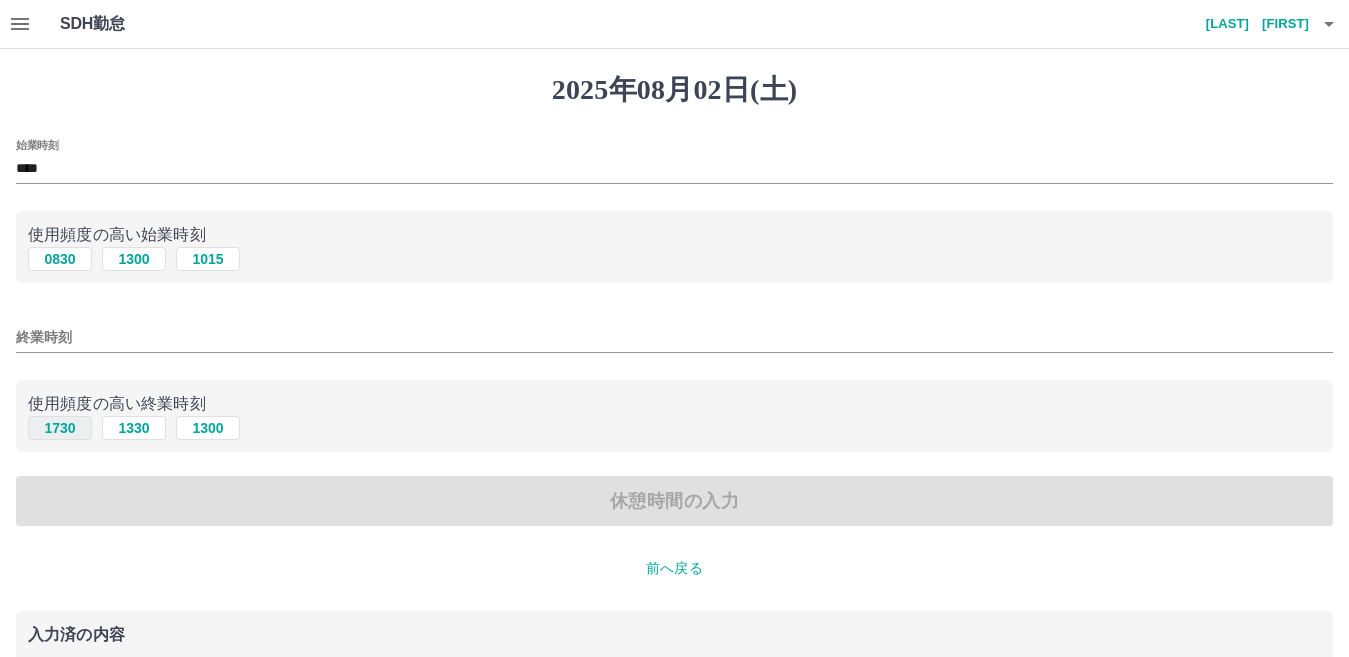 click on "1730" at bounding box center (60, 428) 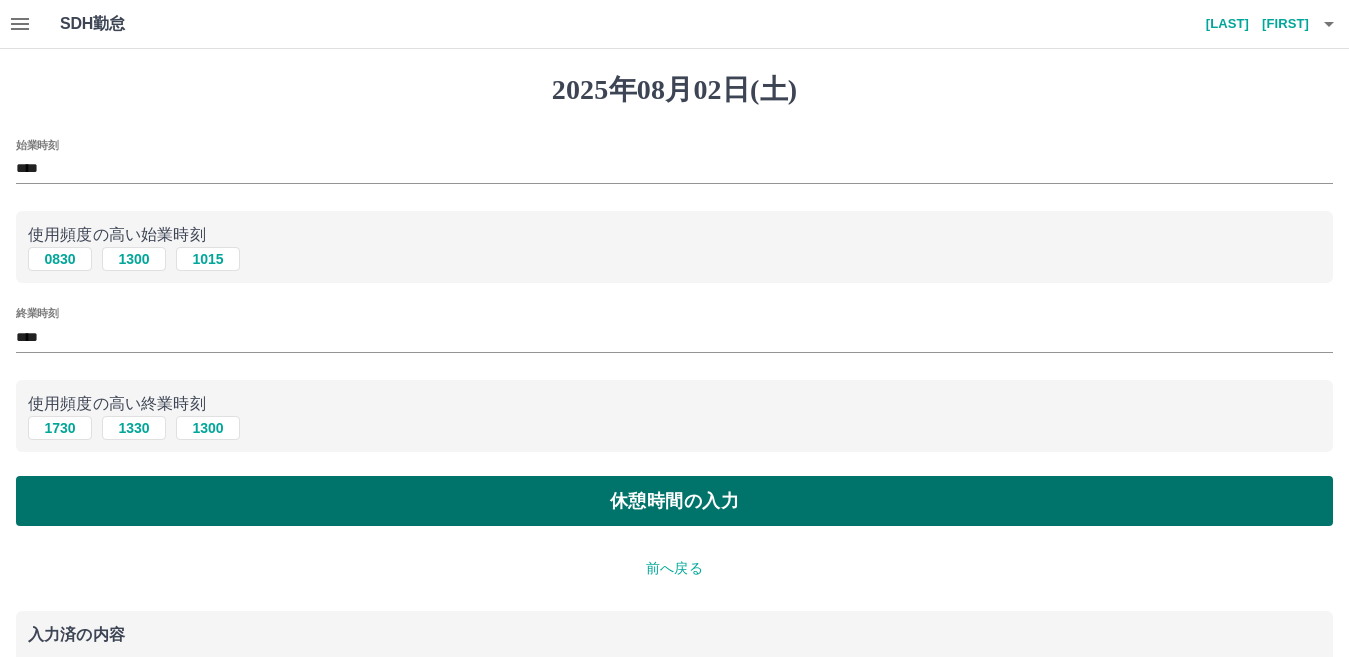 click on "休憩時間の入力" at bounding box center [674, 501] 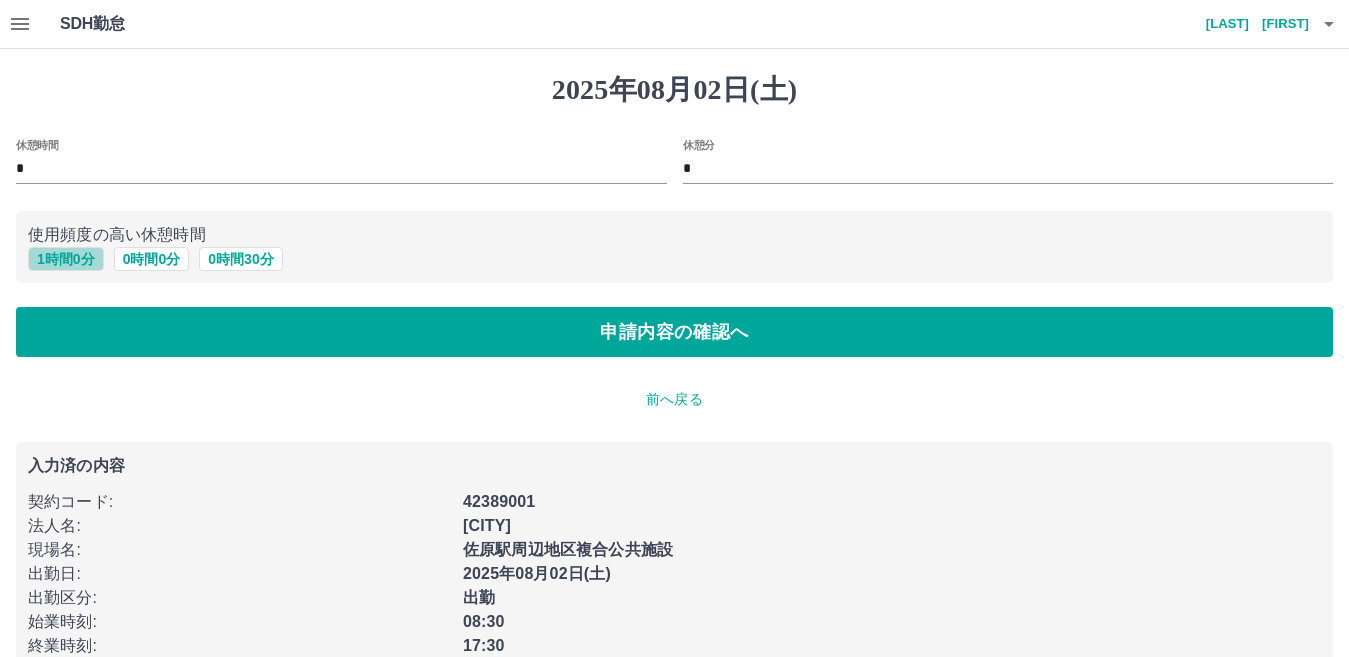click on "1 時間 0 分" at bounding box center [66, 259] 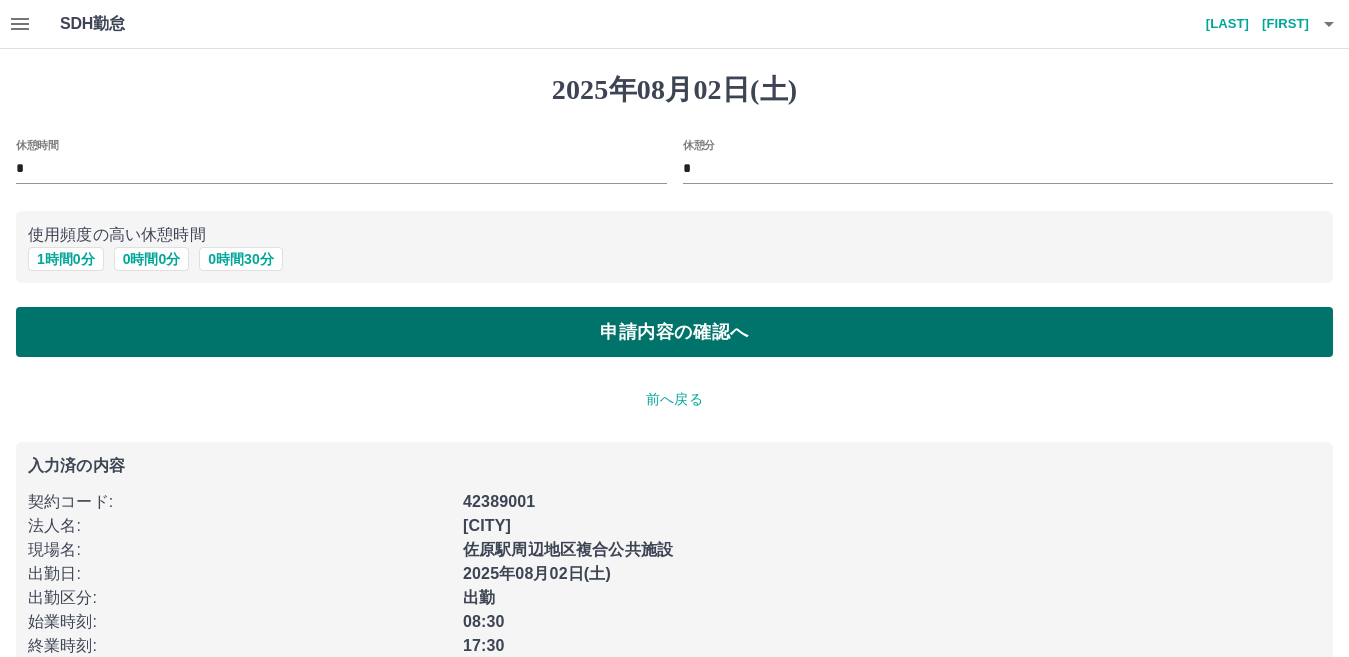 click on "申請内容の確認へ" at bounding box center (674, 332) 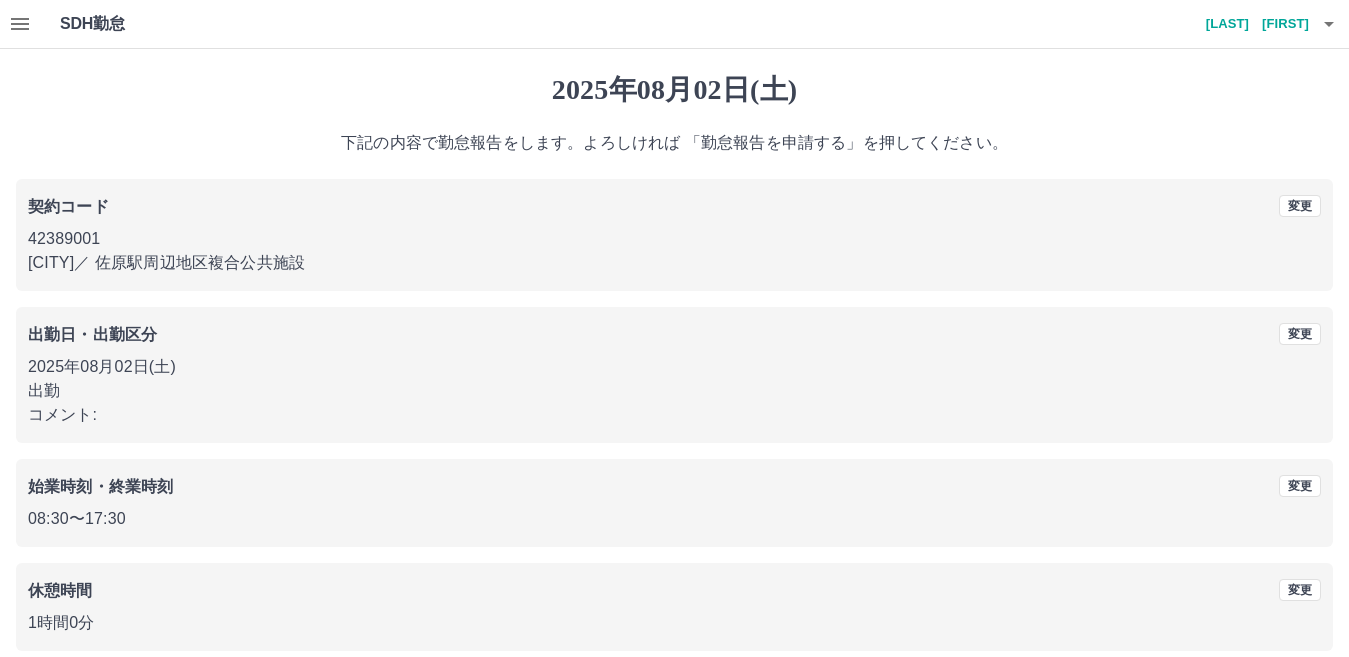 scroll, scrollTop: 91, scrollLeft: 0, axis: vertical 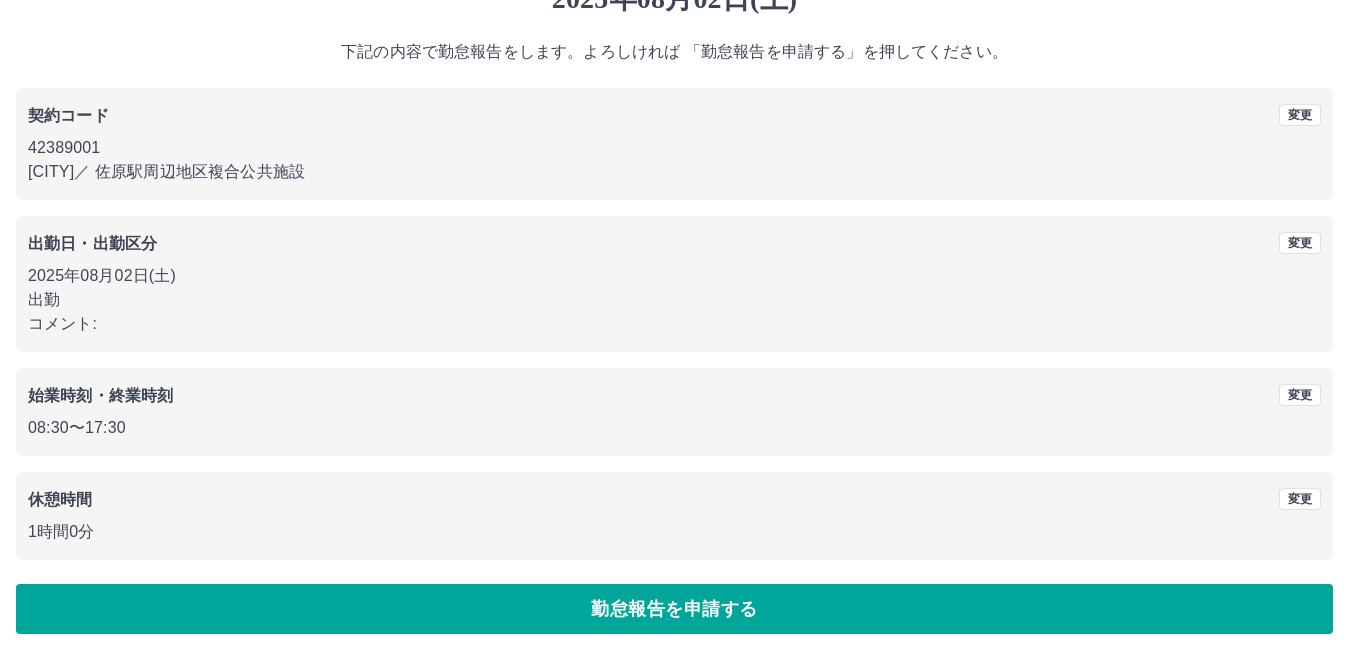 click on "勤怠報告を申請する" at bounding box center [674, 609] 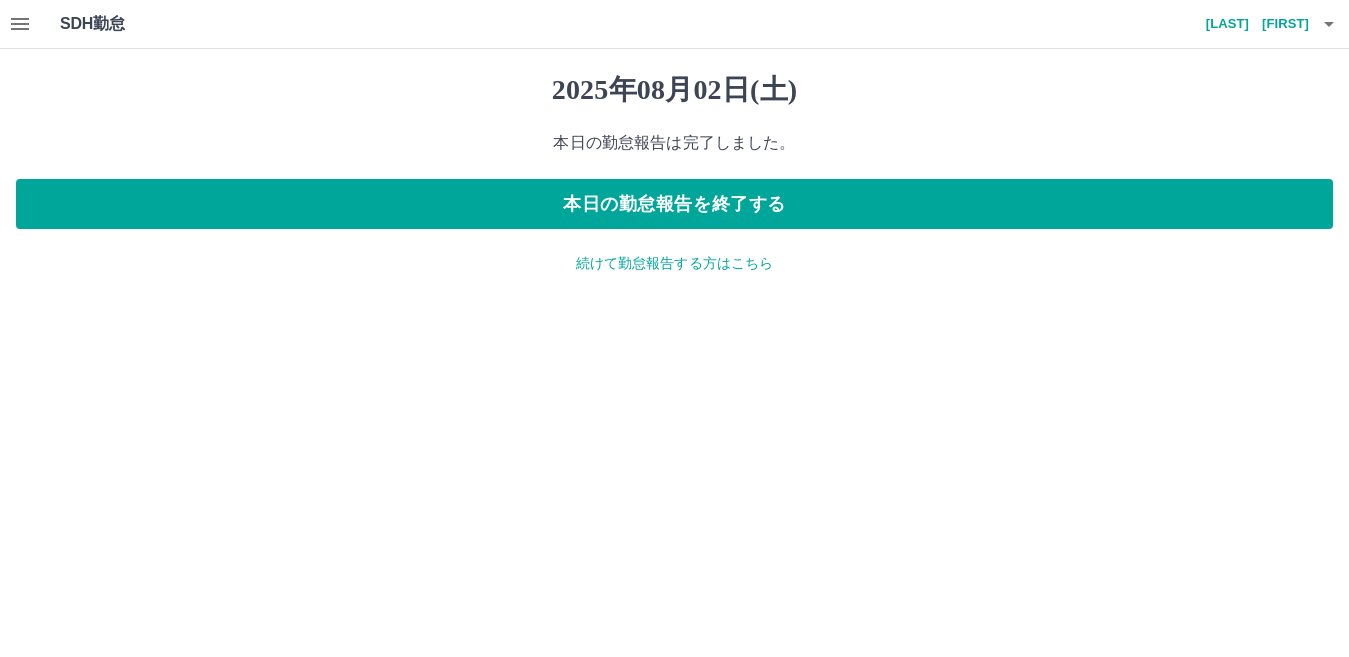 scroll, scrollTop: 0, scrollLeft: 0, axis: both 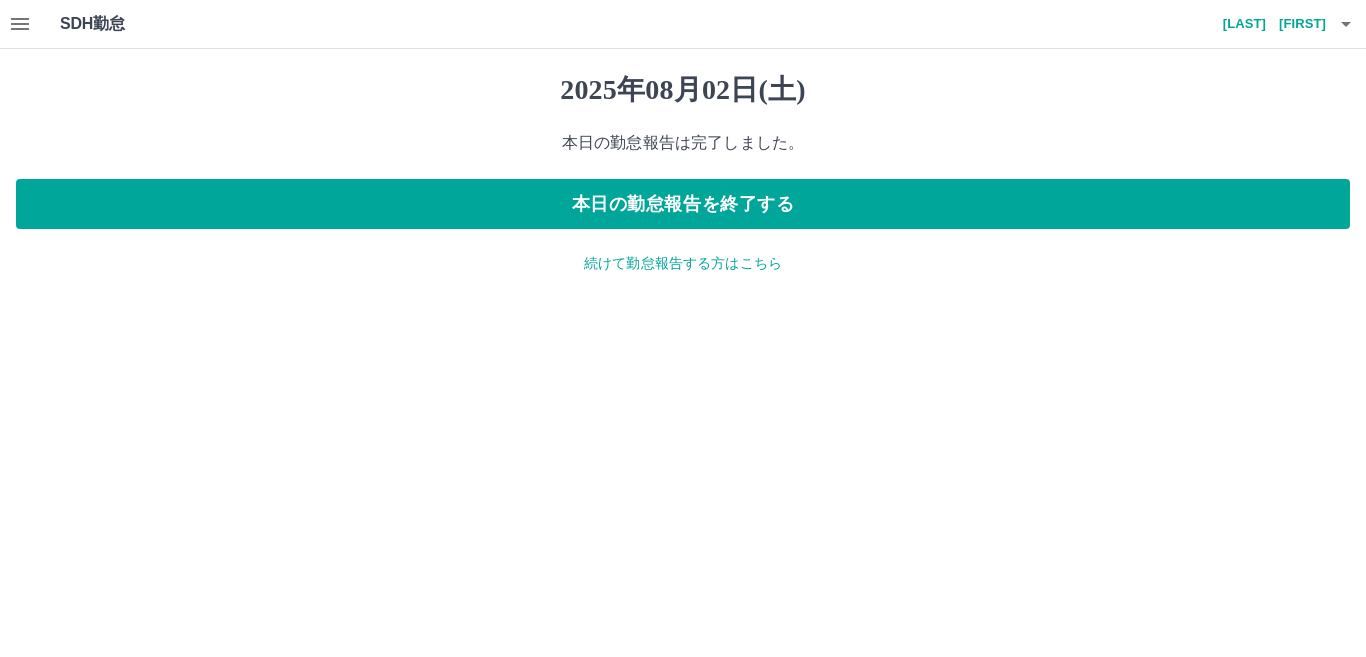 click 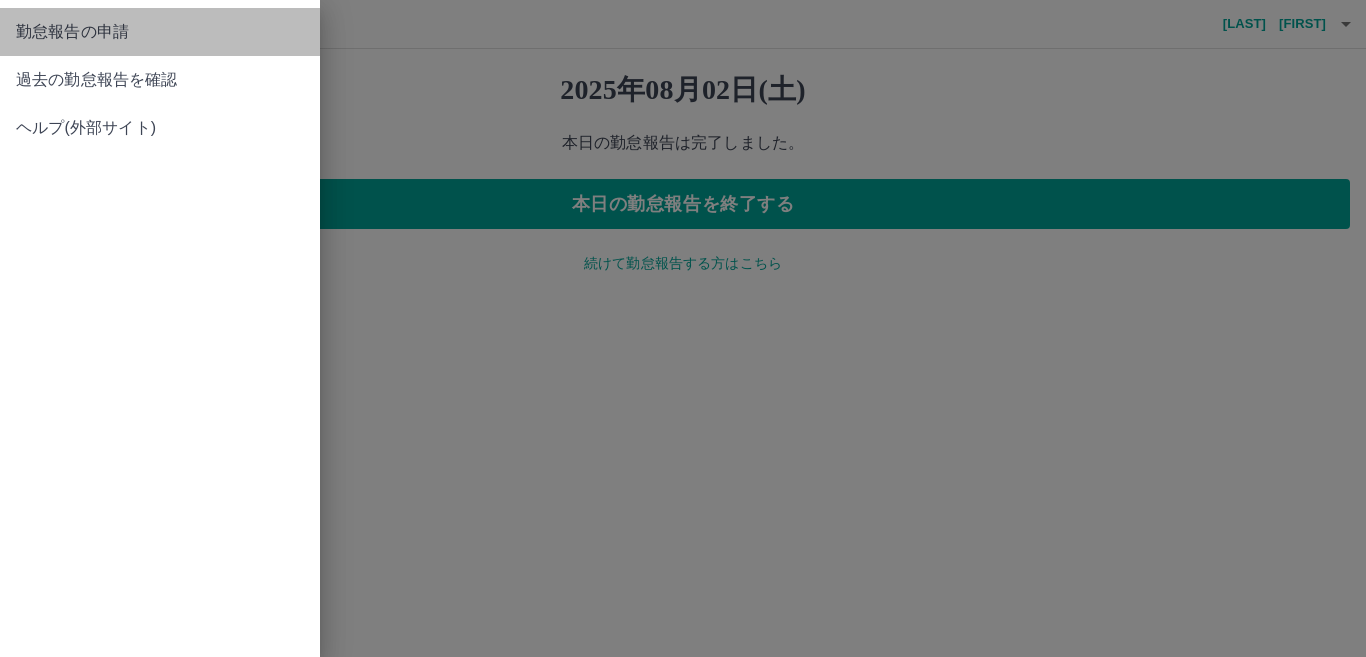click on "勤怠報告の申請" at bounding box center [160, 32] 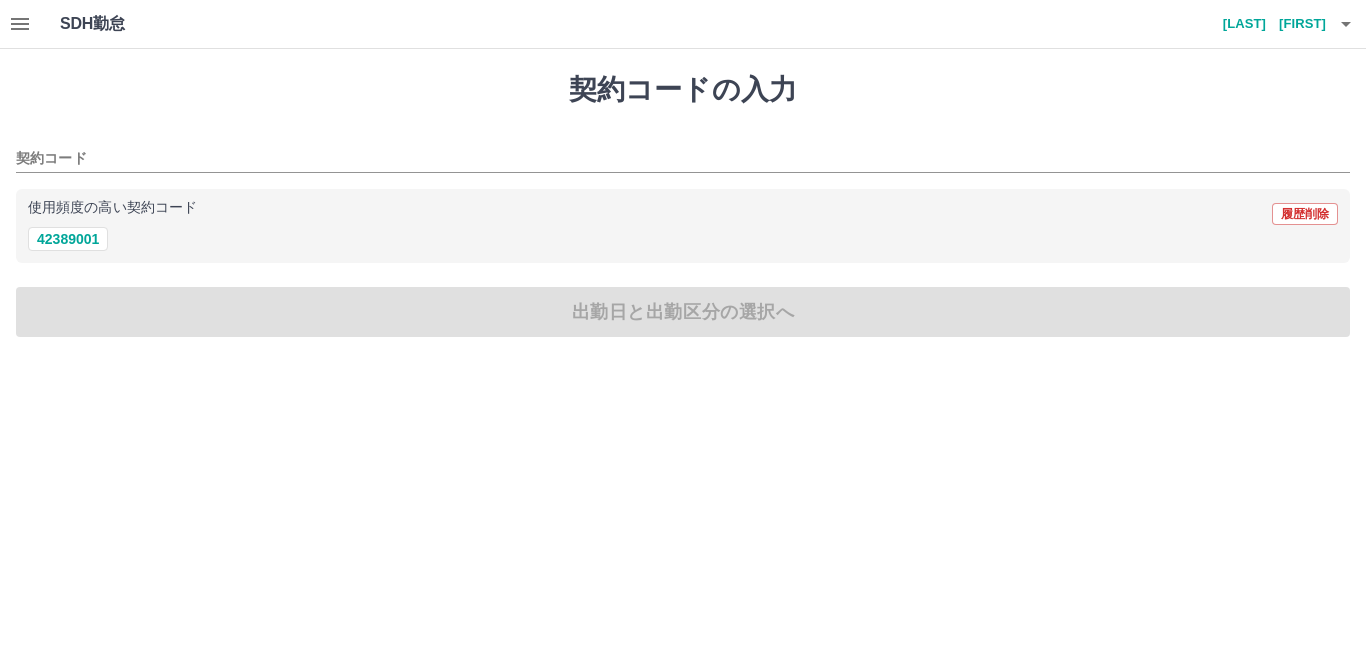 click 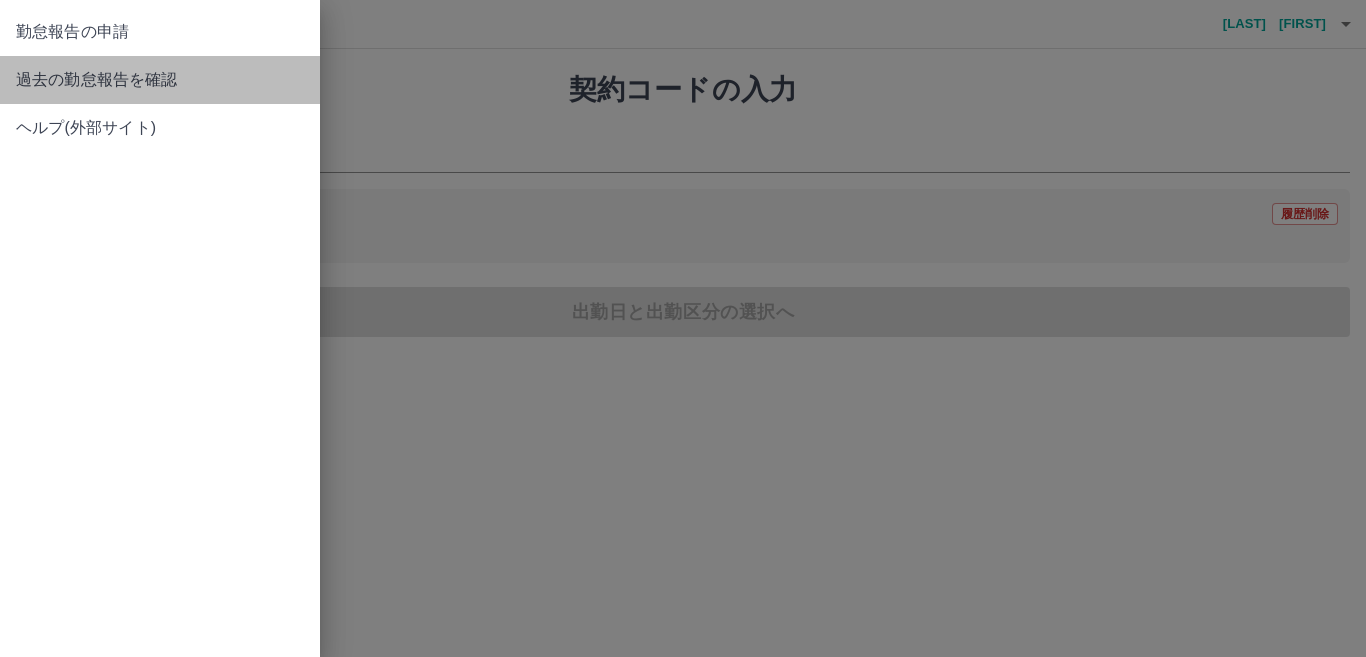 click on "過去の勤怠報告を確認" at bounding box center (160, 80) 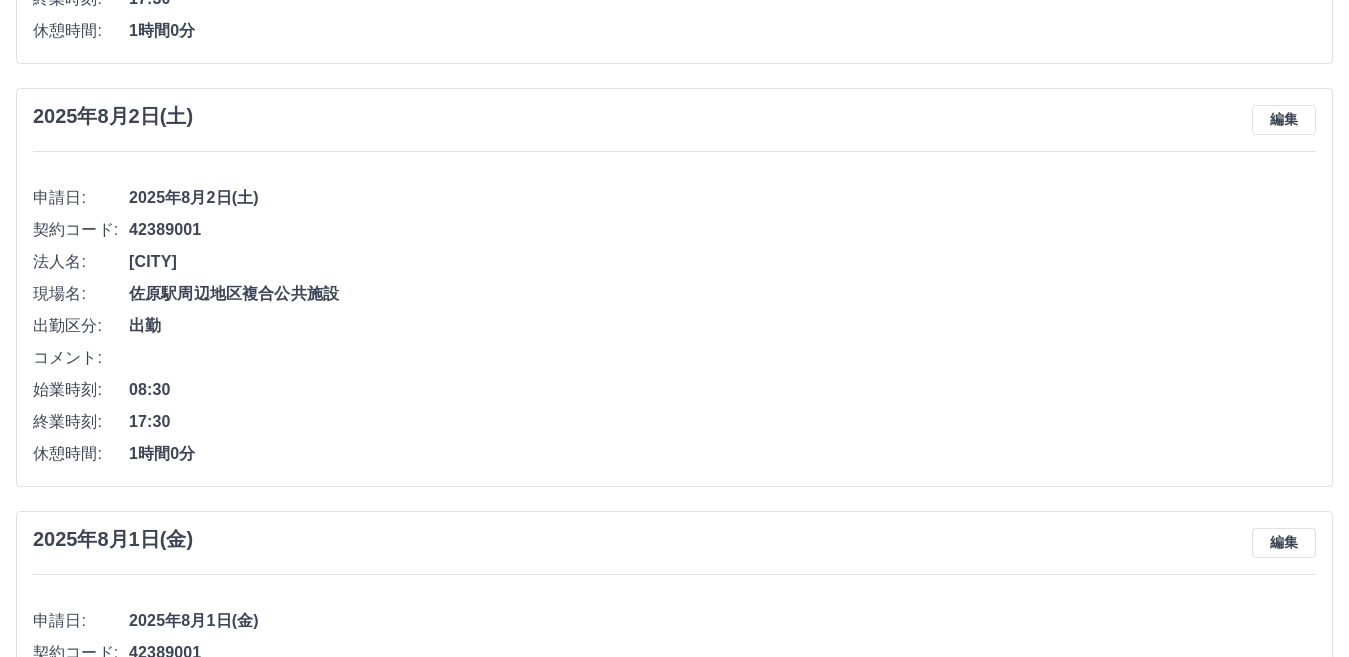 scroll, scrollTop: 496, scrollLeft: 0, axis: vertical 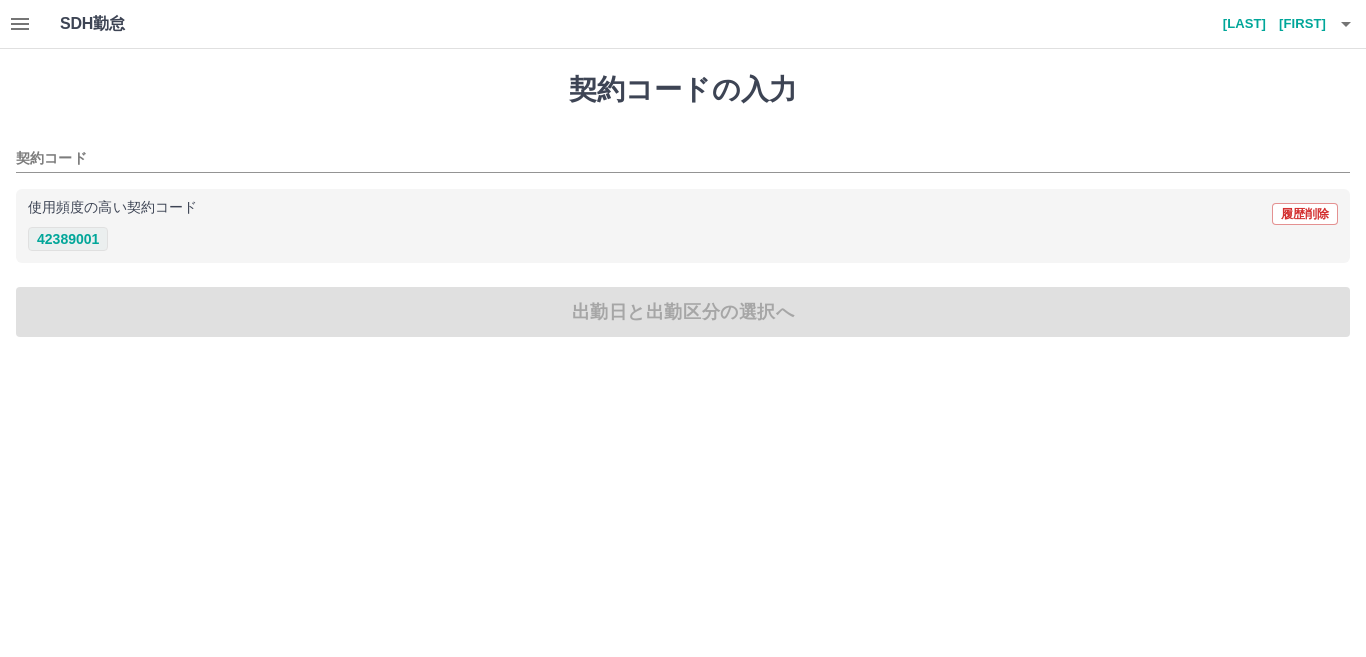 click on "42389001" at bounding box center (68, 239) 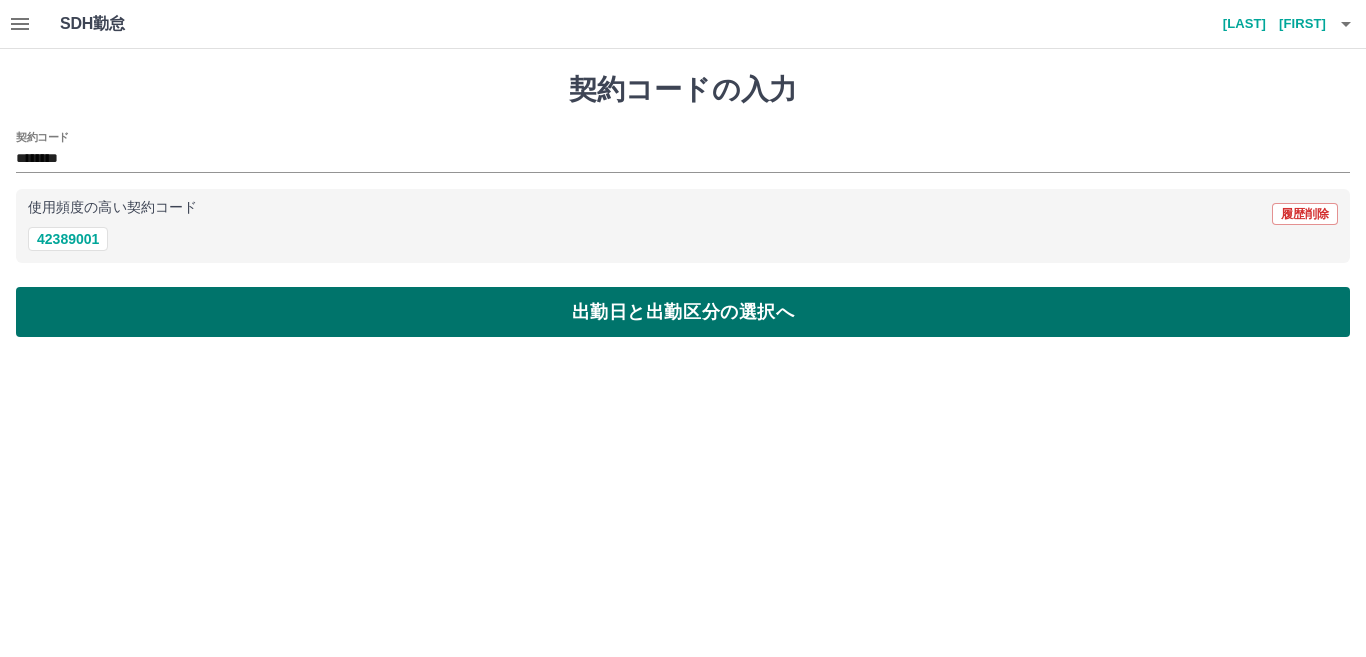click on "出勤日と出勤区分の選択へ" at bounding box center (683, 312) 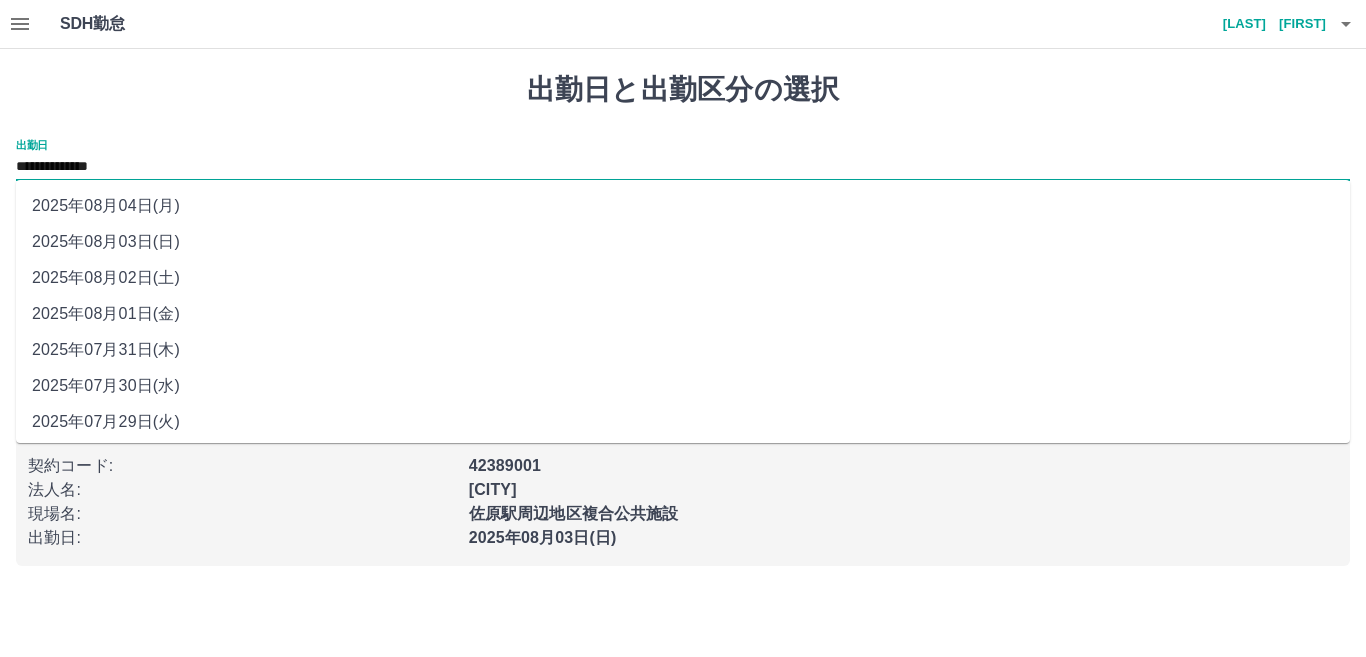 click on "**********" at bounding box center [683, 167] 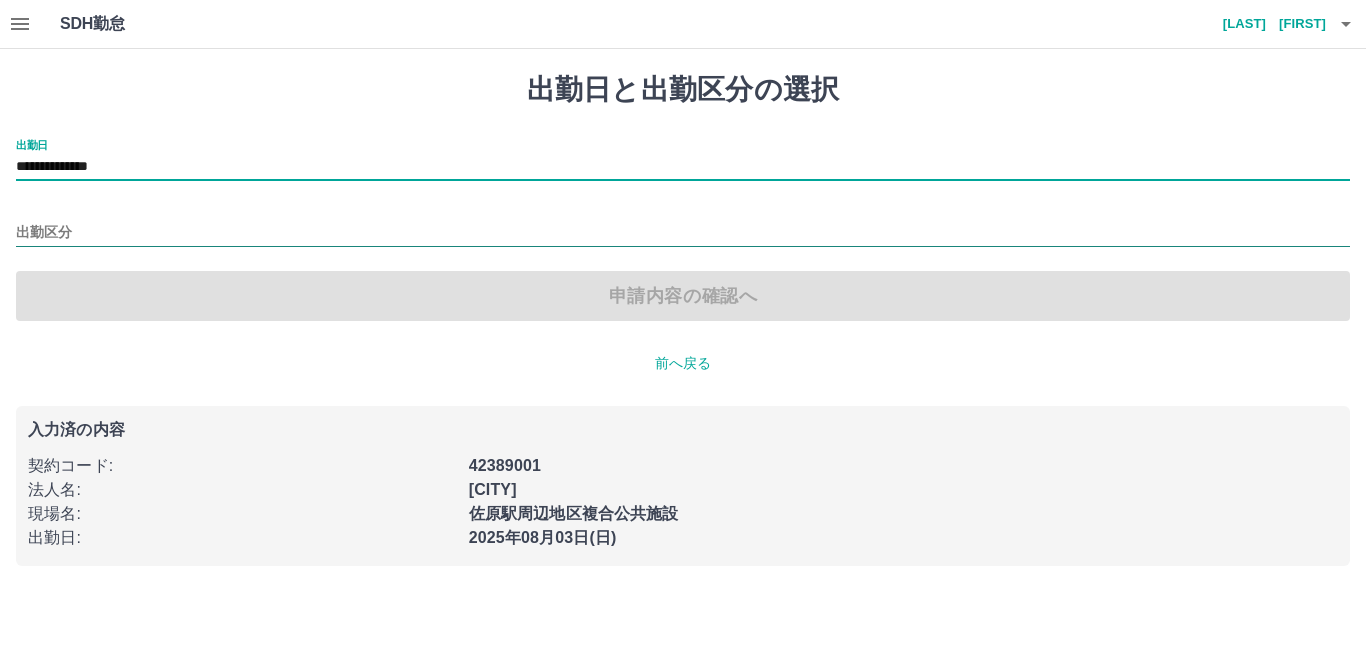 click on "出勤区分" at bounding box center [683, 233] 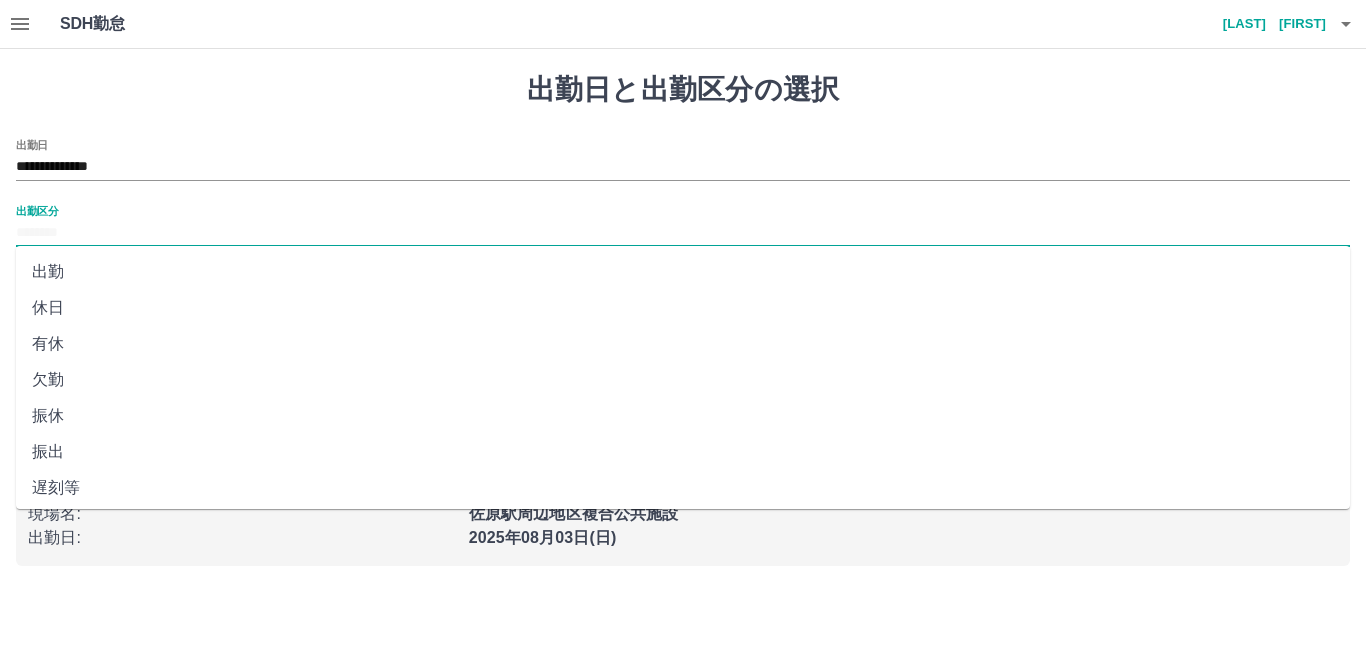 click on "休日" at bounding box center (683, 308) 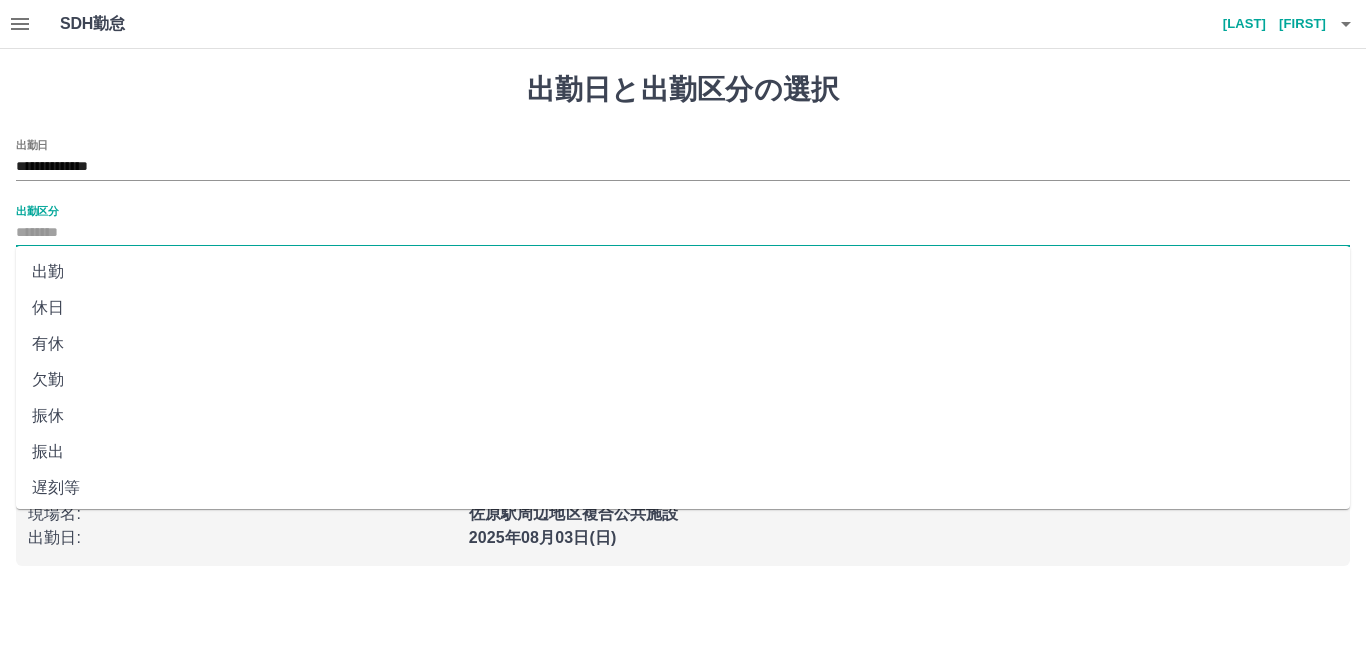 type on "**" 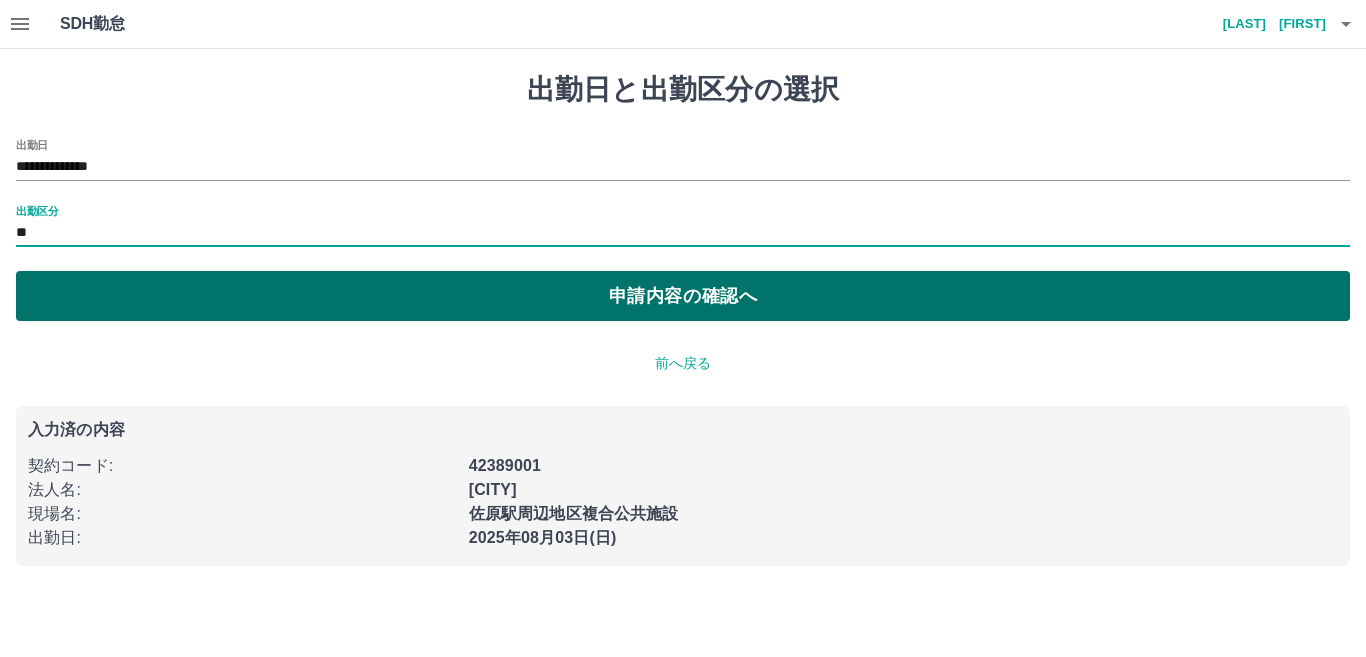 click on "申請内容の確認へ" at bounding box center [683, 296] 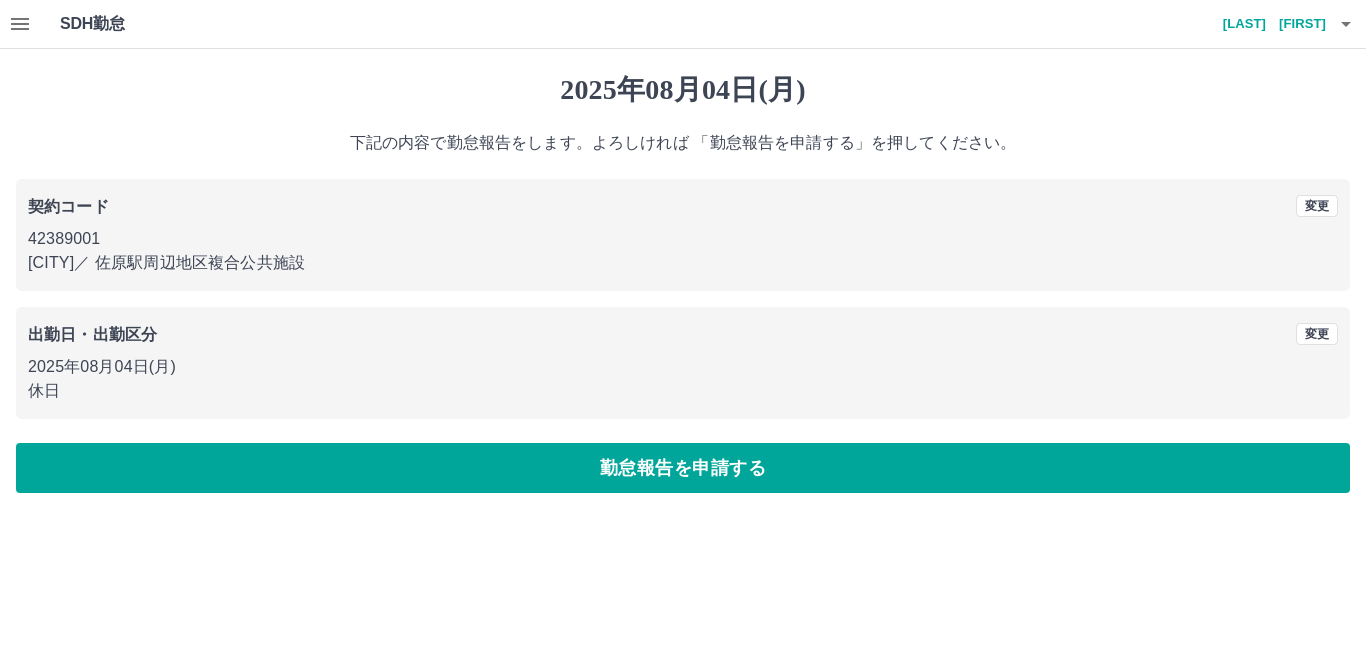 click on "勤怠報告を申請する" at bounding box center [683, 468] 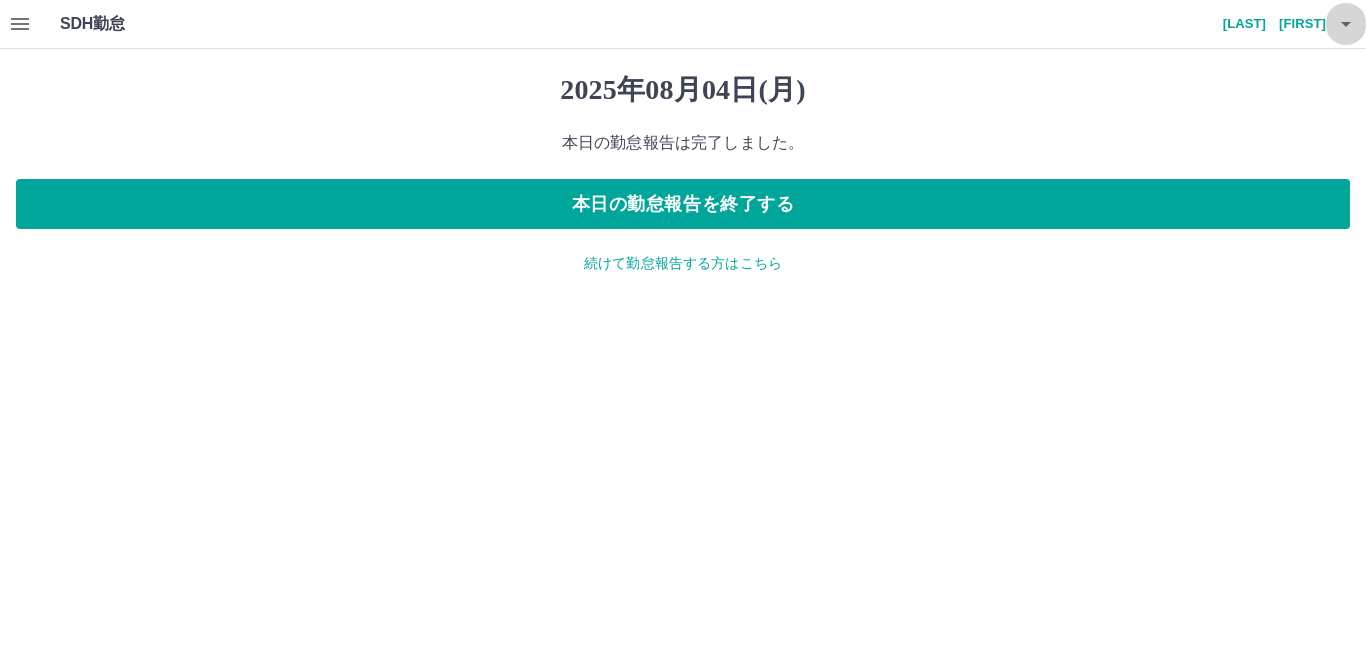click 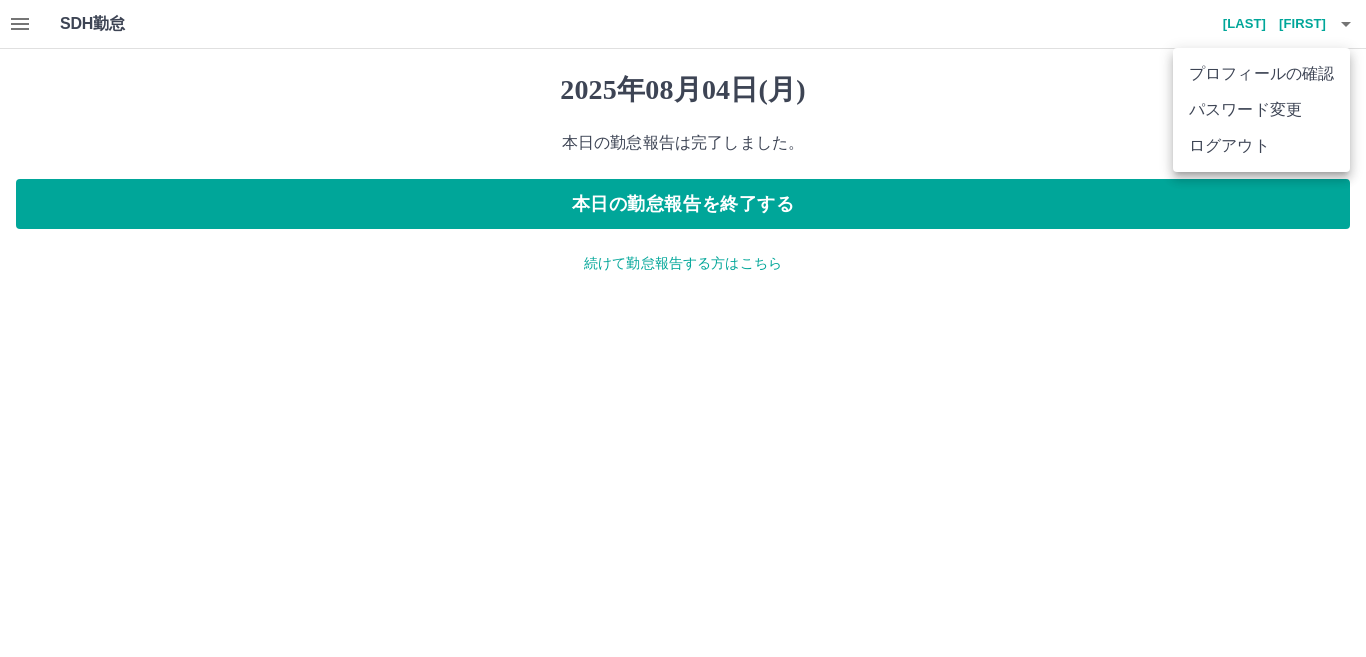 click on "ログアウト" at bounding box center [1261, 146] 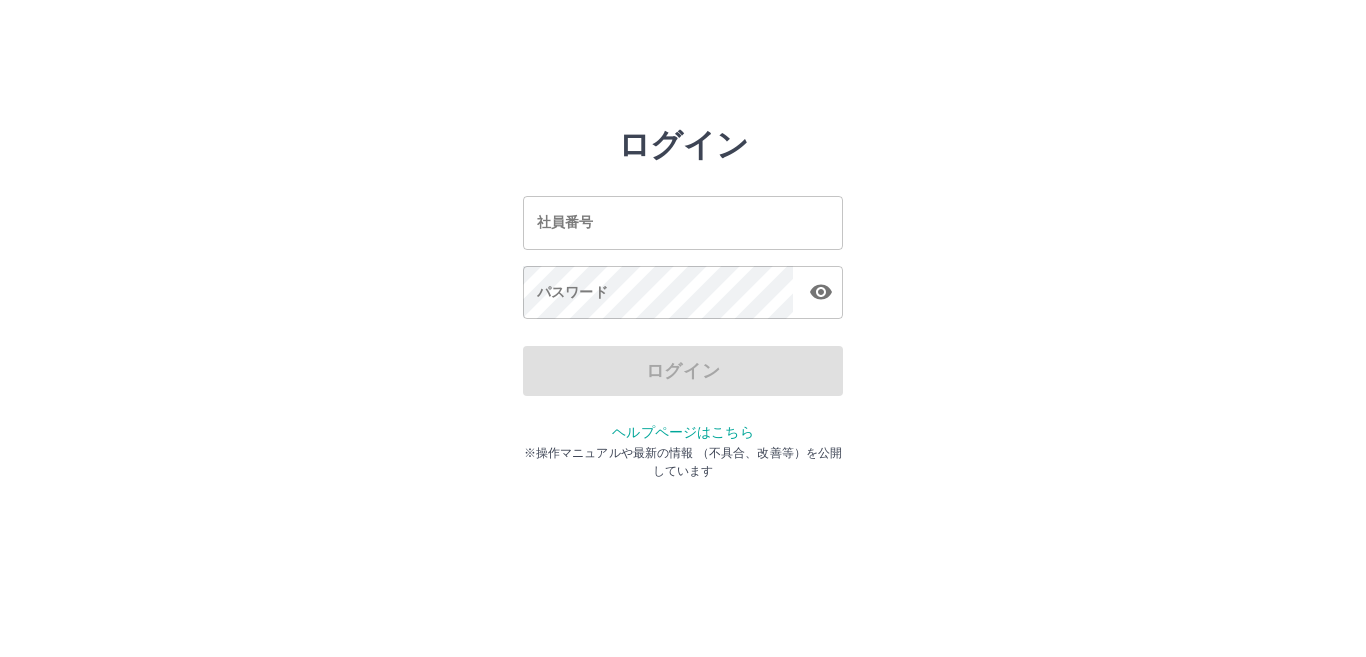 scroll, scrollTop: 0, scrollLeft: 0, axis: both 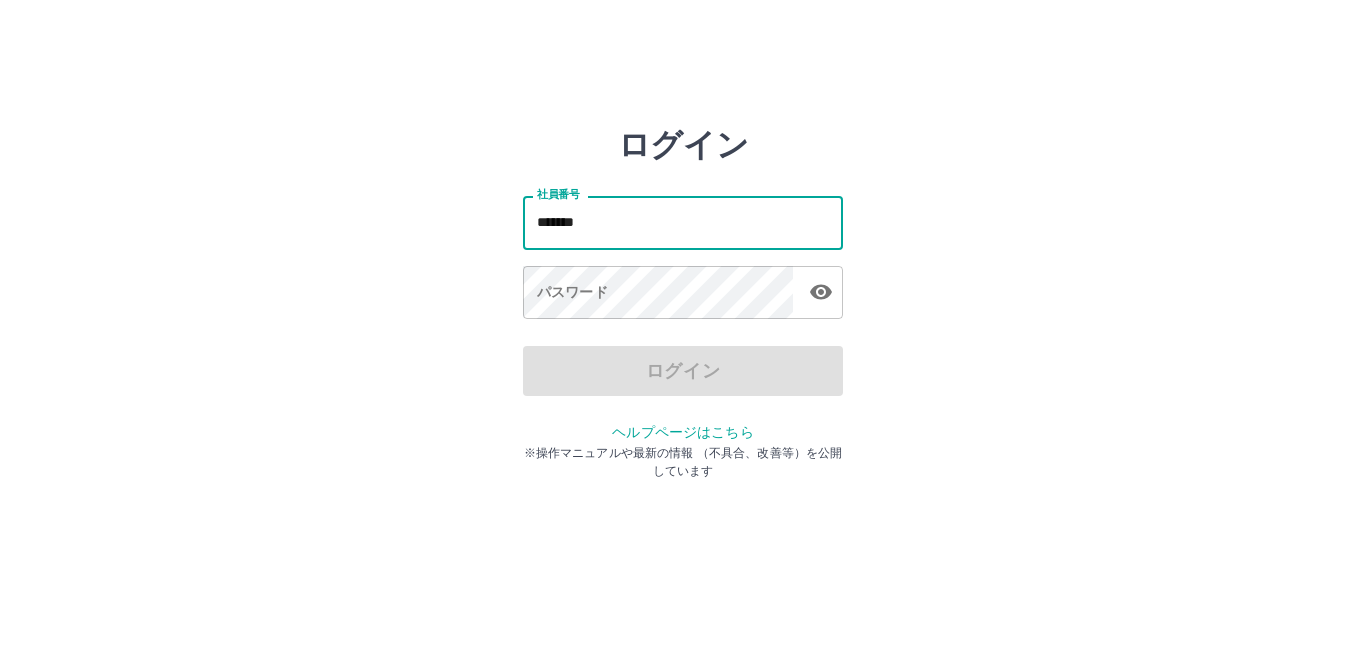 type on "*******" 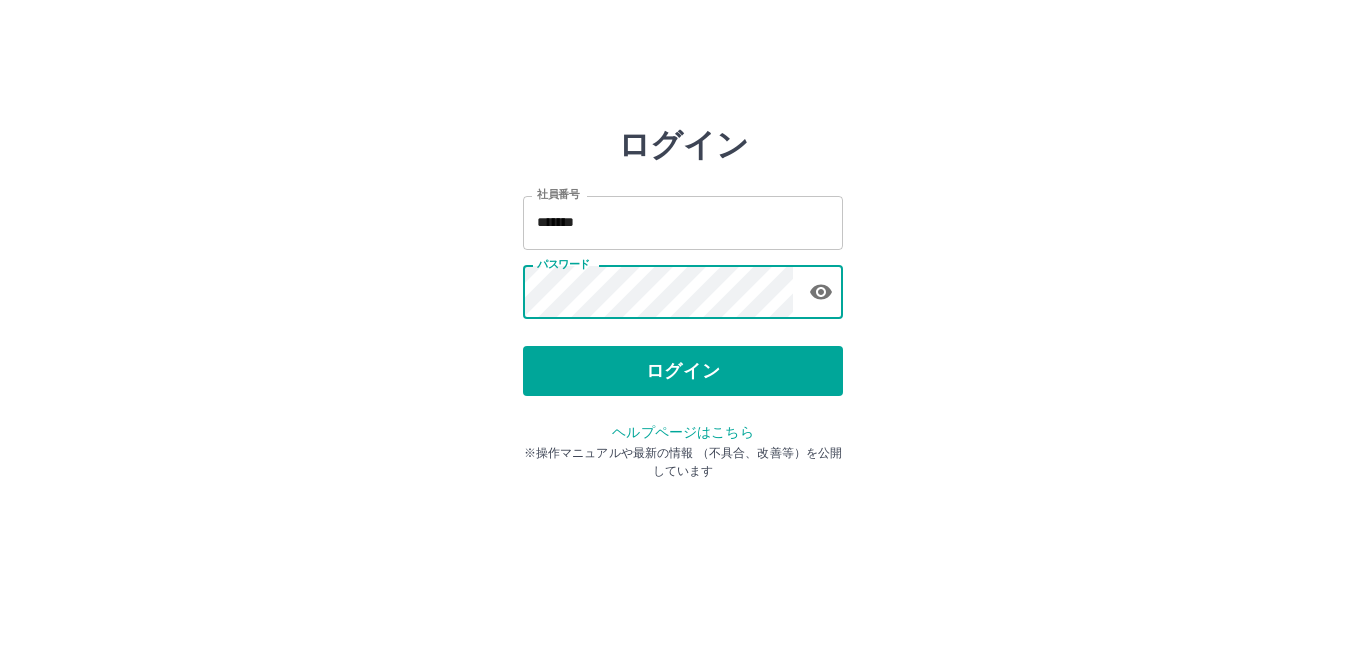 drag, startPoint x: 649, startPoint y: 369, endPoint x: 658, endPoint y: 355, distance: 16.643316 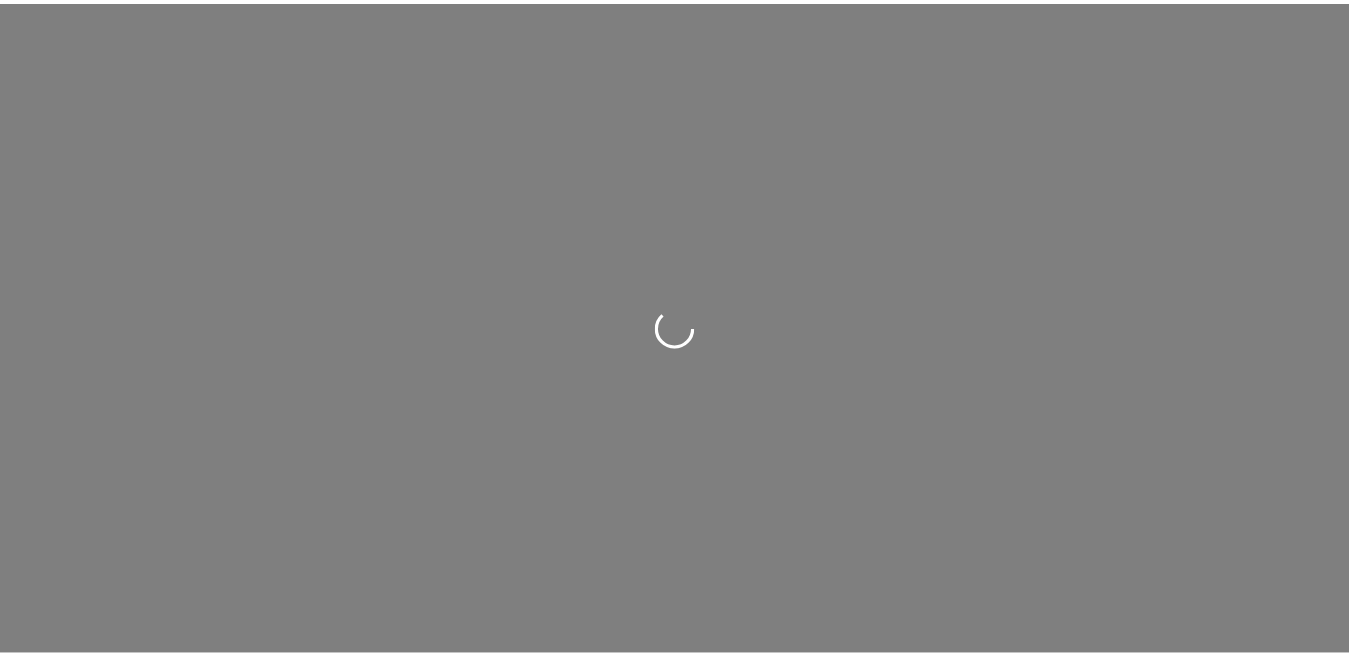 scroll, scrollTop: 0, scrollLeft: 0, axis: both 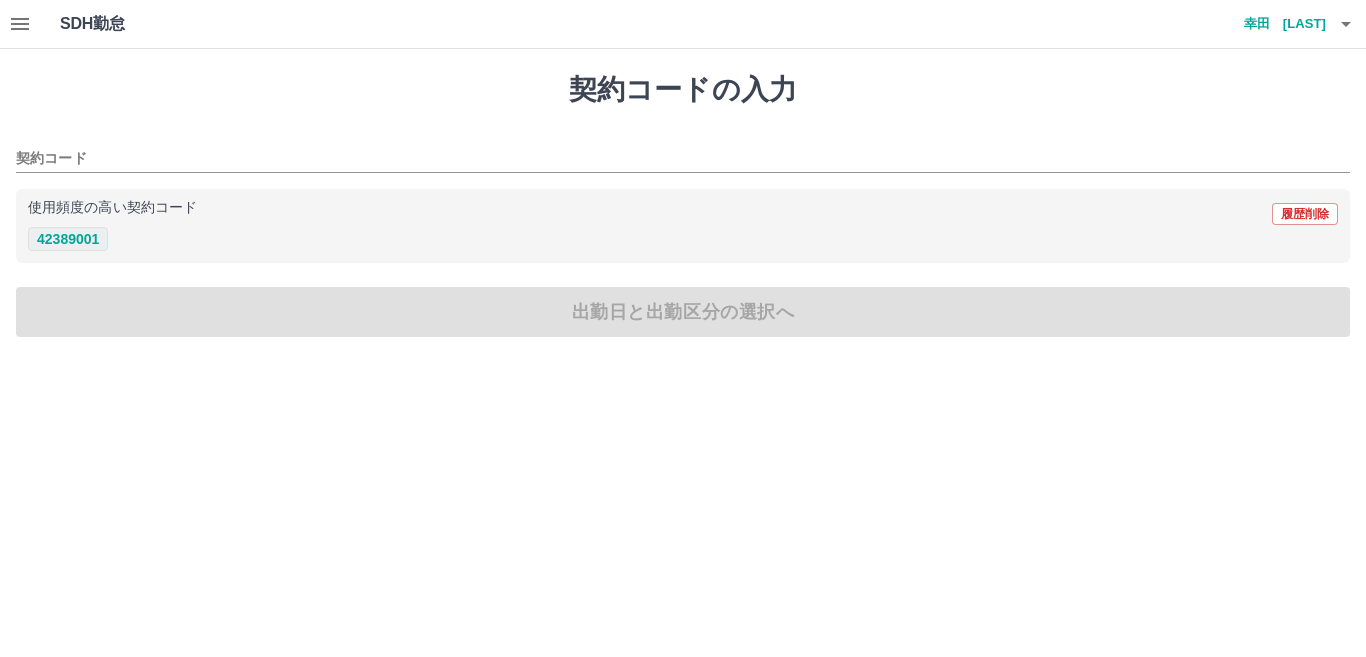 click on "42389001" at bounding box center (68, 239) 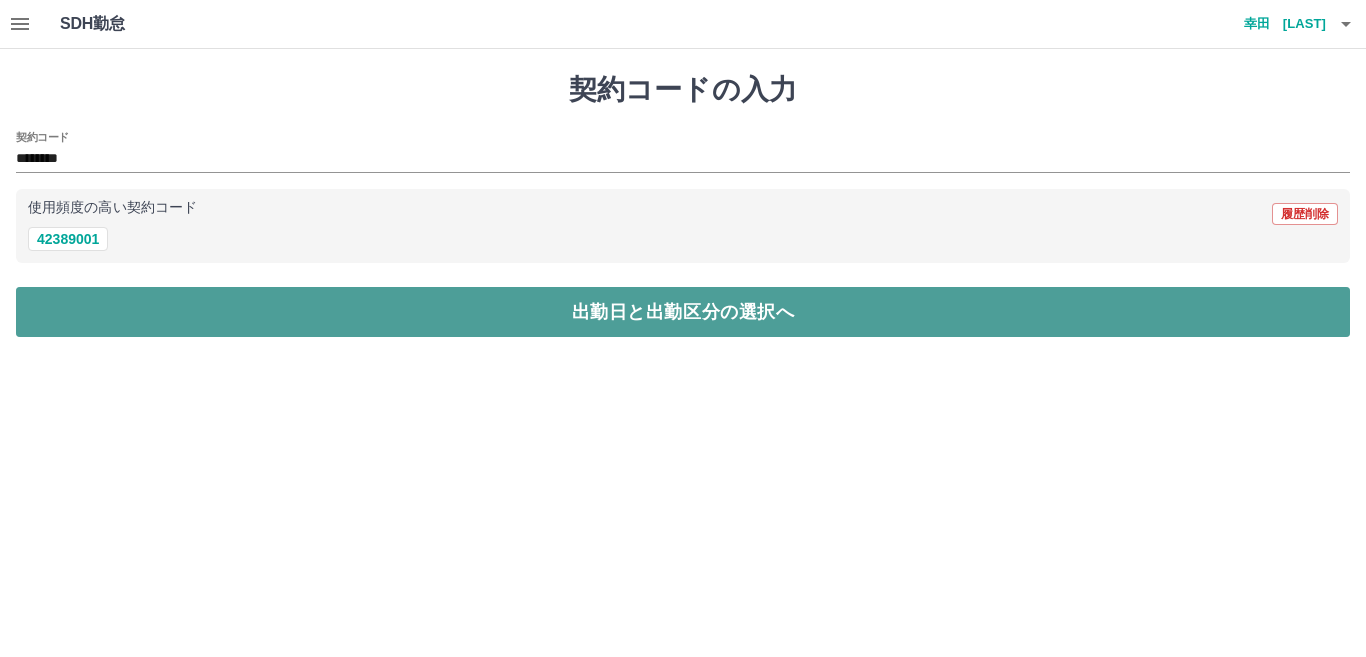 click on "出勤日と出勤区分の選択へ" at bounding box center [683, 312] 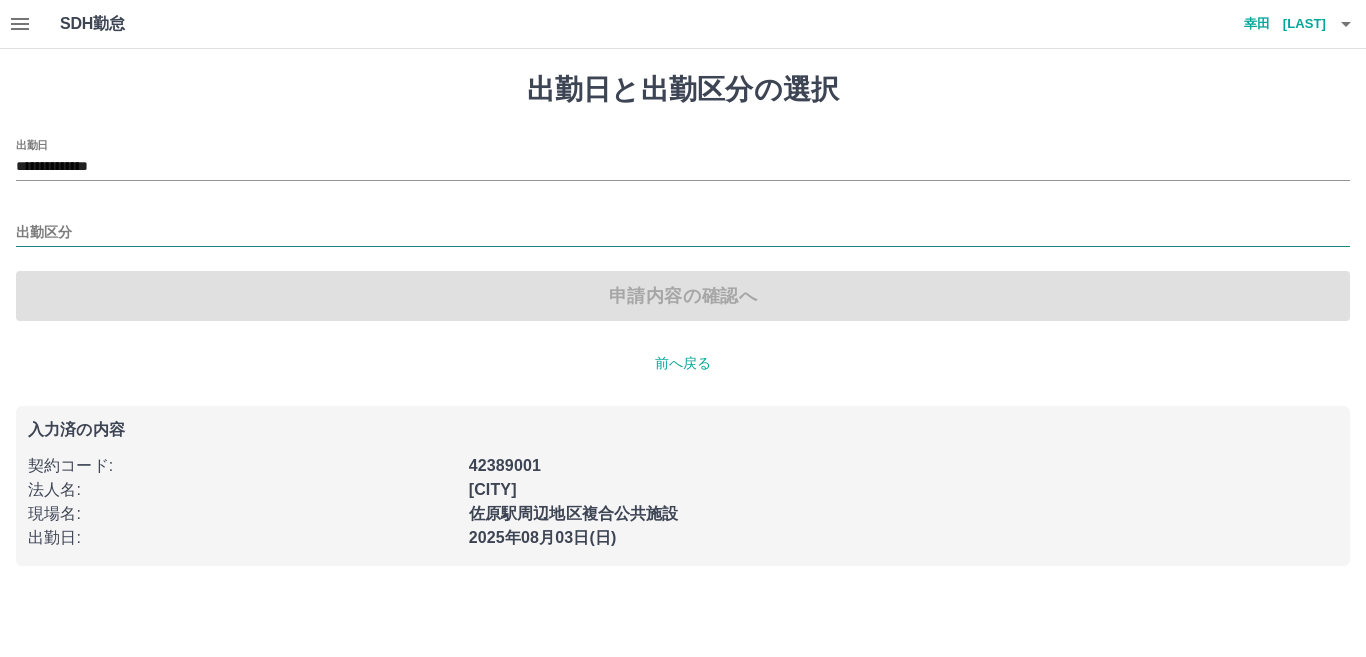 click on "出勤区分" at bounding box center [683, 233] 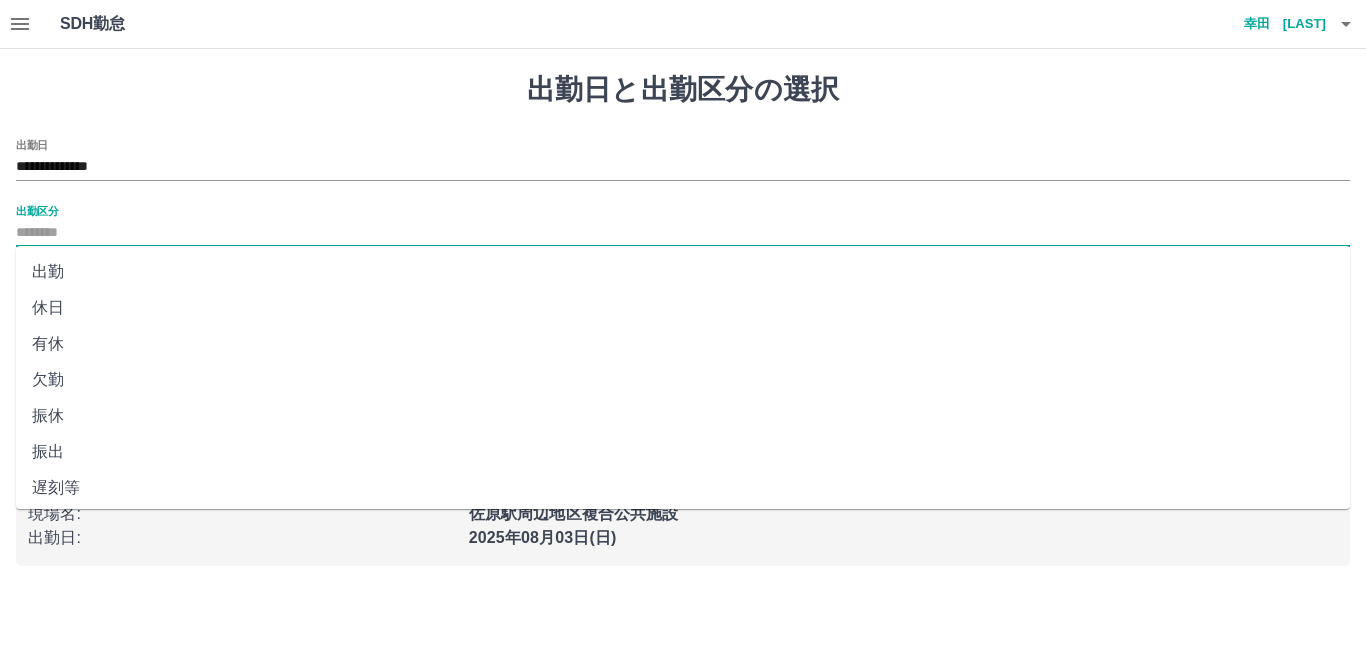 click on "出勤" at bounding box center [683, 272] 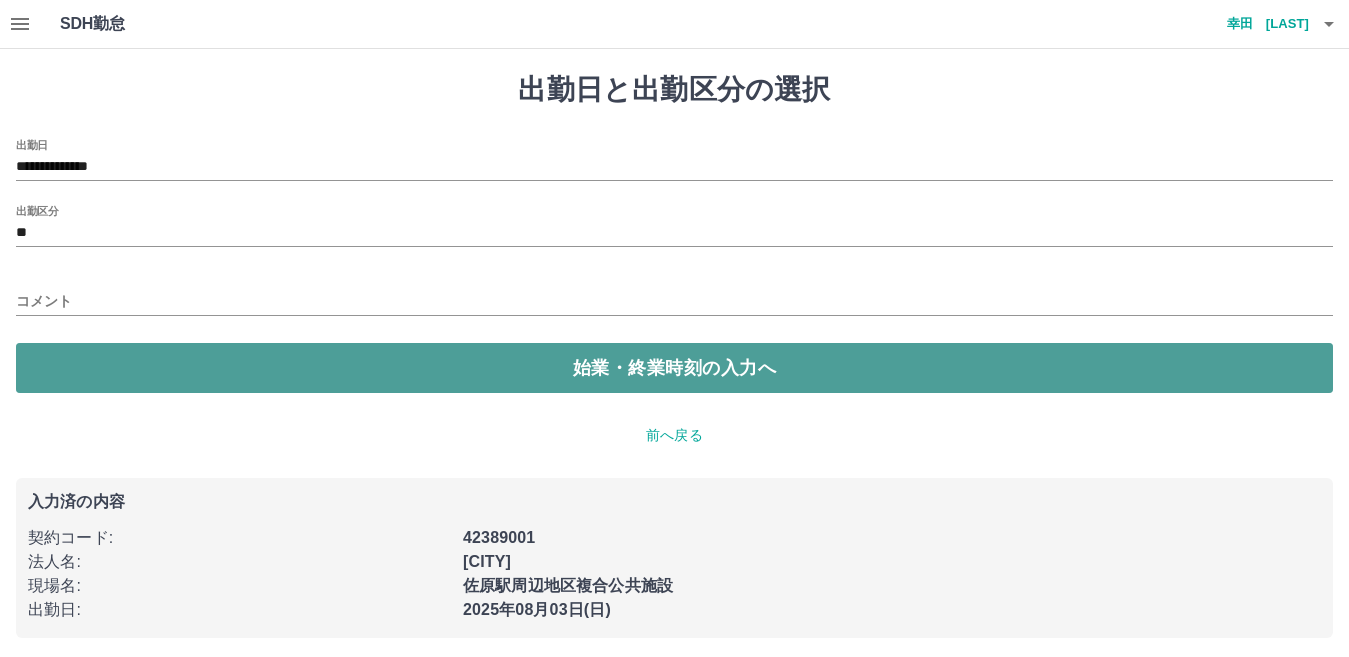 click on "始業・終業時刻の入力へ" at bounding box center (674, 368) 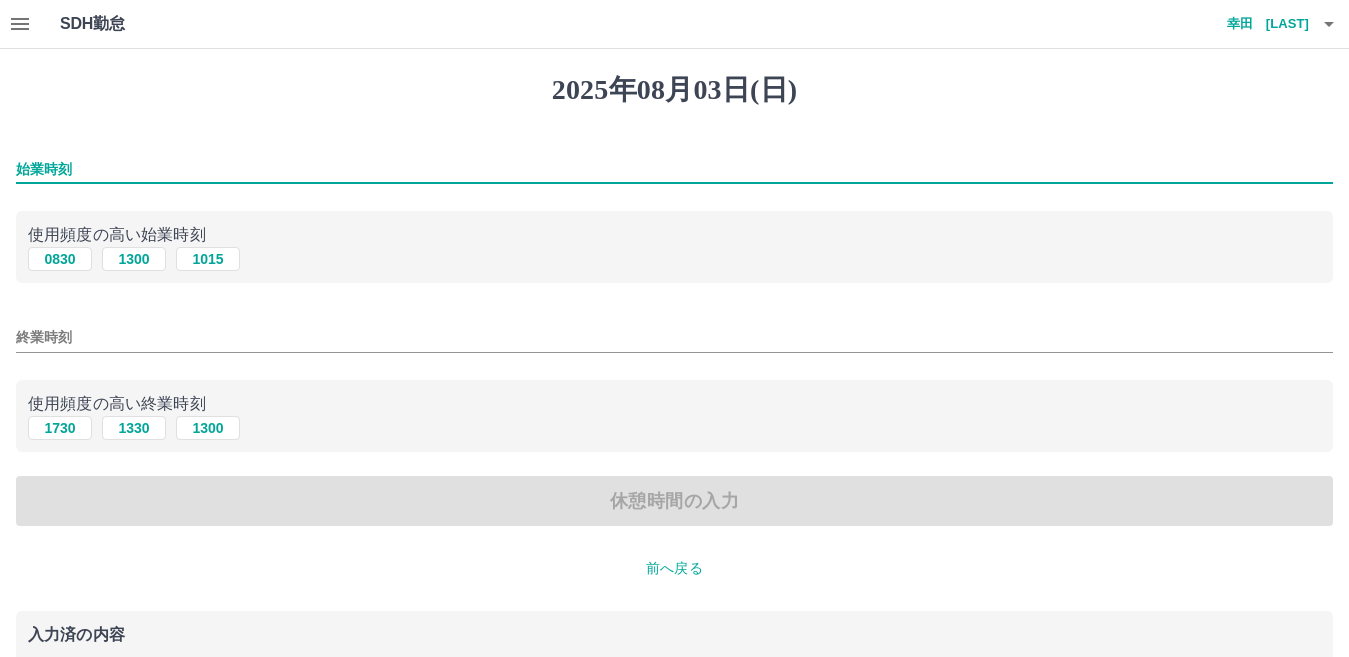 click on "始業時刻" at bounding box center [674, 169] 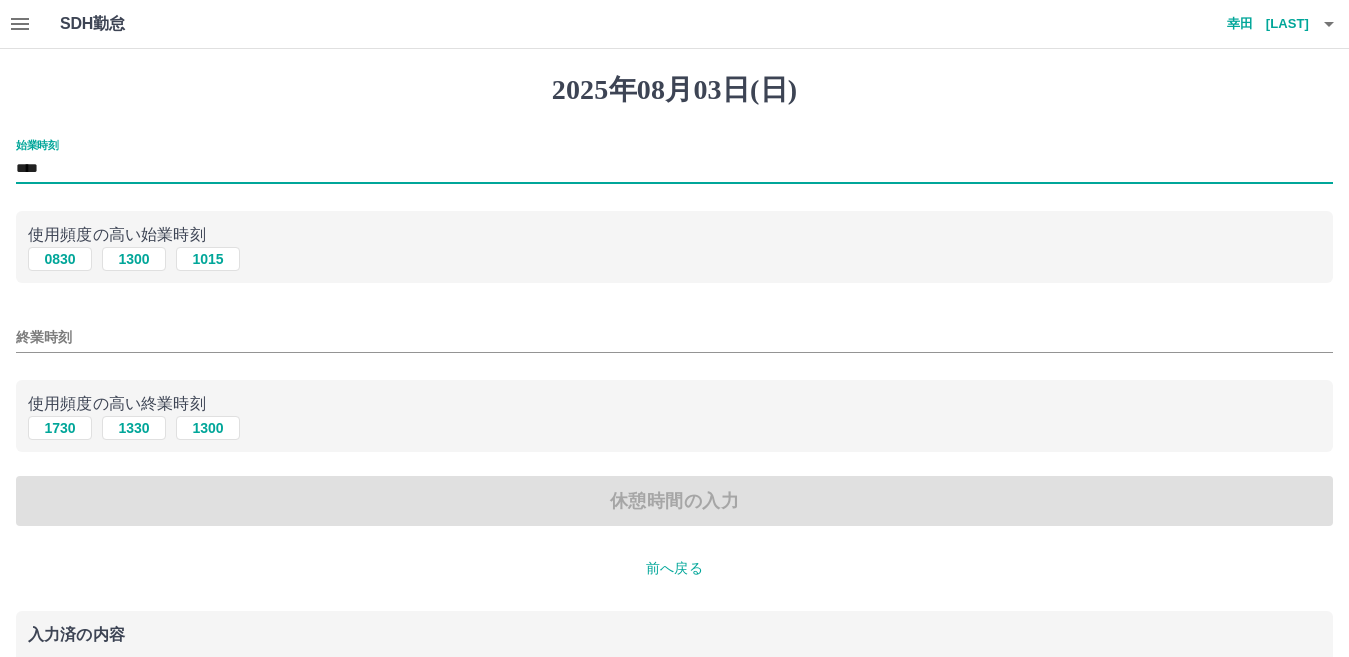 type on "****" 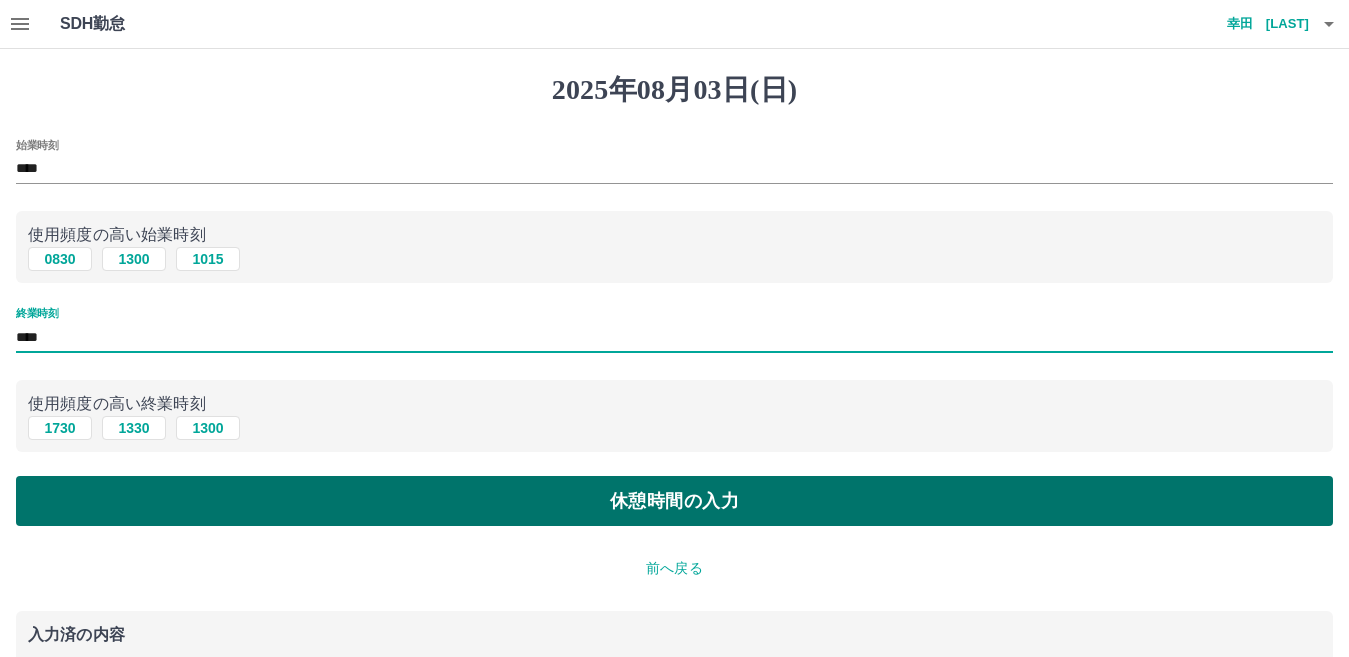 type on "****" 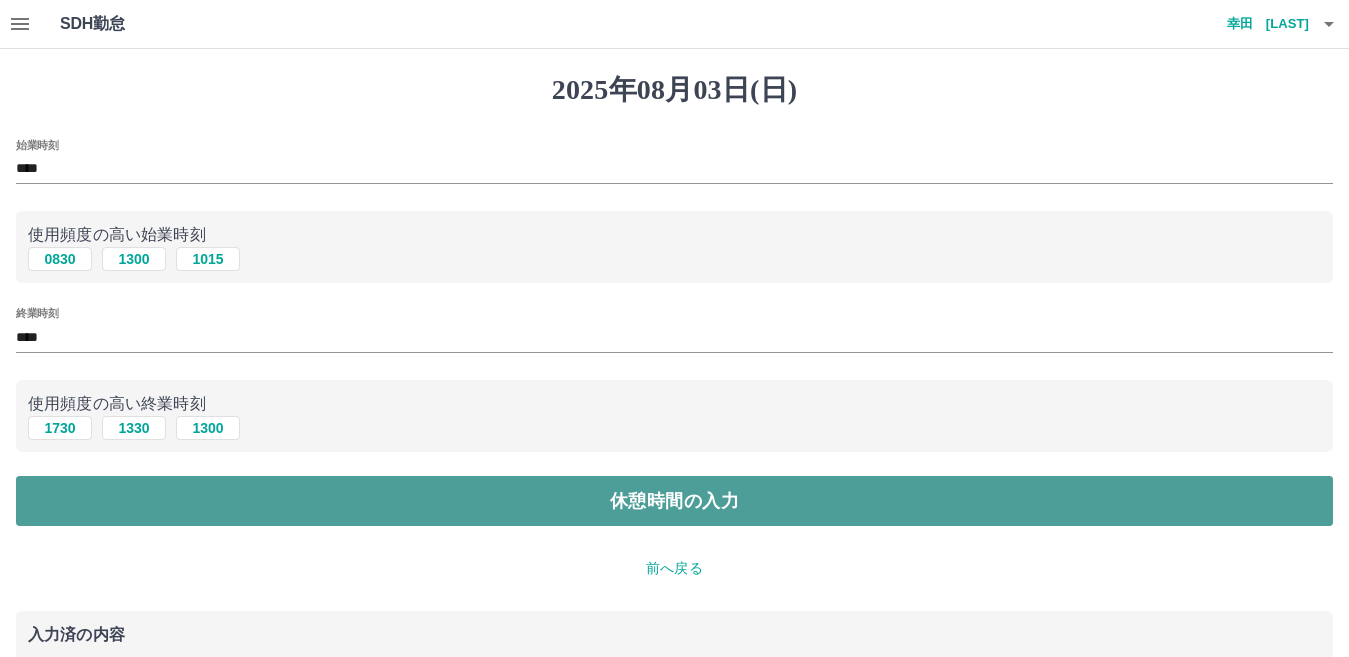click on "休憩時間の入力" at bounding box center [674, 501] 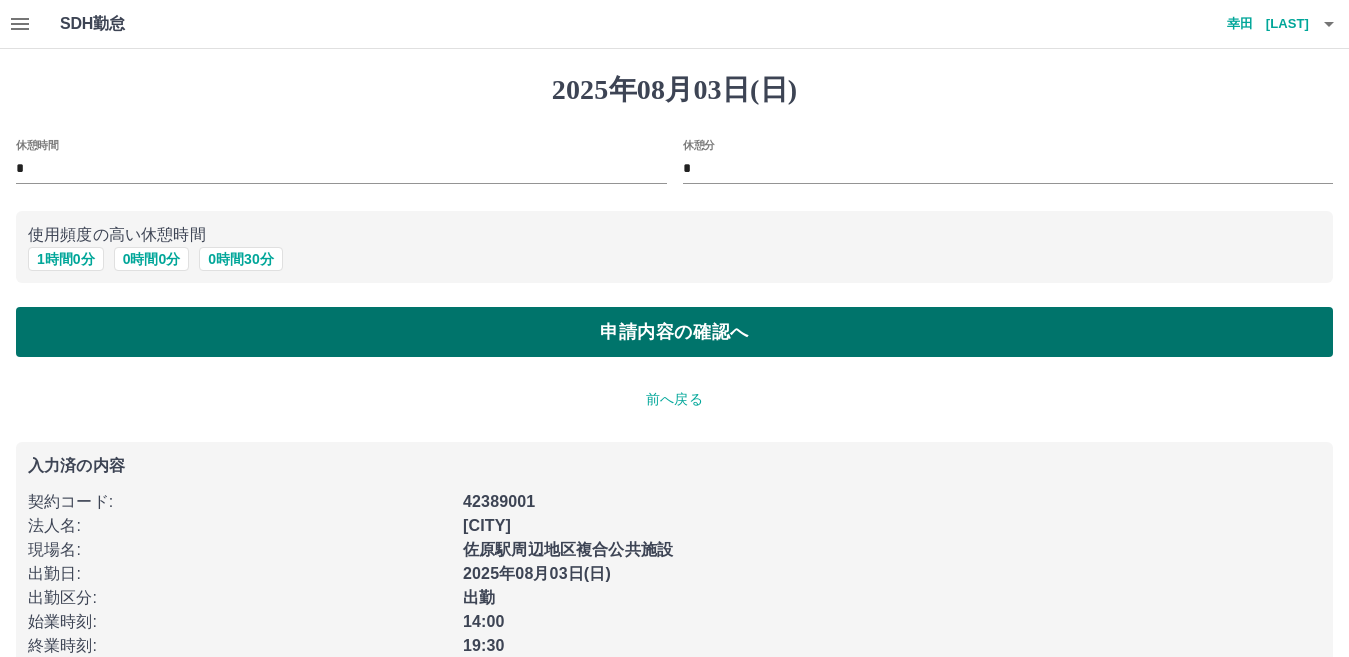 click on "申請内容の確認へ" at bounding box center [674, 332] 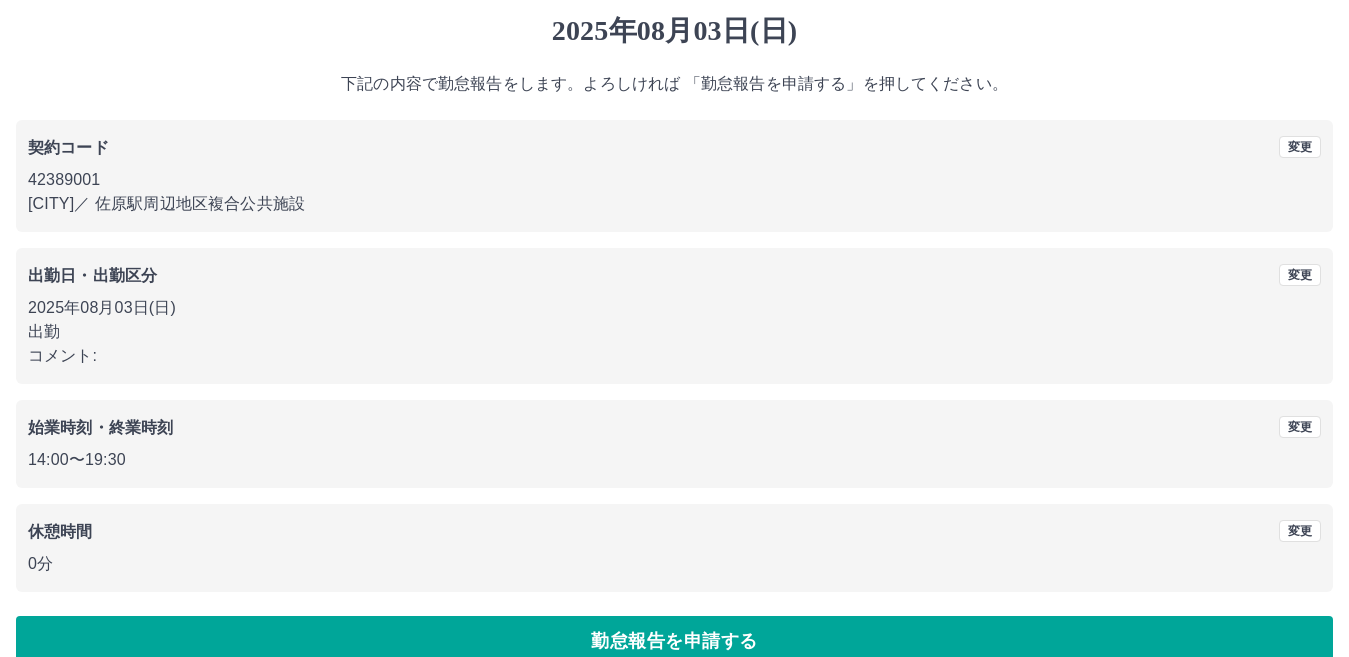 scroll, scrollTop: 91, scrollLeft: 0, axis: vertical 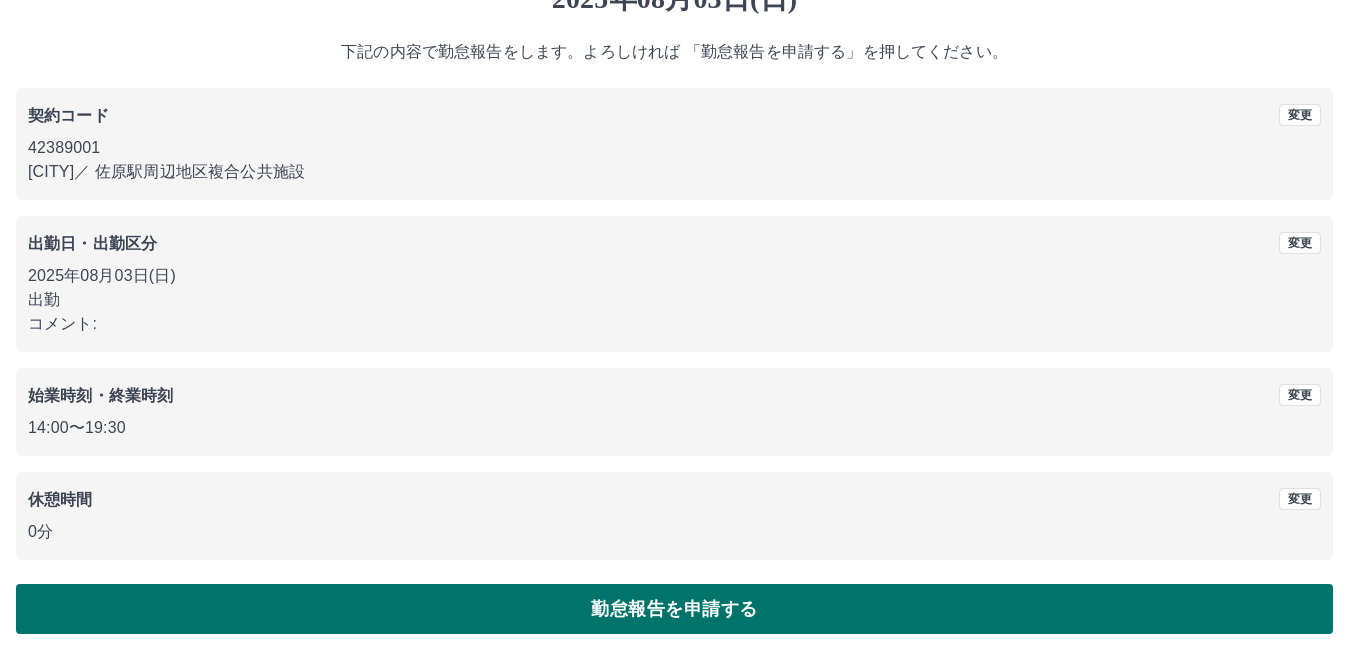 click on "勤怠報告を申請する" at bounding box center [674, 609] 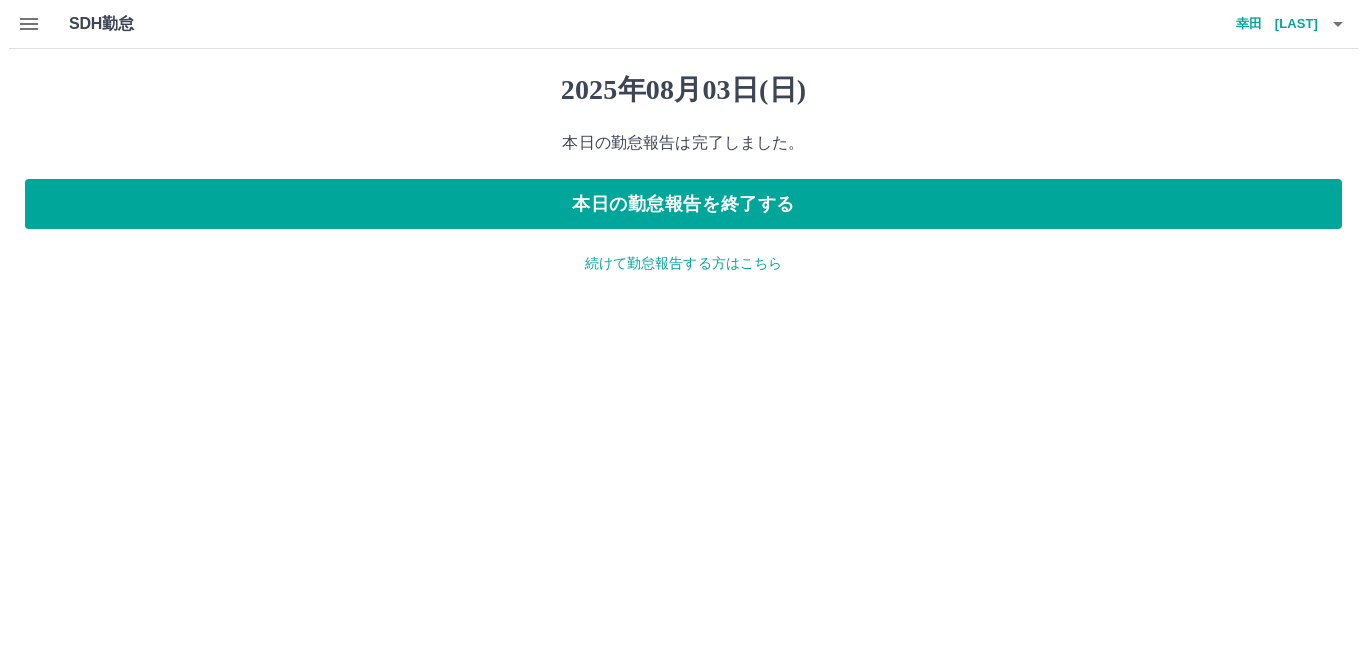 scroll, scrollTop: 0, scrollLeft: 0, axis: both 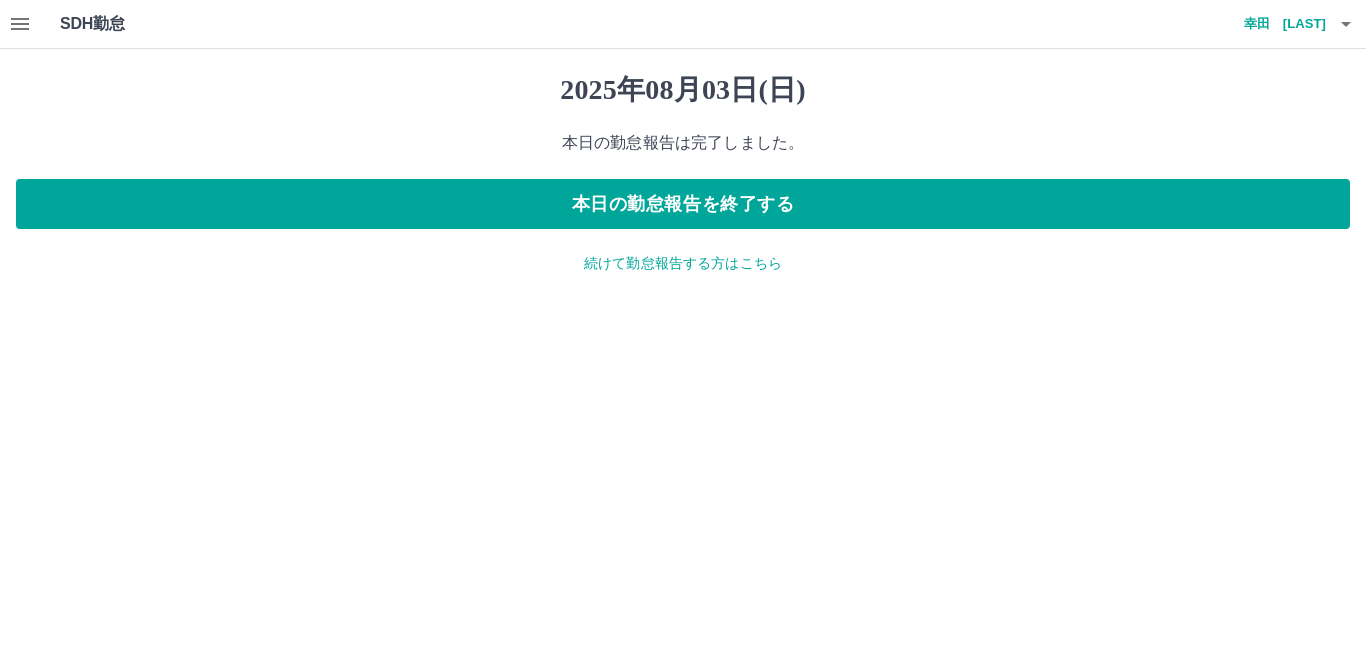 click on "続けて勤怠報告する方はこちら" at bounding box center (683, 263) 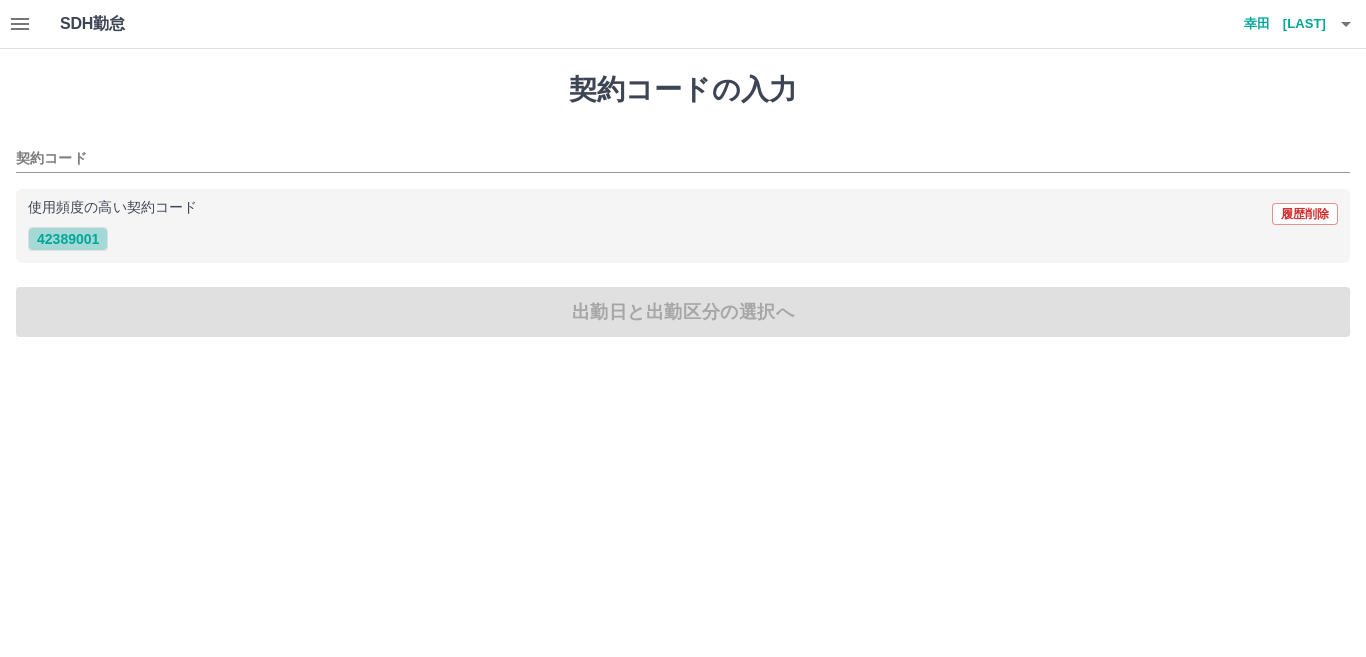 click on "42389001" at bounding box center [68, 239] 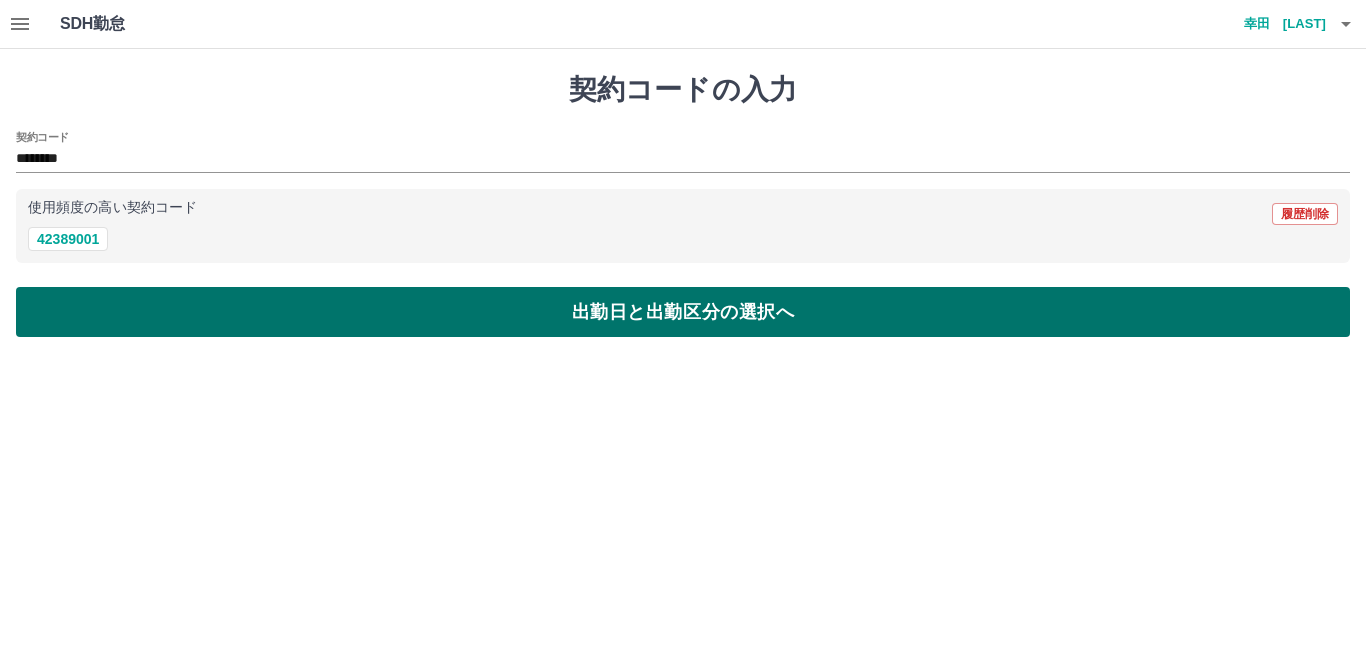click on "出勤日と出勤区分の選択へ" at bounding box center [683, 312] 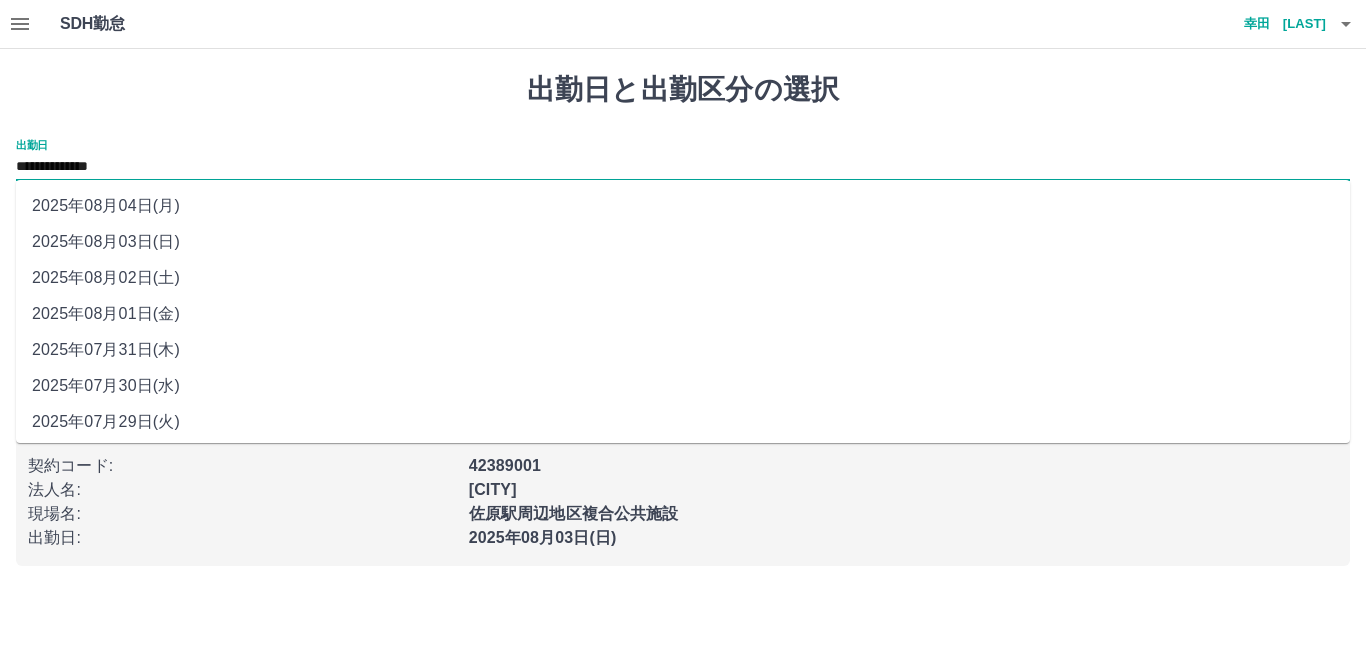 click on "**********" at bounding box center (683, 167) 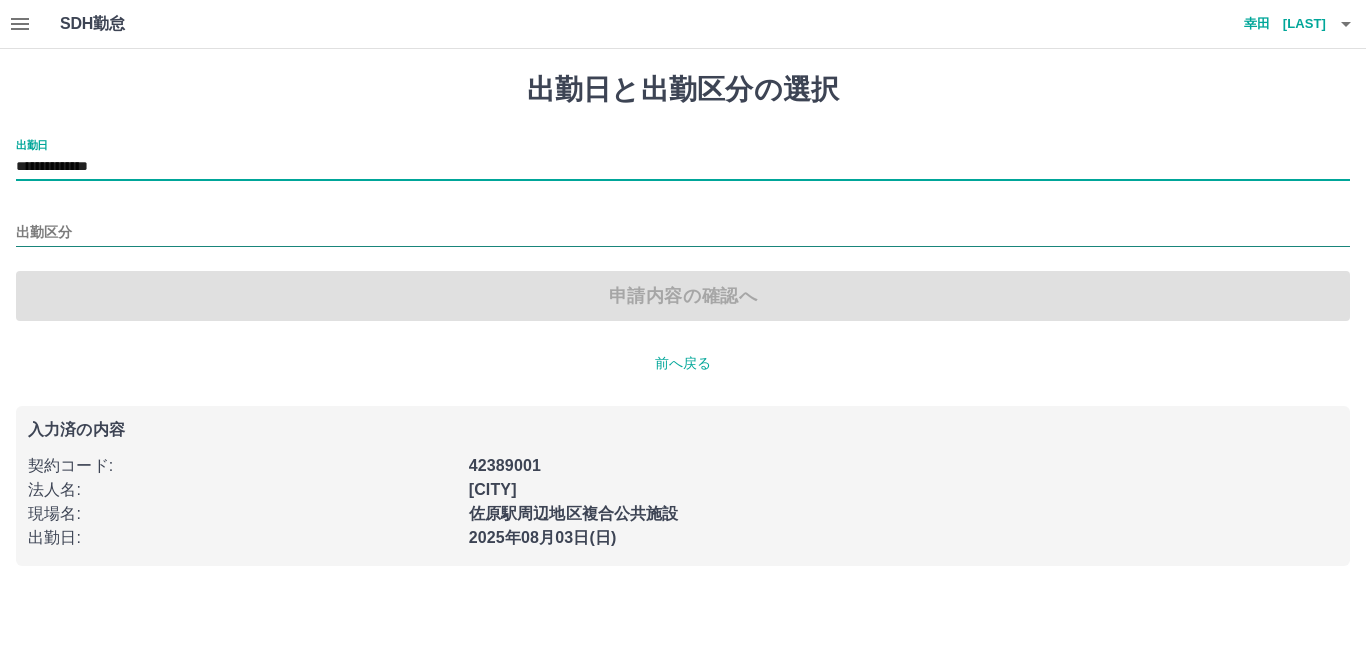 click on "出勤区分" at bounding box center [683, 233] 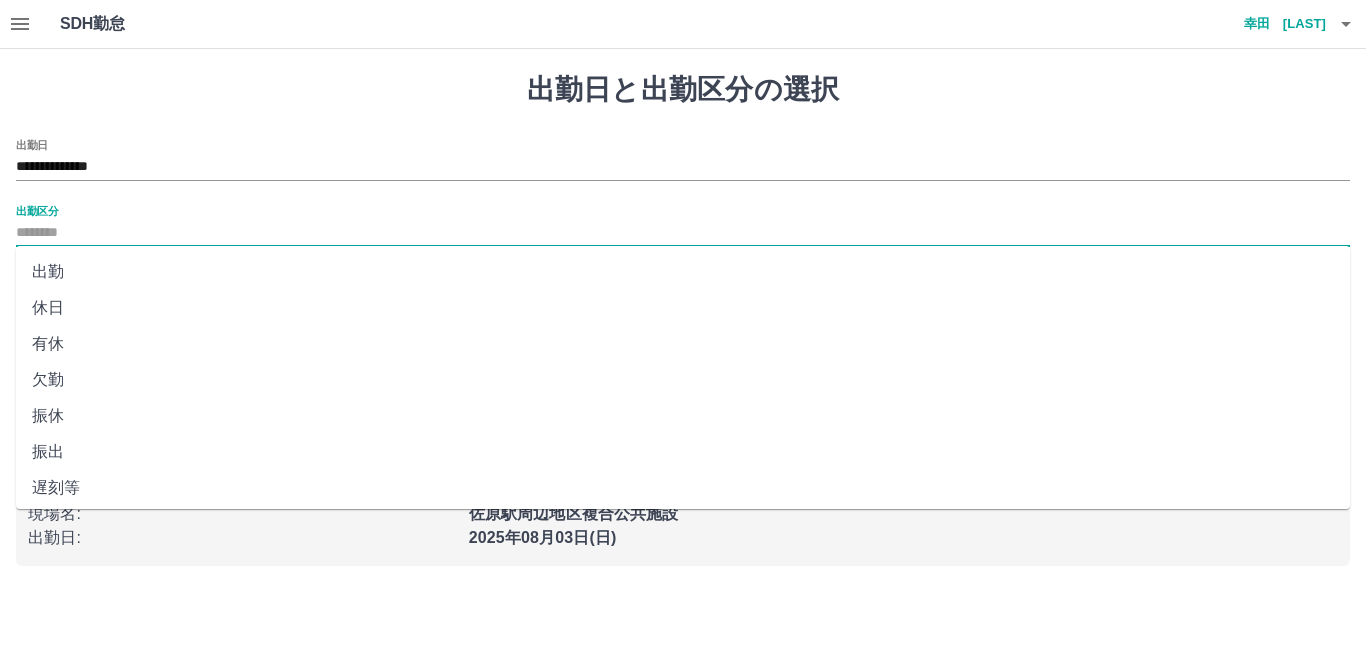 click on "休日" at bounding box center [683, 308] 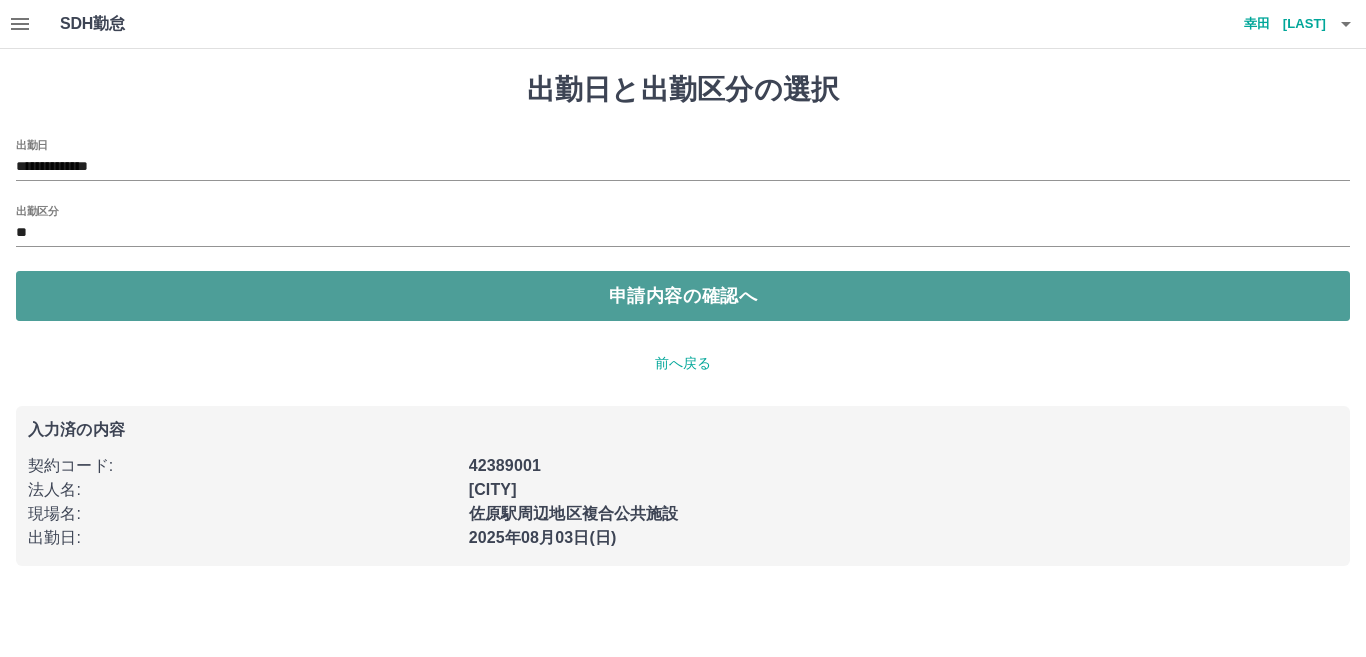 click on "申請内容の確認へ" at bounding box center (683, 296) 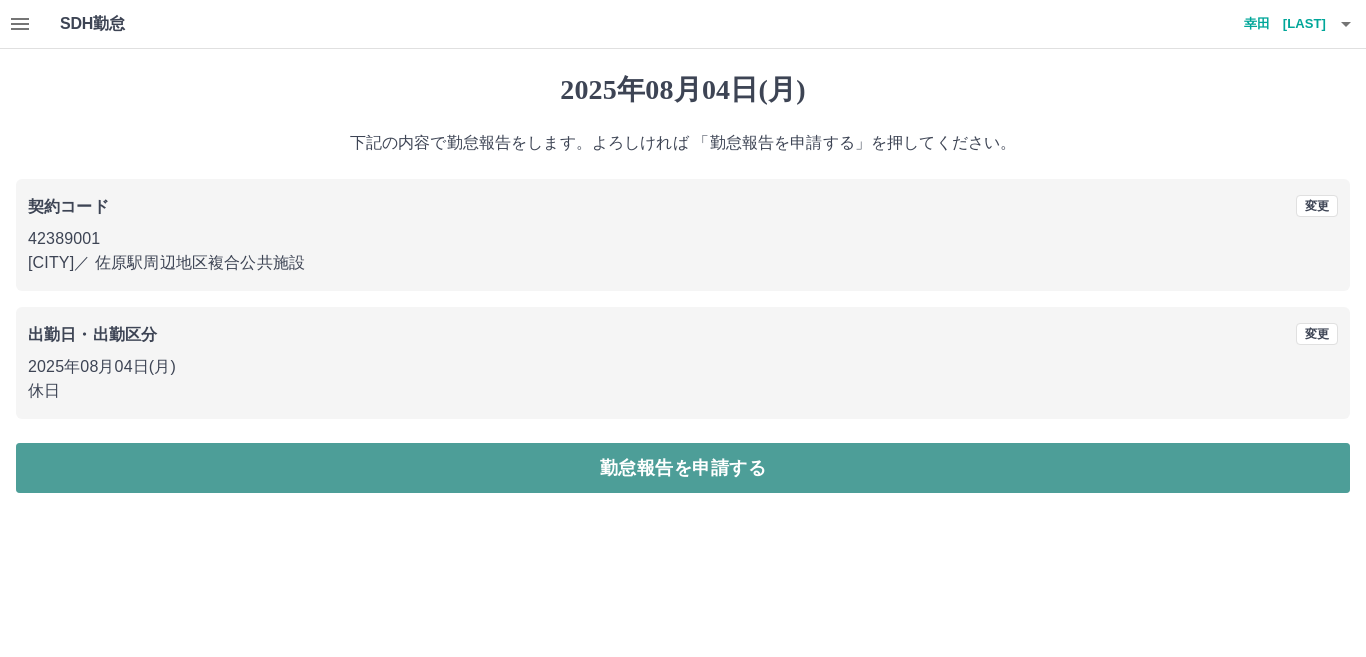 click on "勤怠報告を申請する" at bounding box center [683, 468] 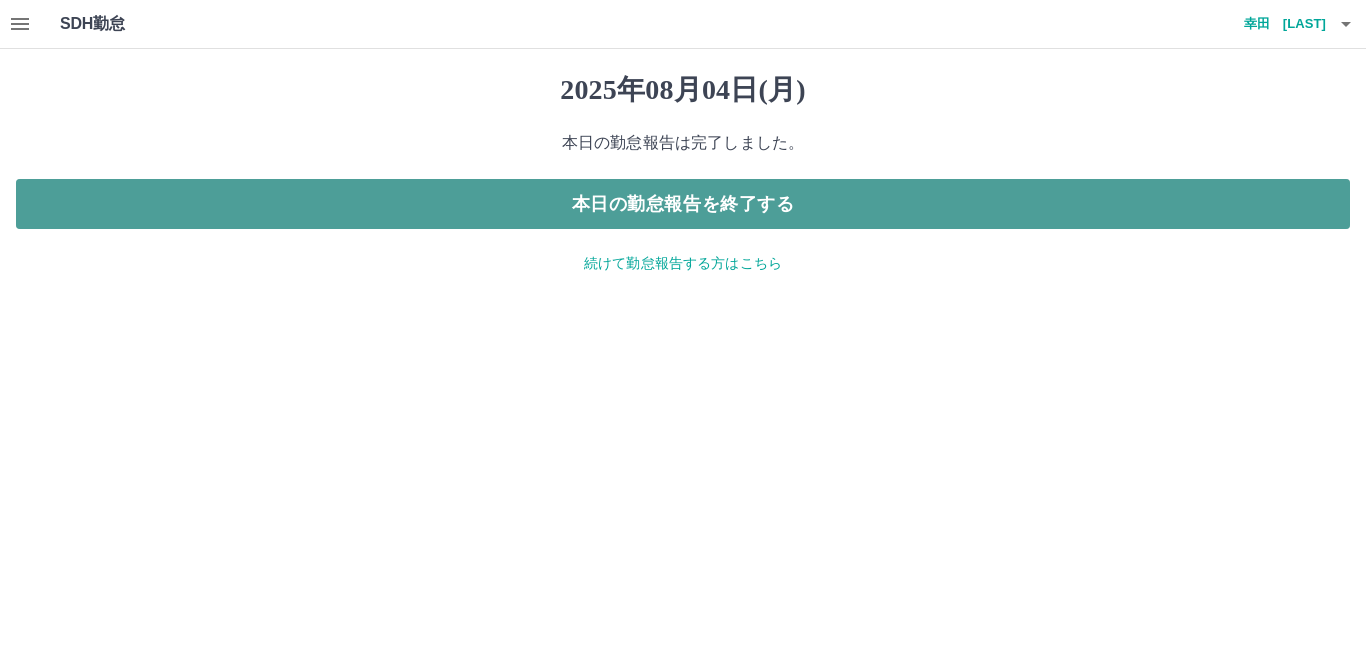 click on "本日の勤怠報告を終了する" at bounding box center [683, 204] 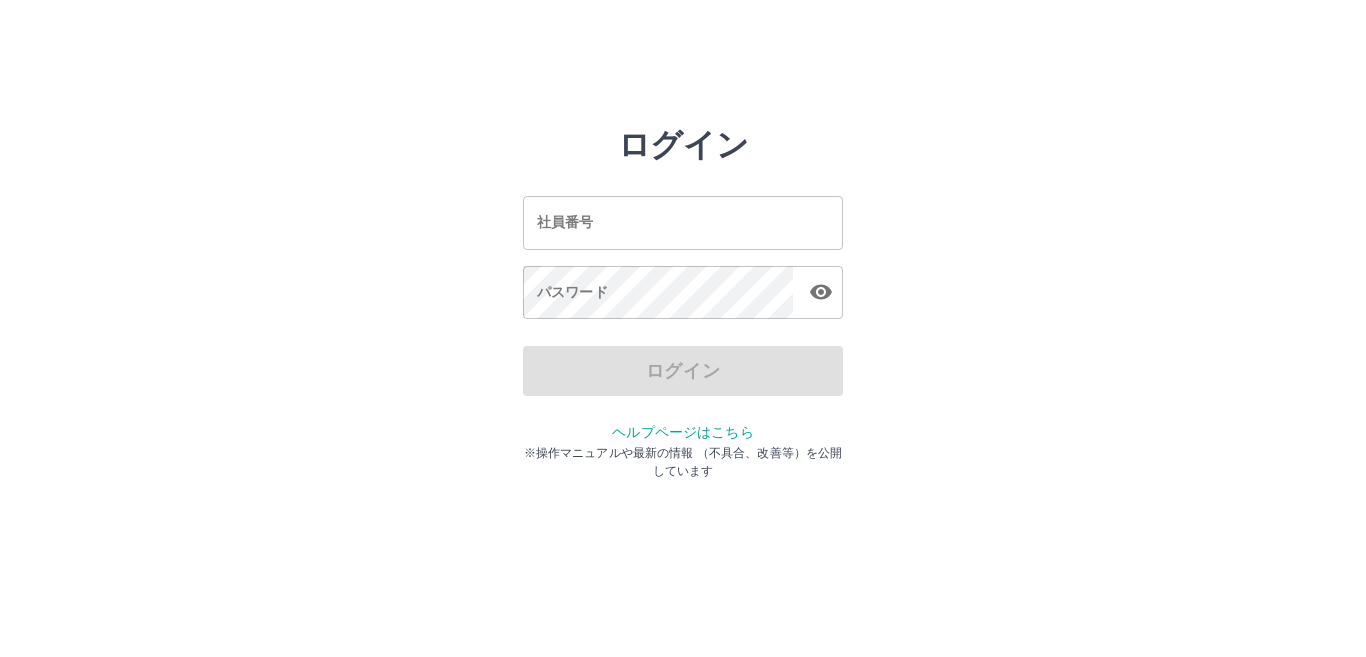 scroll, scrollTop: 0, scrollLeft: 0, axis: both 